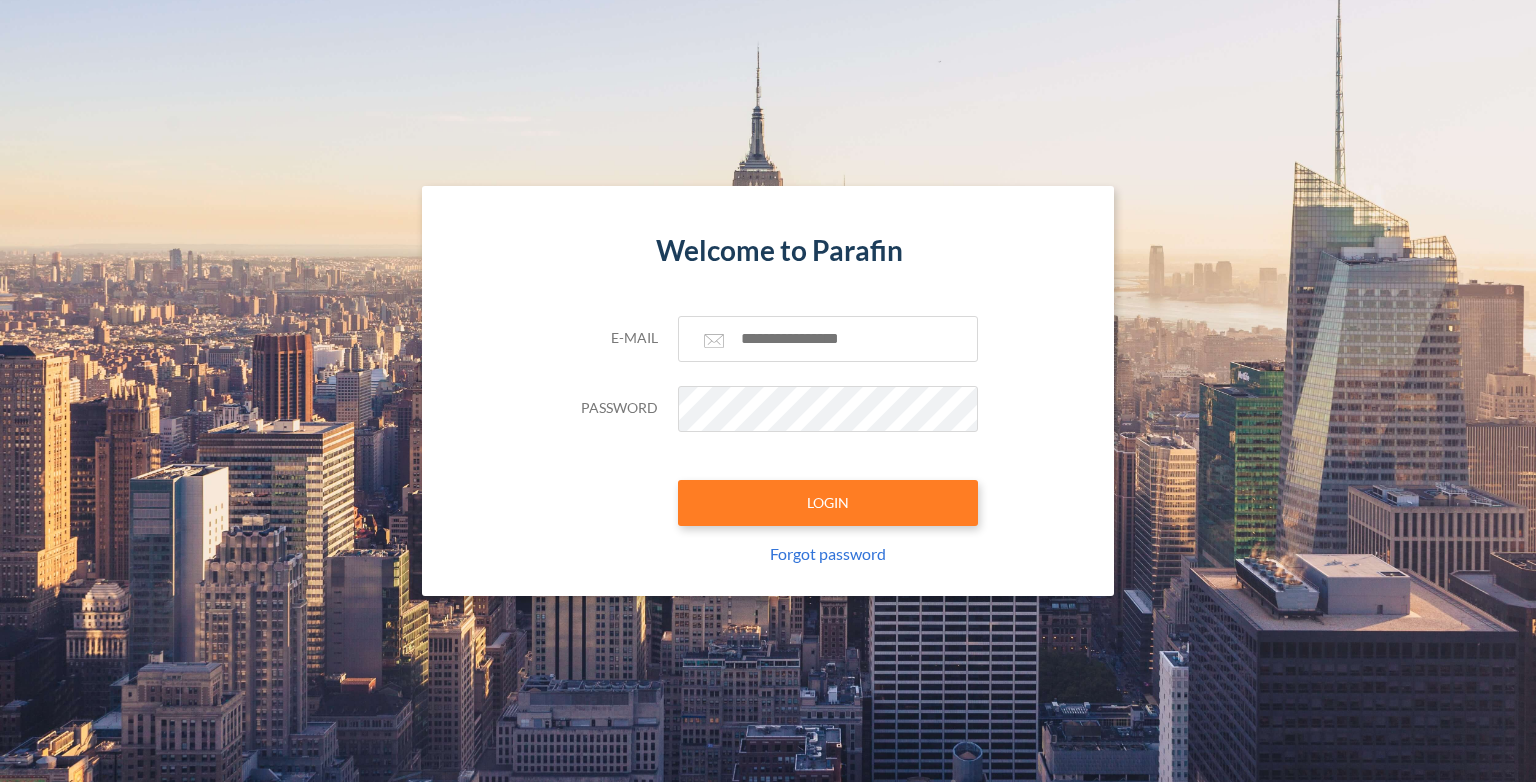 scroll, scrollTop: 0, scrollLeft: 0, axis: both 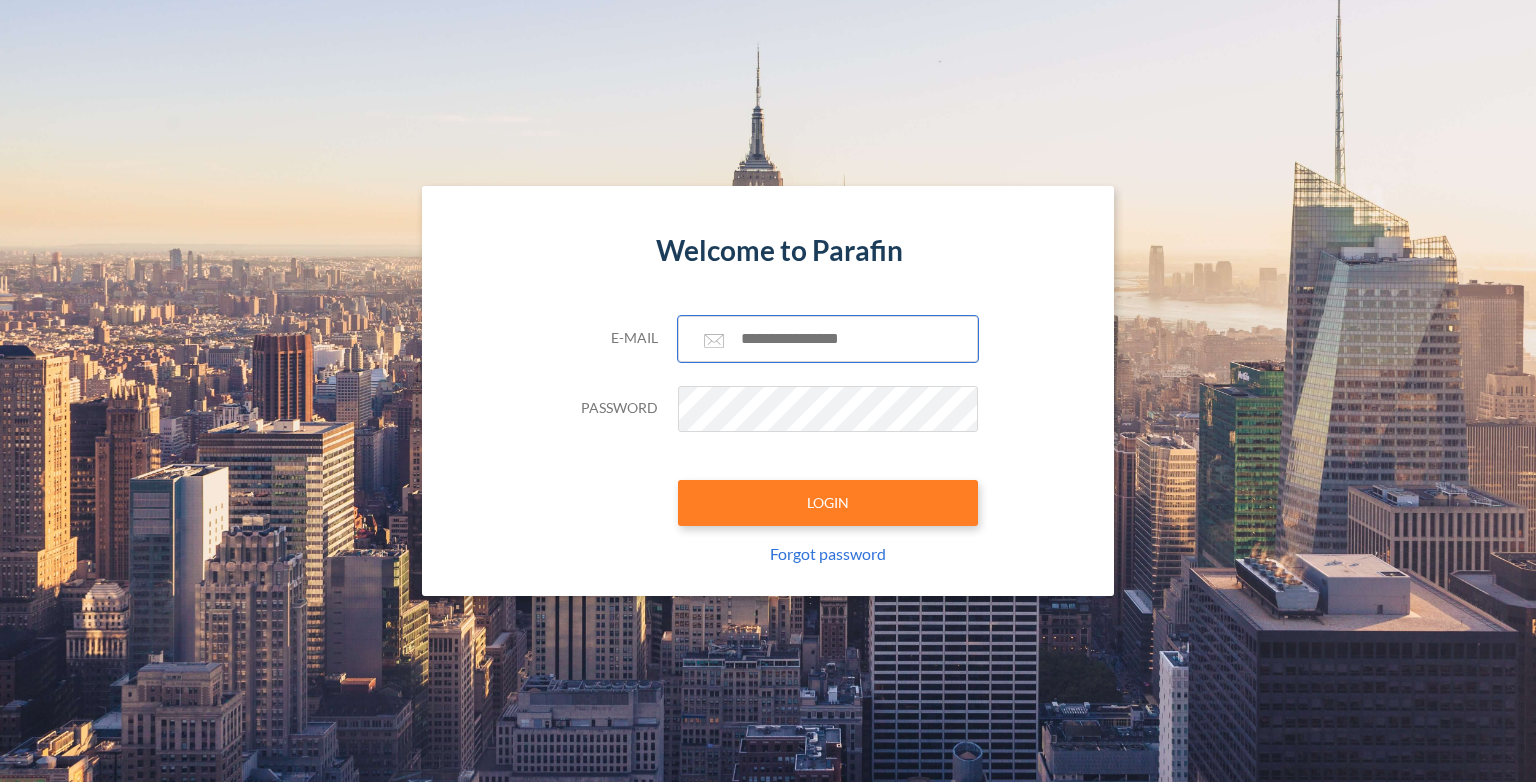 click at bounding box center (828, 339) 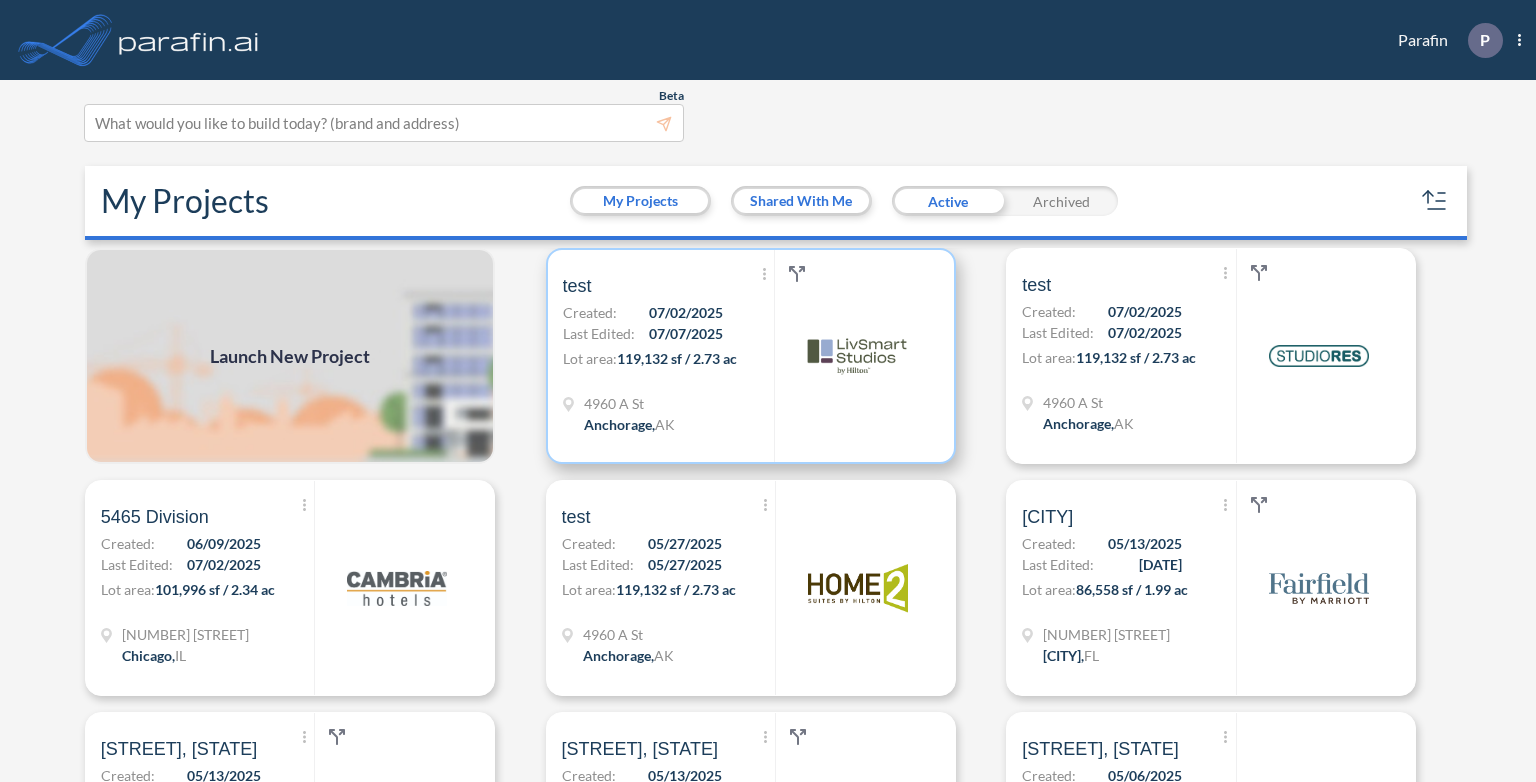 click on "119,132   sf /   2.73   ac" at bounding box center [677, 358] 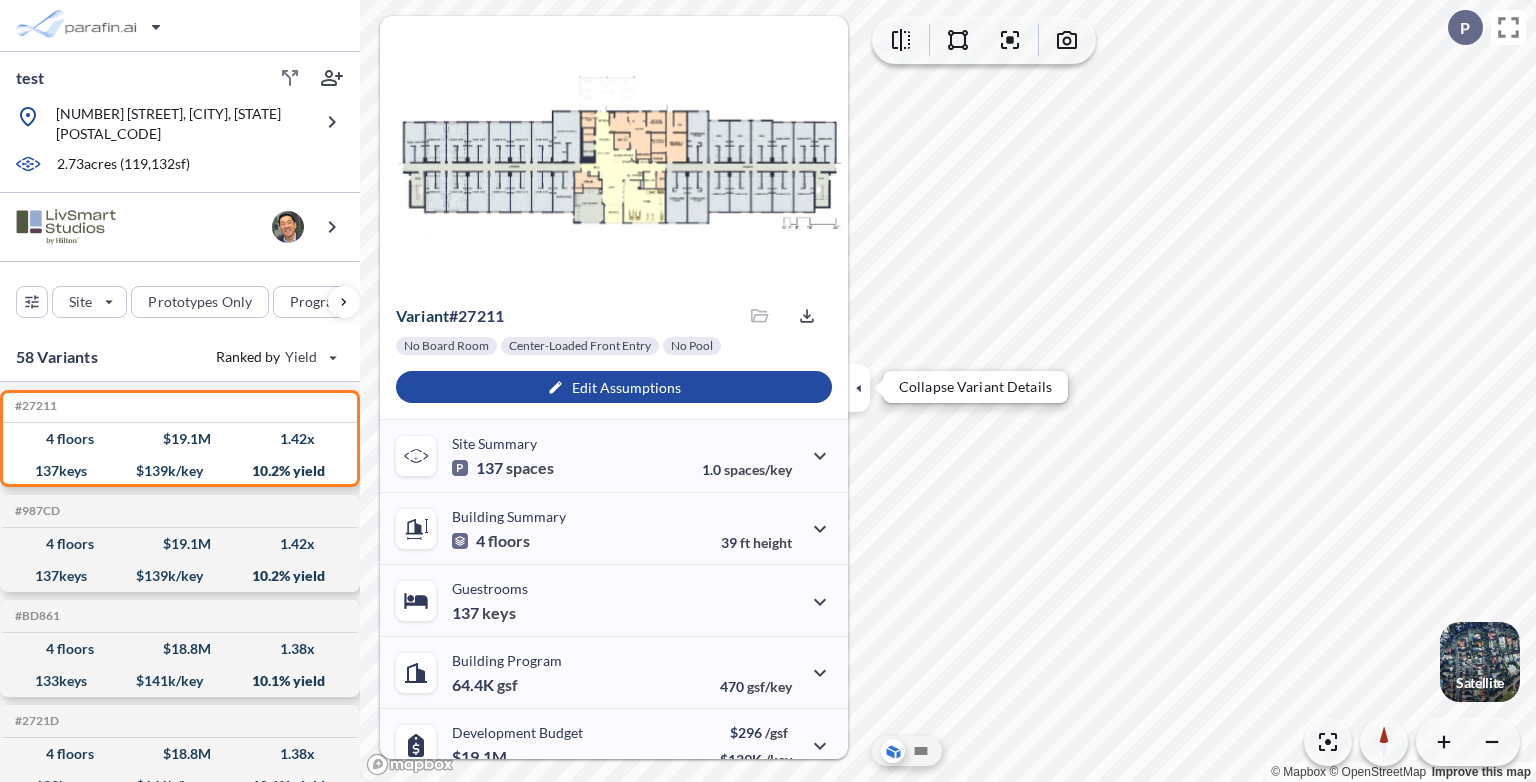 click at bounding box center [859, 388] 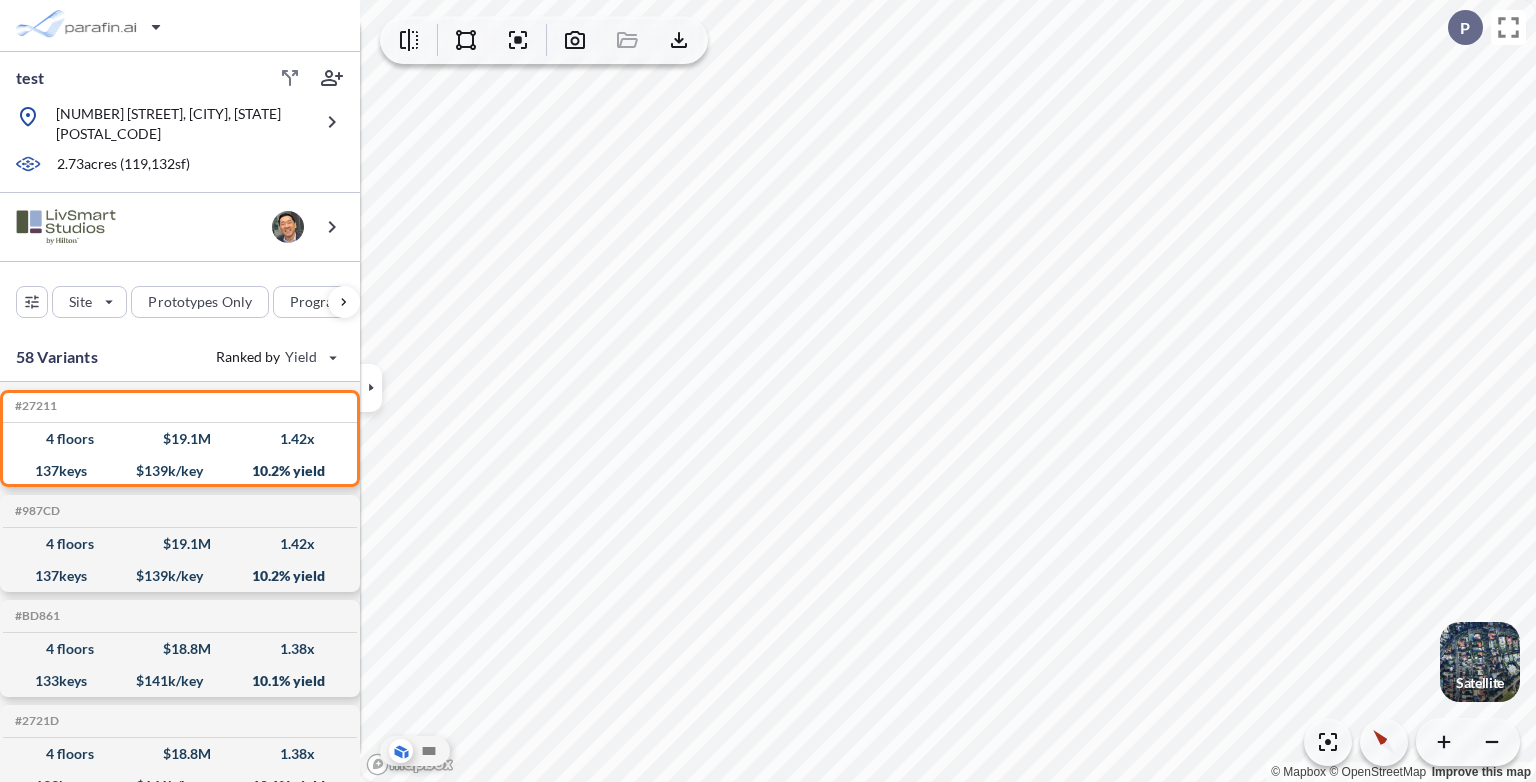 drag, startPoint x: 451, startPoint y: 42, endPoint x: 442, endPoint y: 57, distance: 17.492855 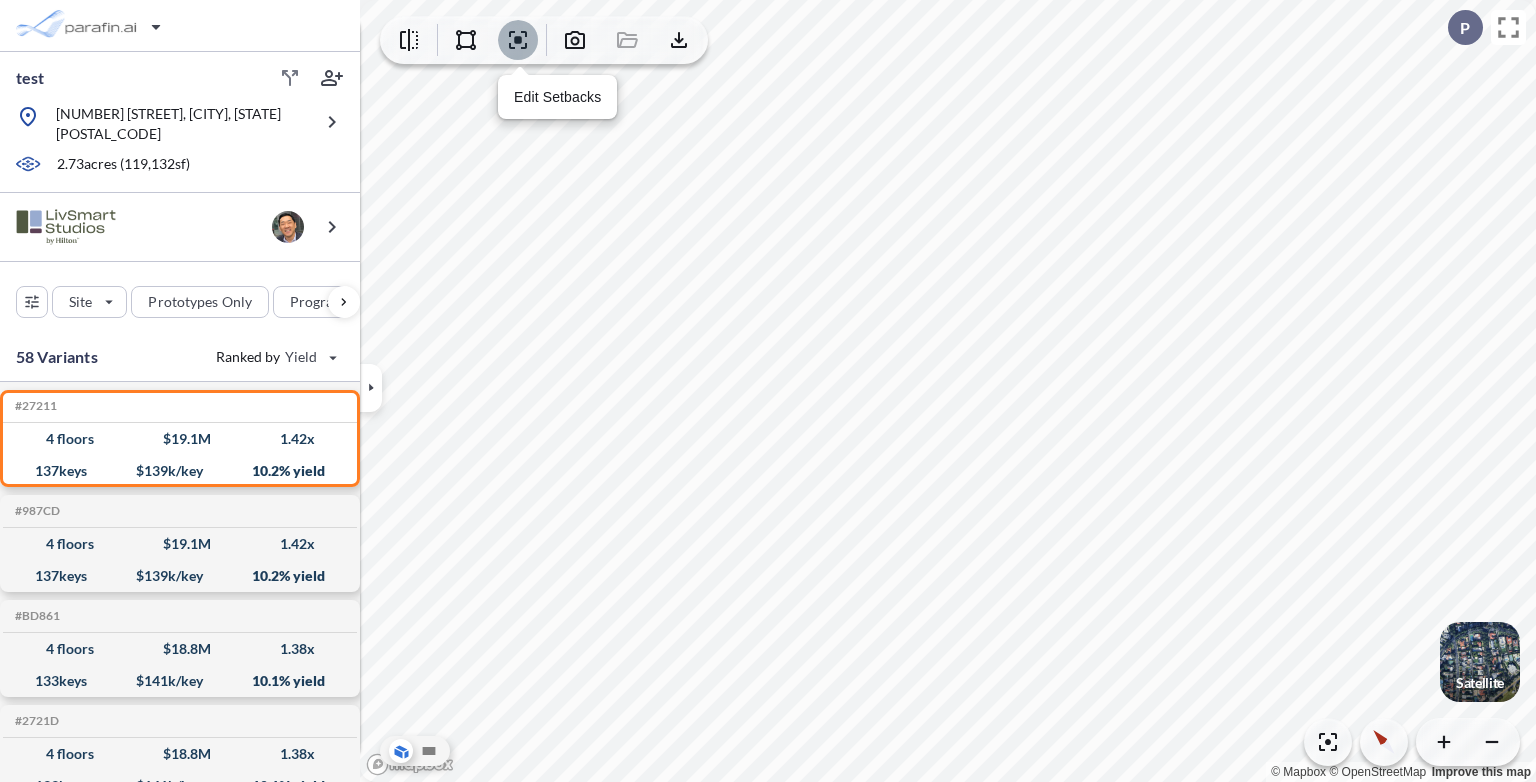 click at bounding box center (518, 40) 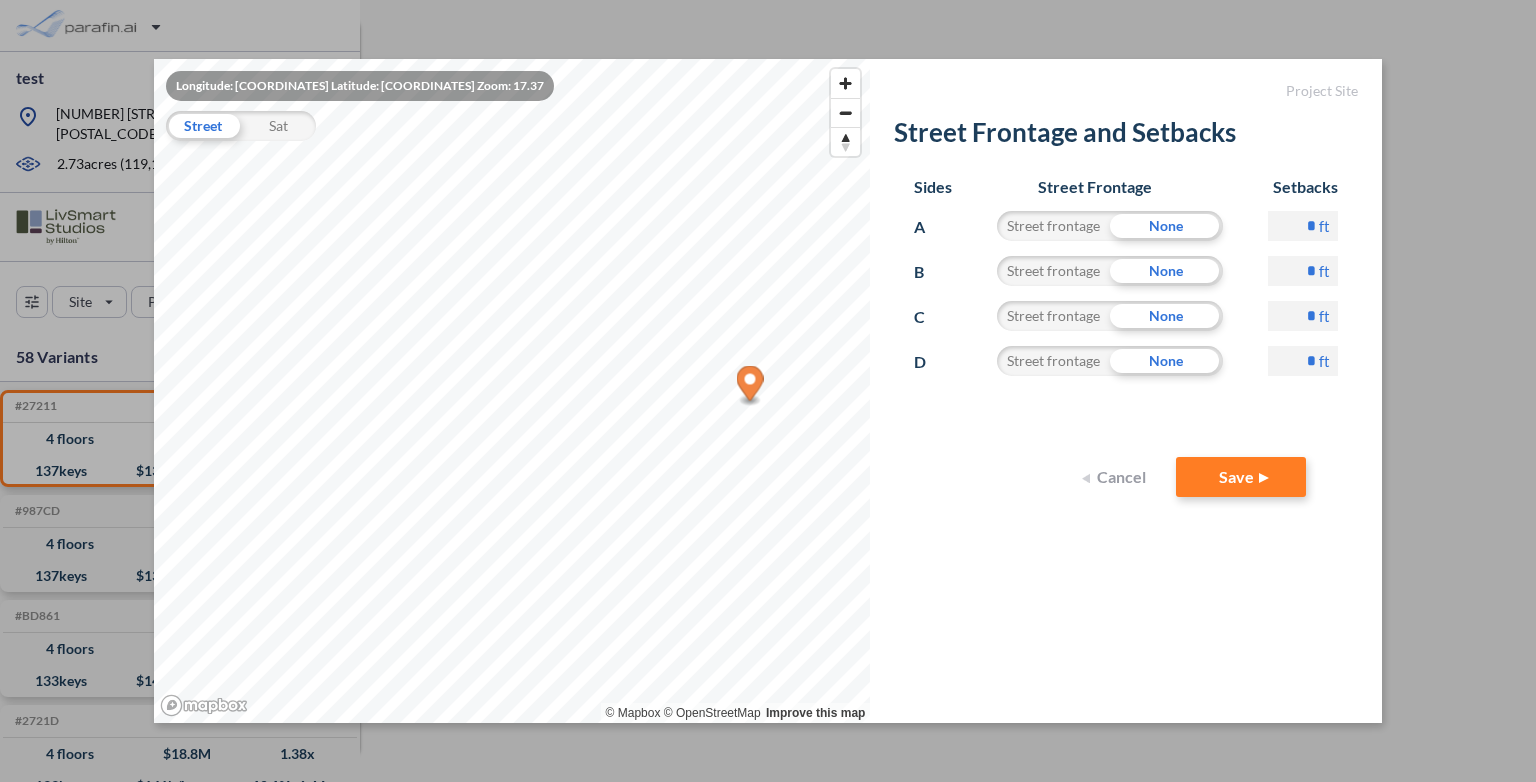 click on "Longitude: -149.8845206 Latitude: 61.1758671 Zoom: 17.37 Street Sat © Mapbox   © OpenStreetMap   Improve this map Click to start drawing shape Project Site Street Frontage and Setbacks Sides Street Frontage Setbacks A Street frontage None * ft B Street frontage None * ft C Street frontage None * ft D Street frontage None * ft Cancel Save" at bounding box center (768, 391) 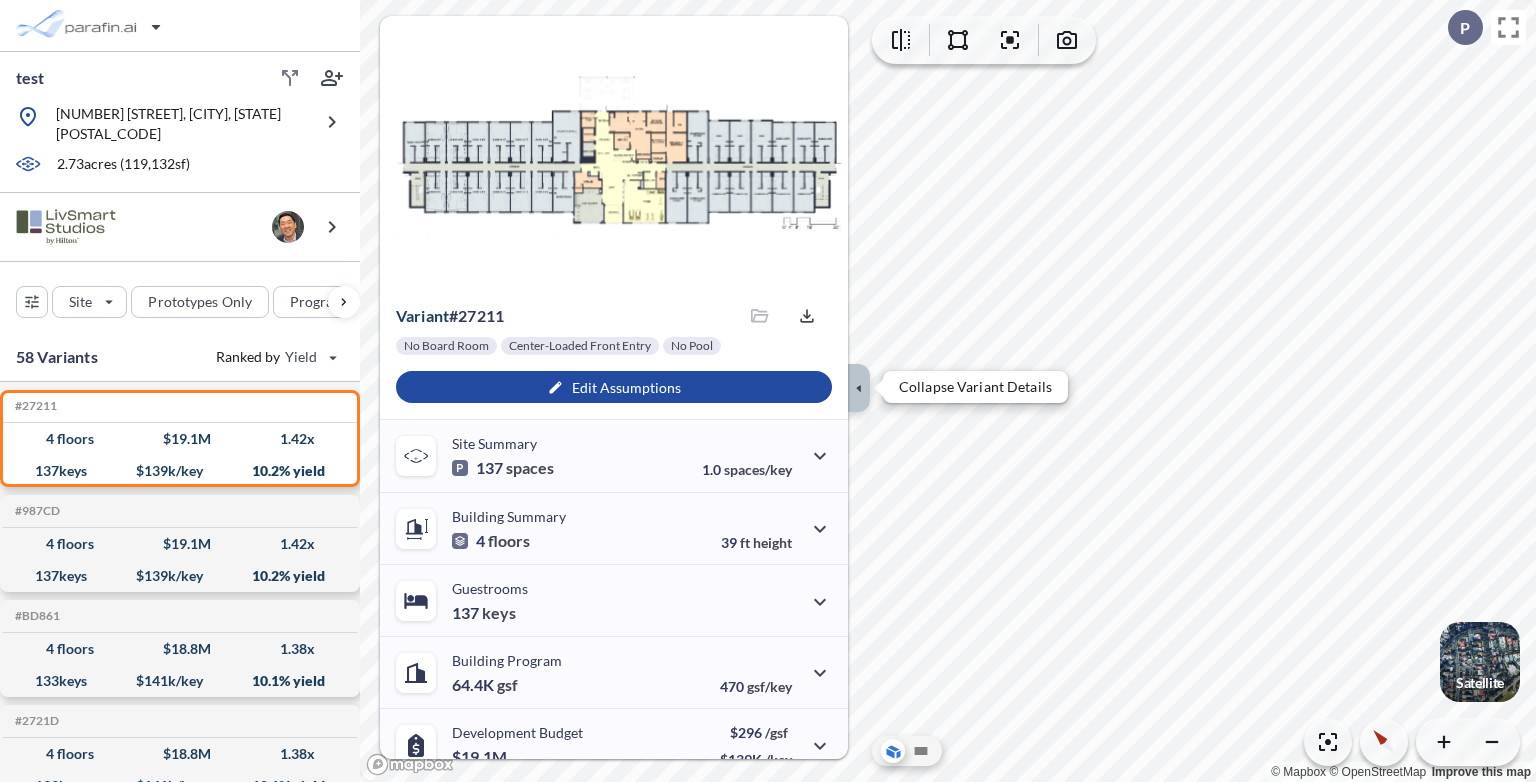 click at bounding box center (859, 388) 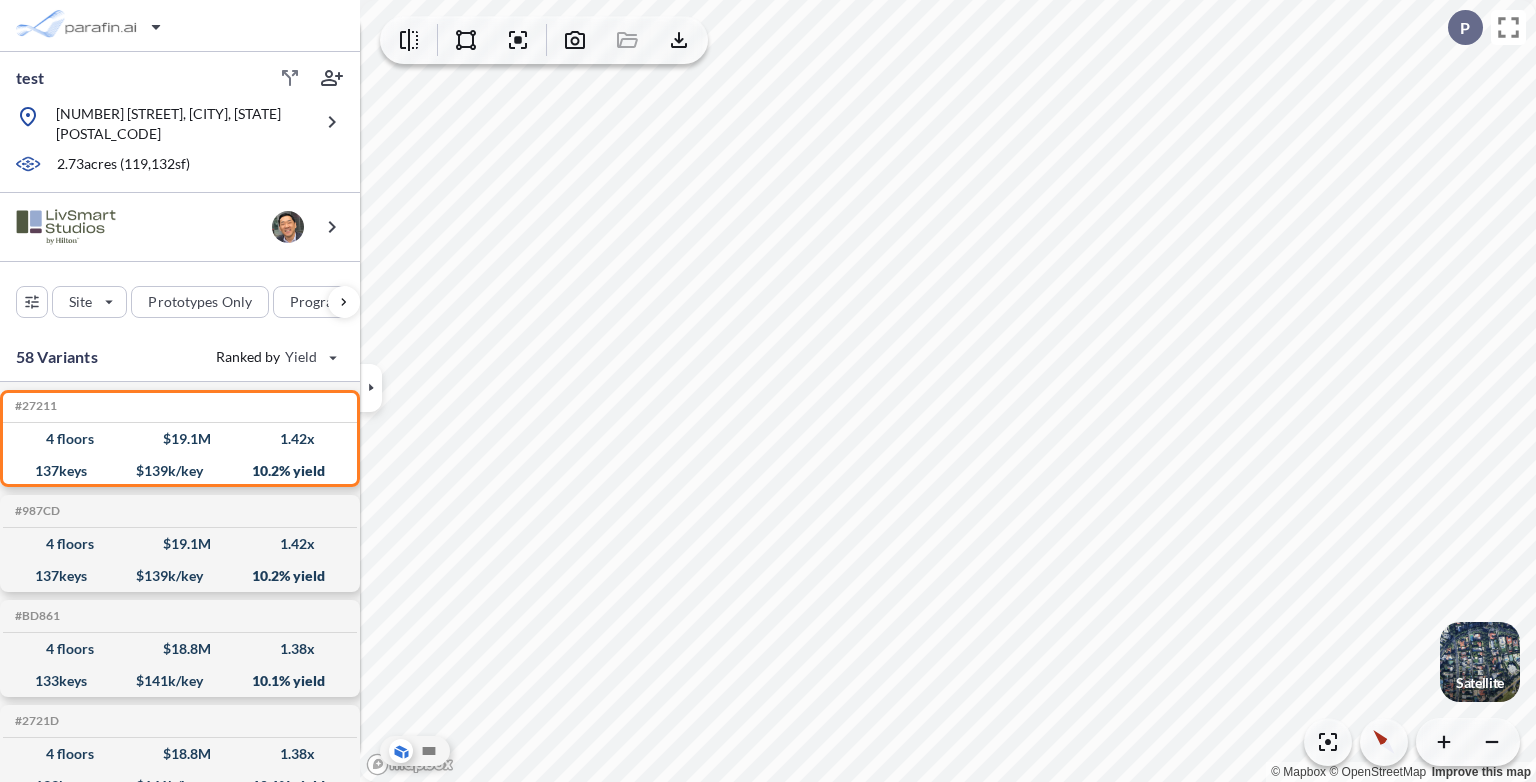 scroll, scrollTop: 0, scrollLeft: 0, axis: both 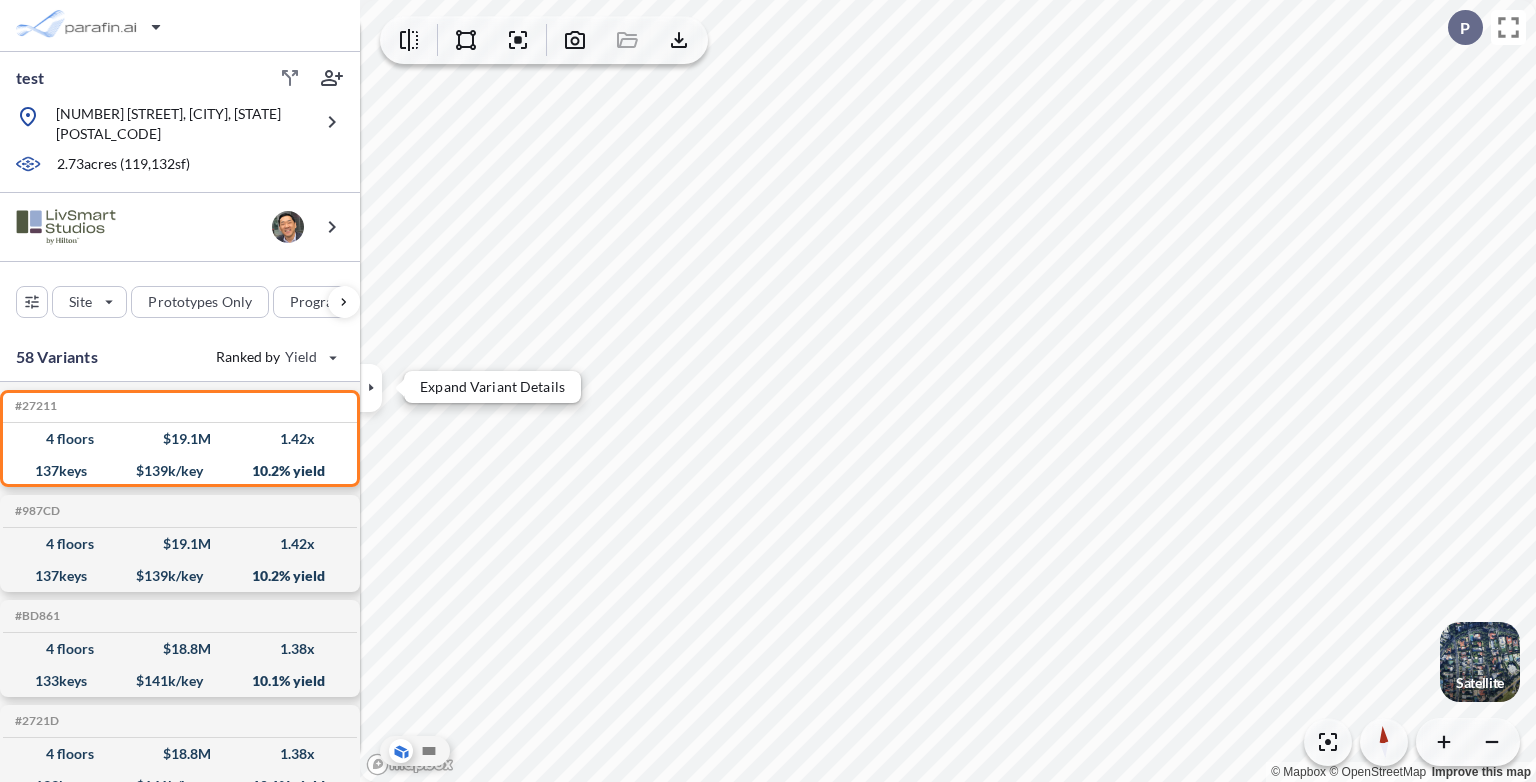 click at bounding box center [371, 388] 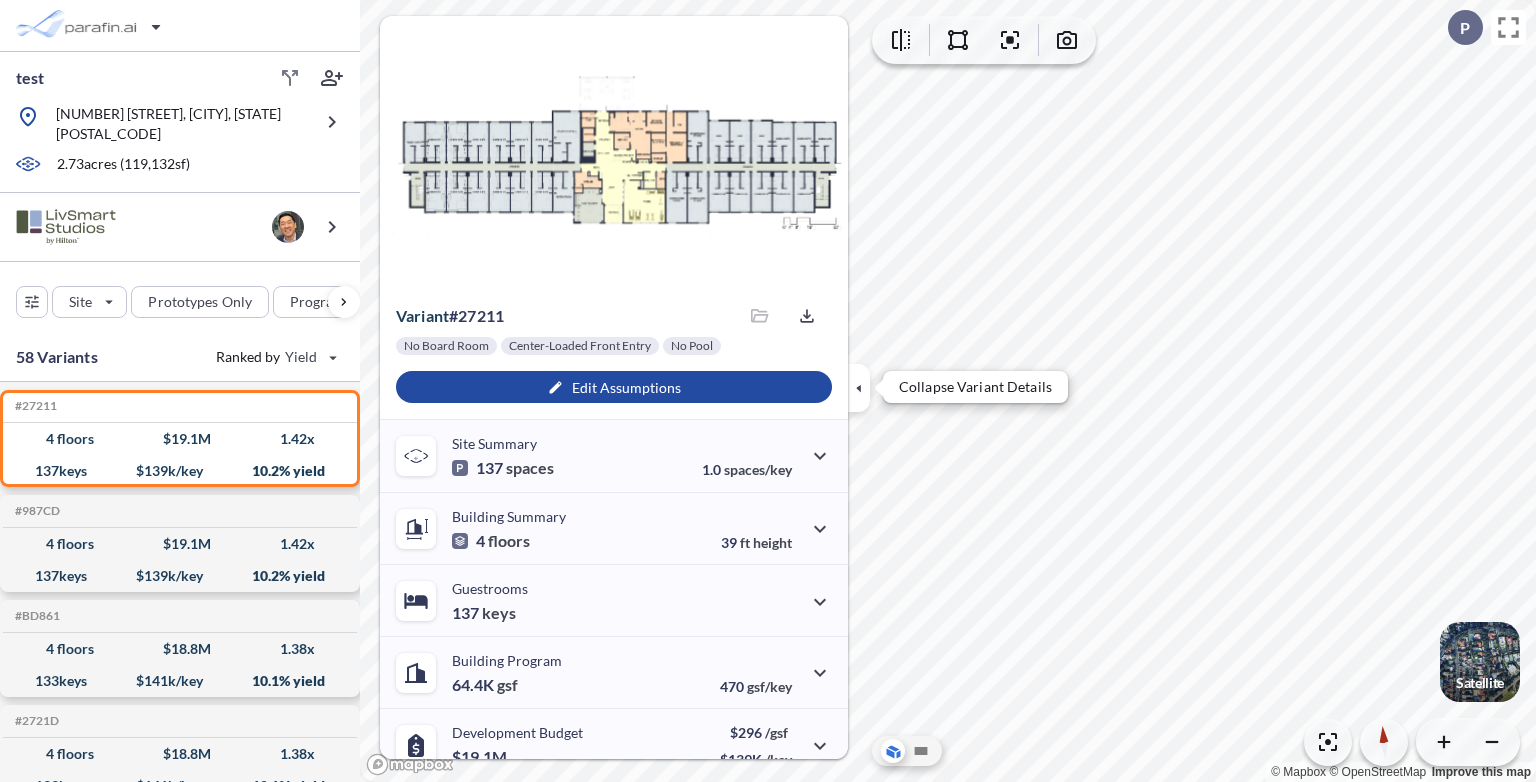 click at bounding box center (859, 388) 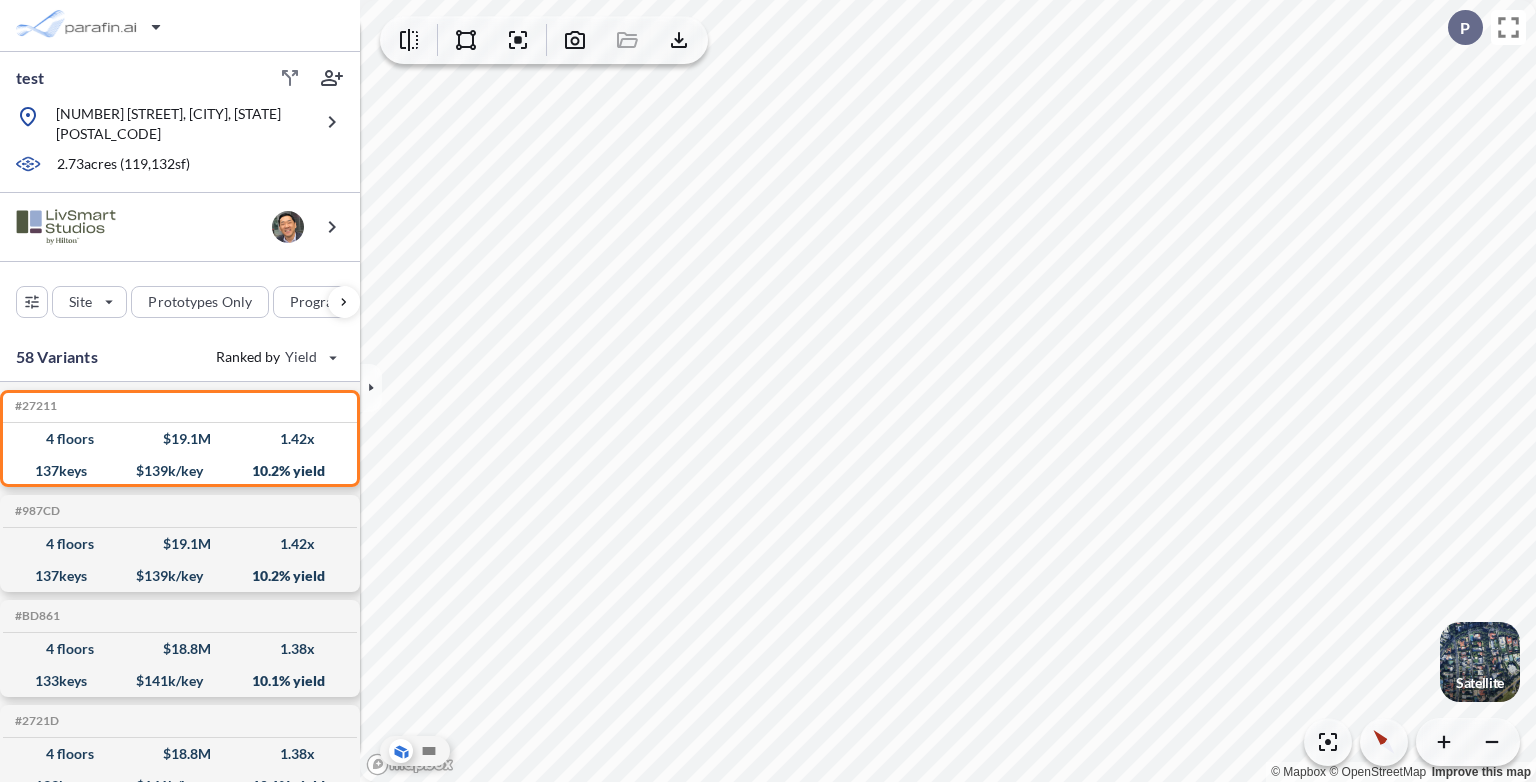 click at bounding box center (1480, 662) 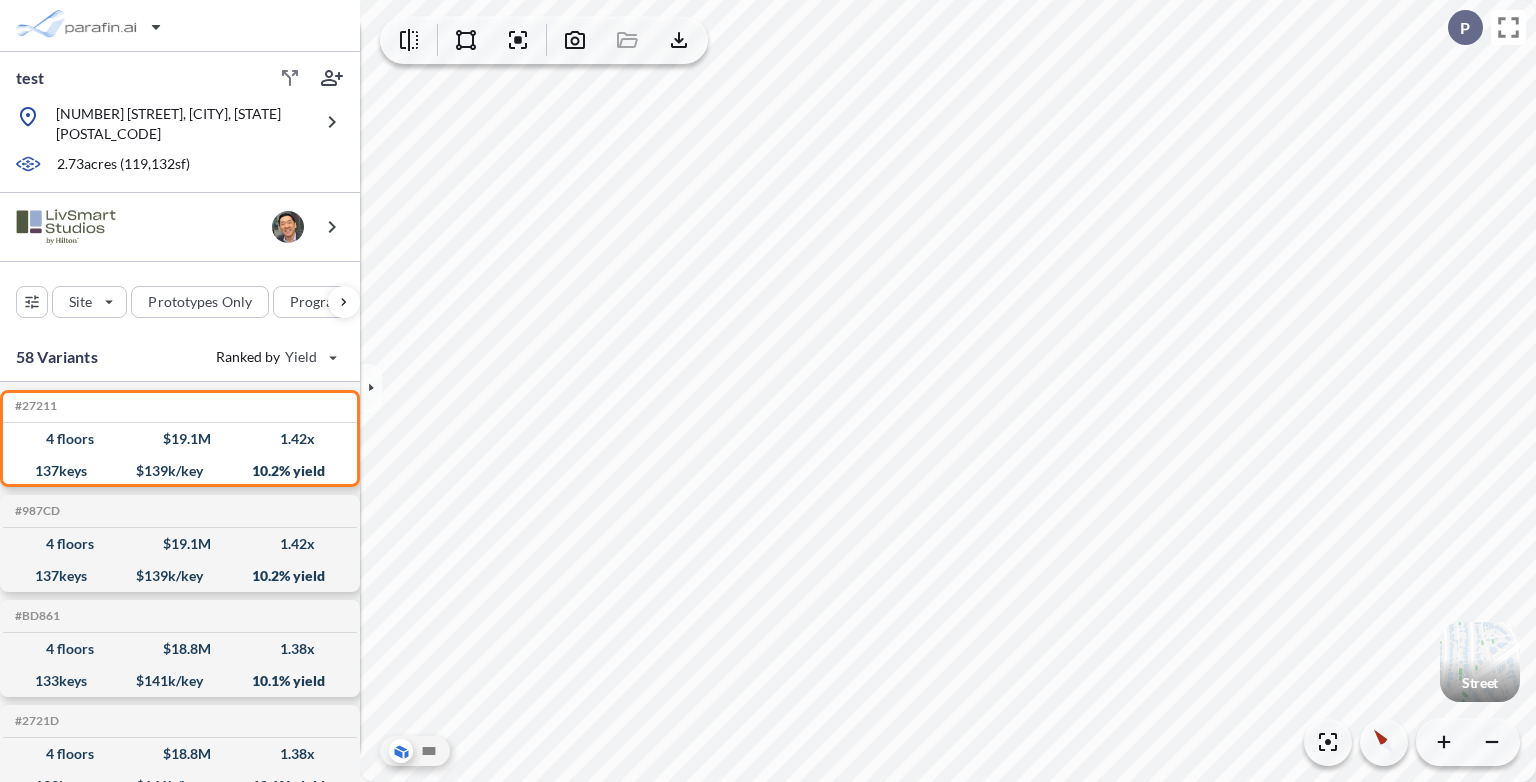 click at bounding box center (1480, 662) 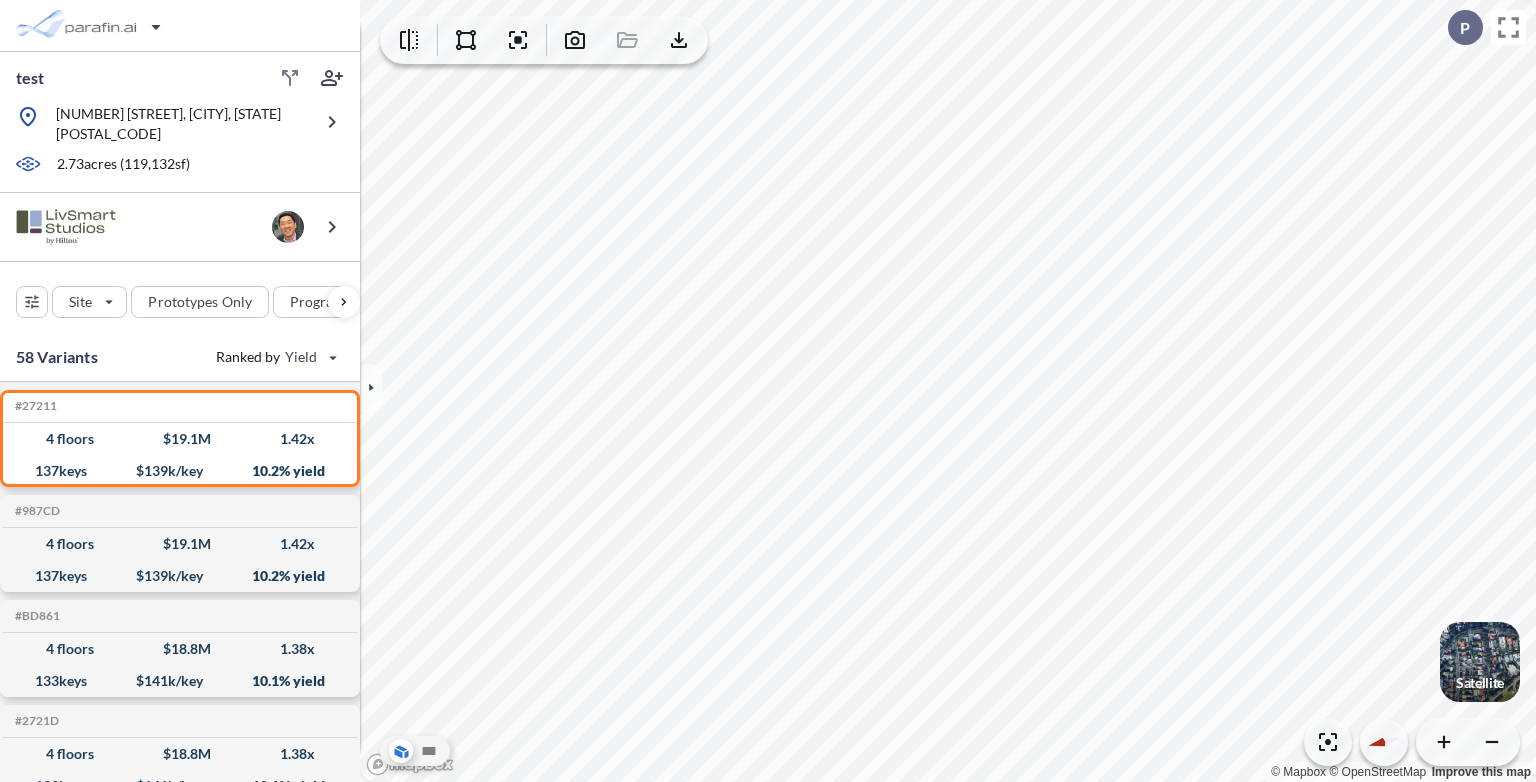 click at bounding box center (1480, 662) 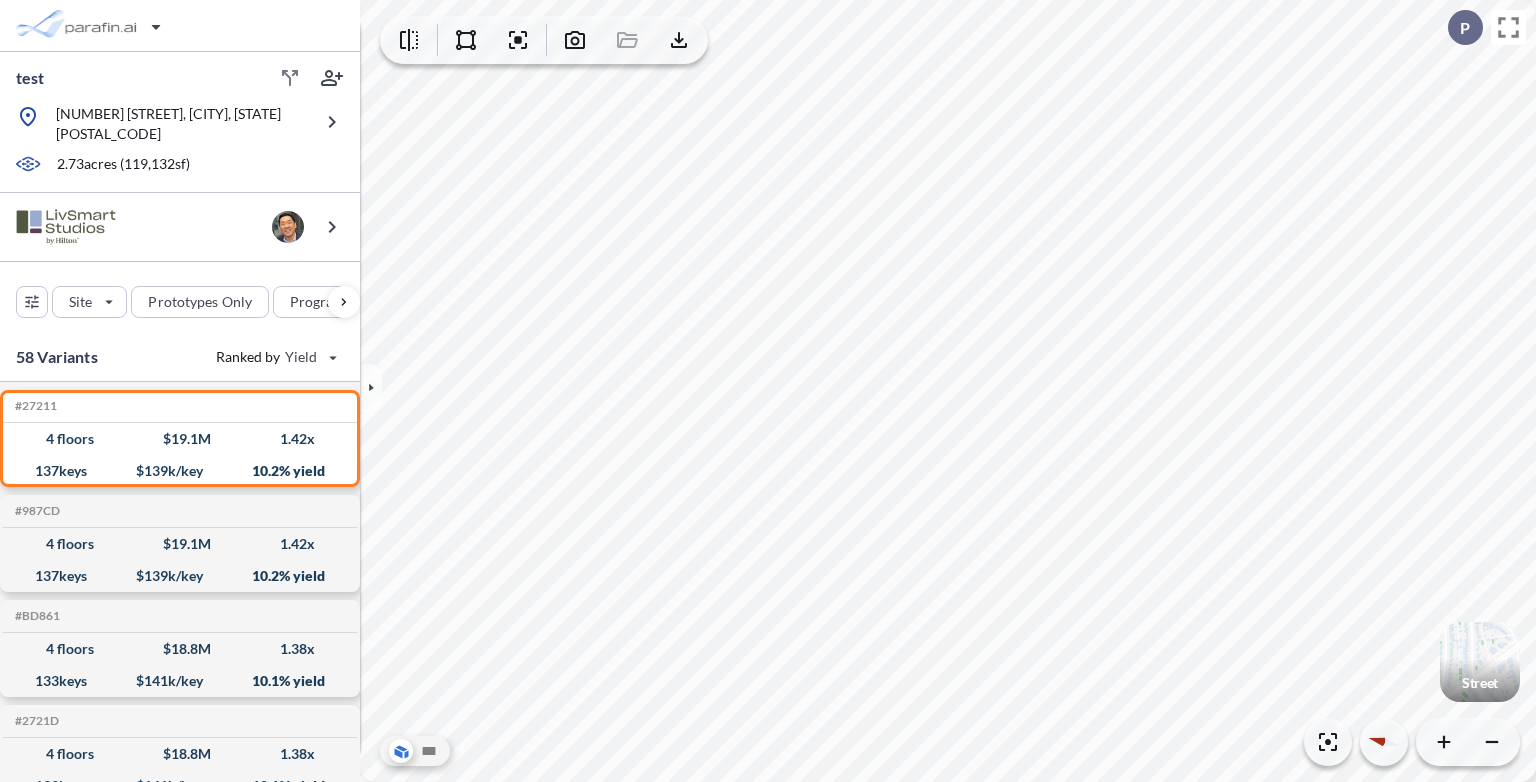 click at bounding box center [1480, 662] 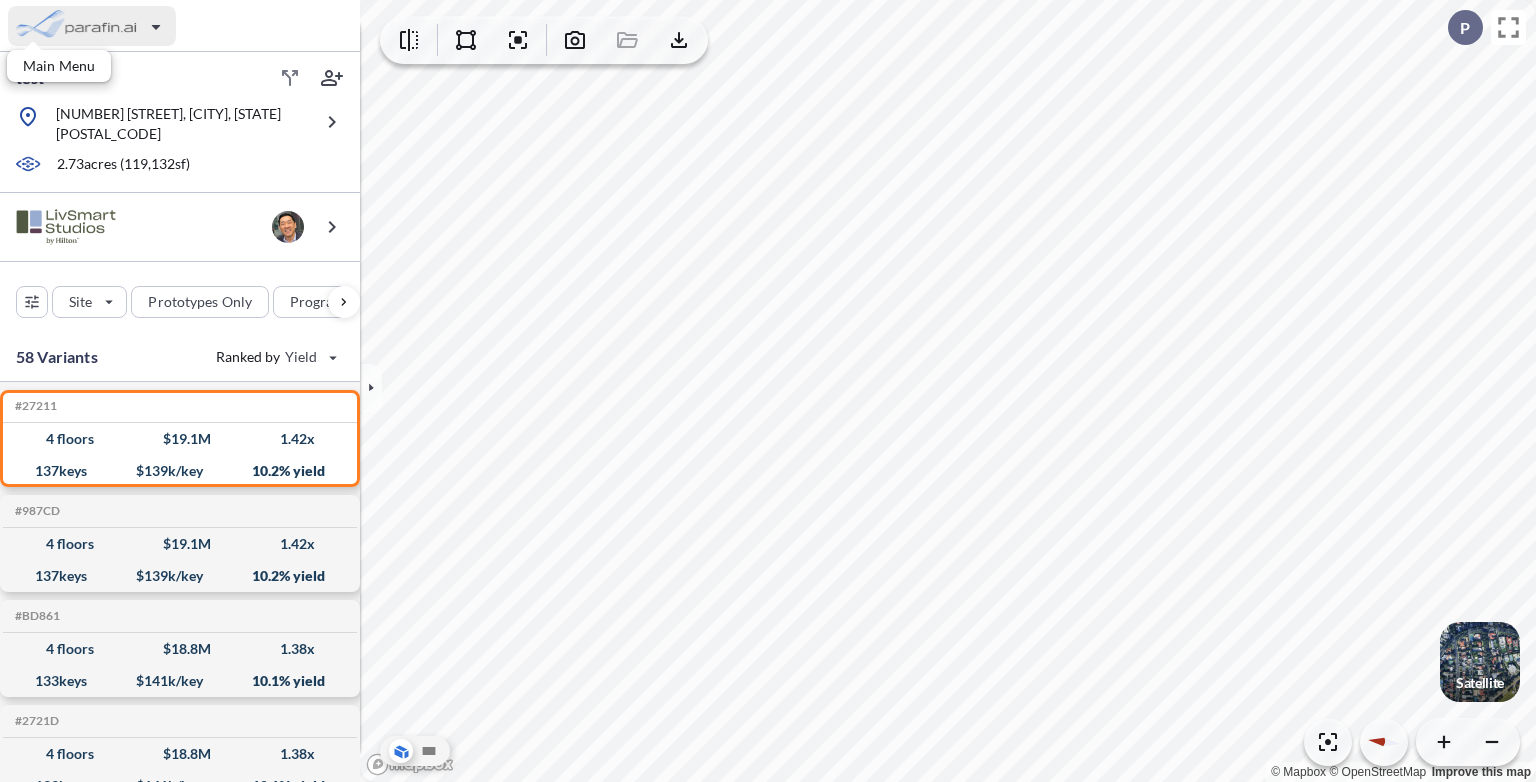drag, startPoint x: 164, startPoint y: 43, endPoint x: 69, endPoint y: 14, distance: 99.32774 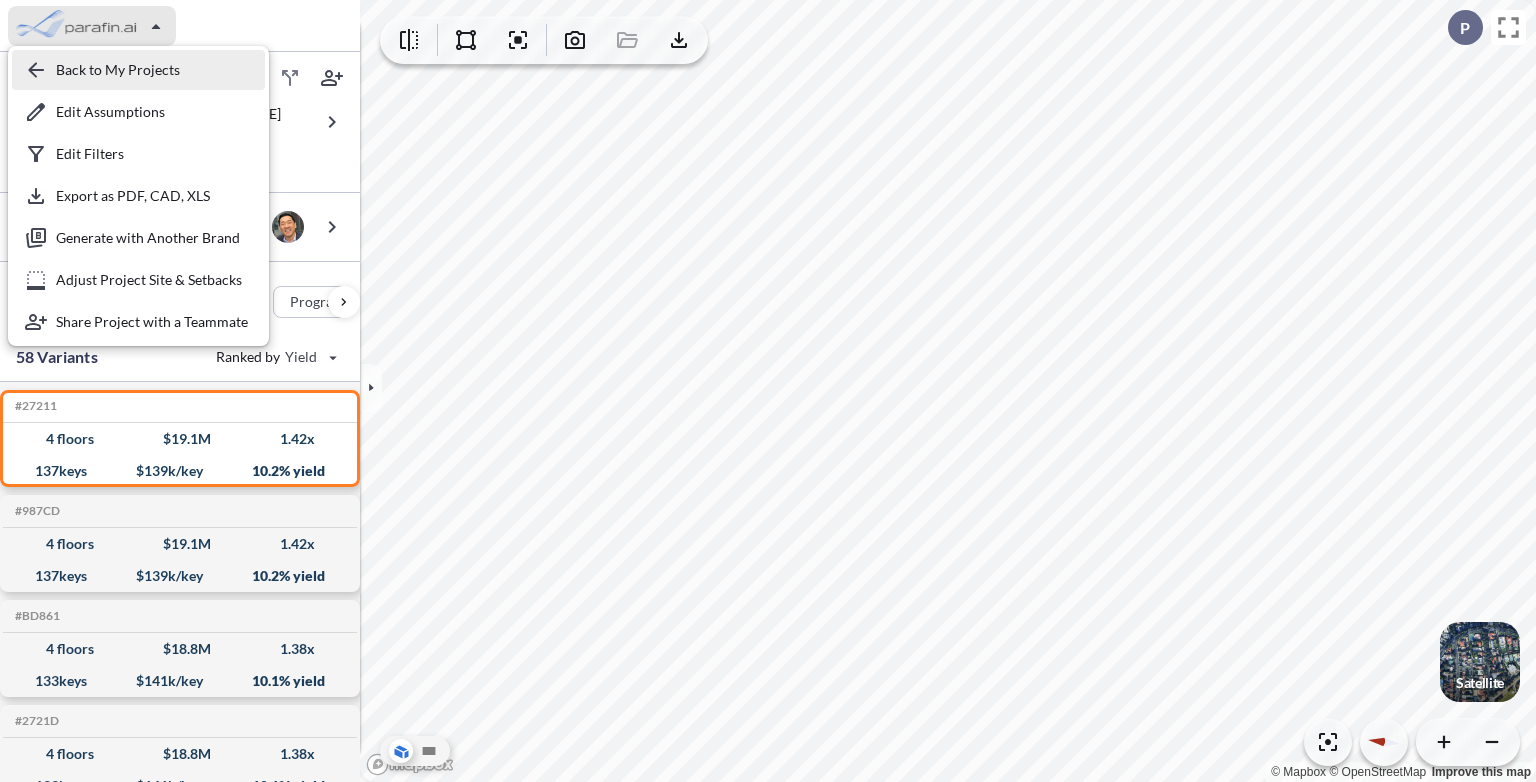 click at bounding box center [138, 70] 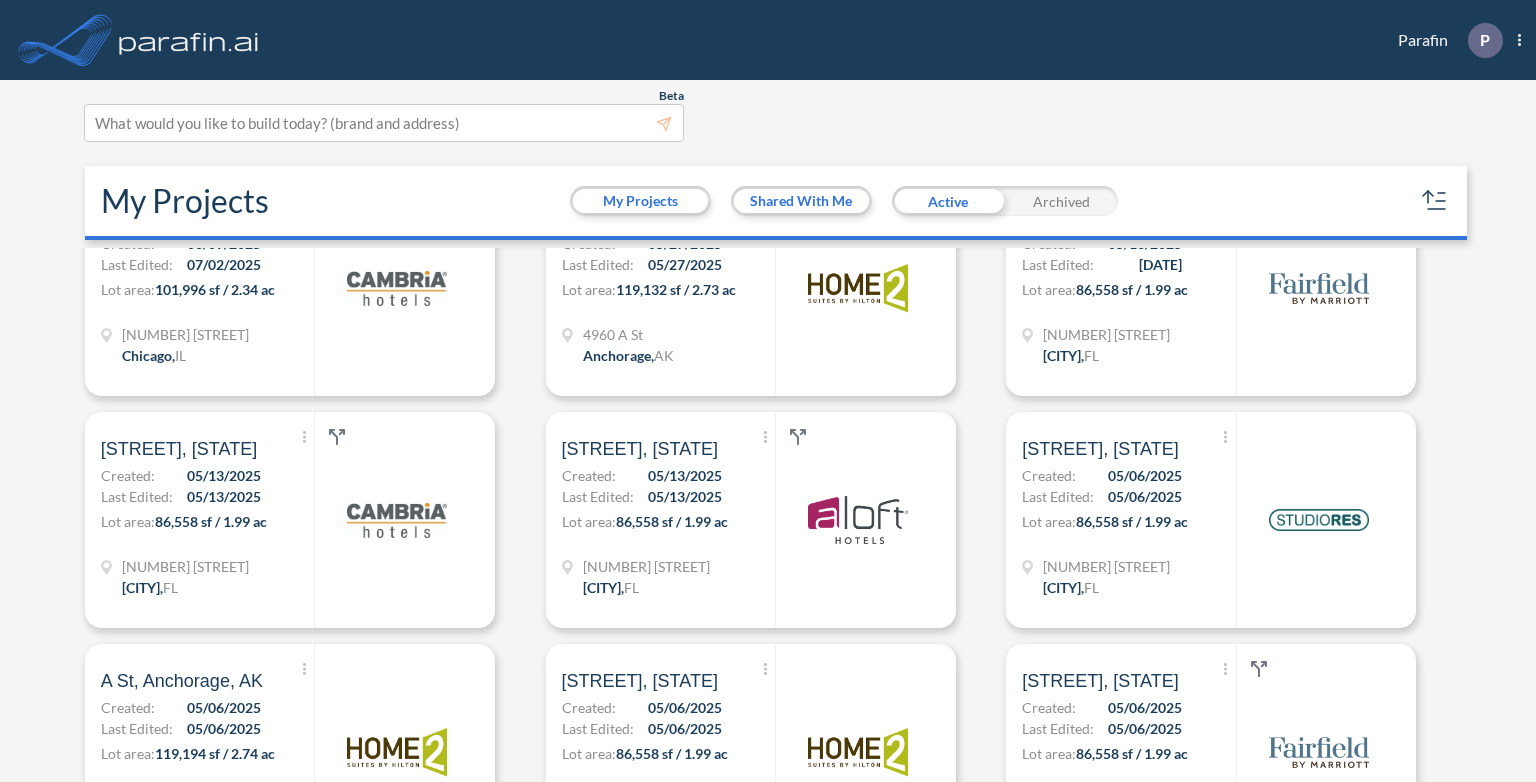 scroll, scrollTop: 400, scrollLeft: 0, axis: vertical 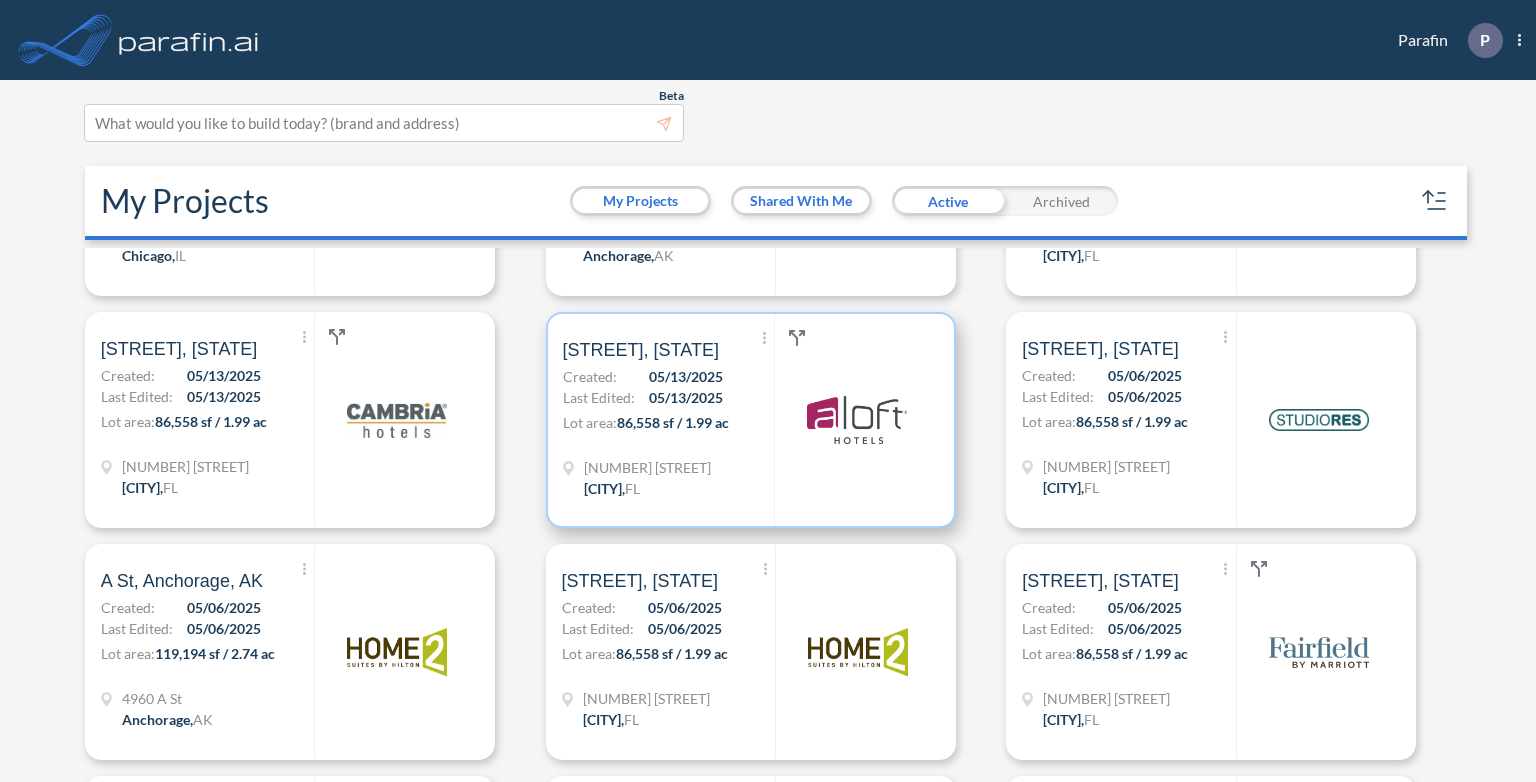 click on "Last Edited:  05/13/2025" at bounding box center [643, 397] 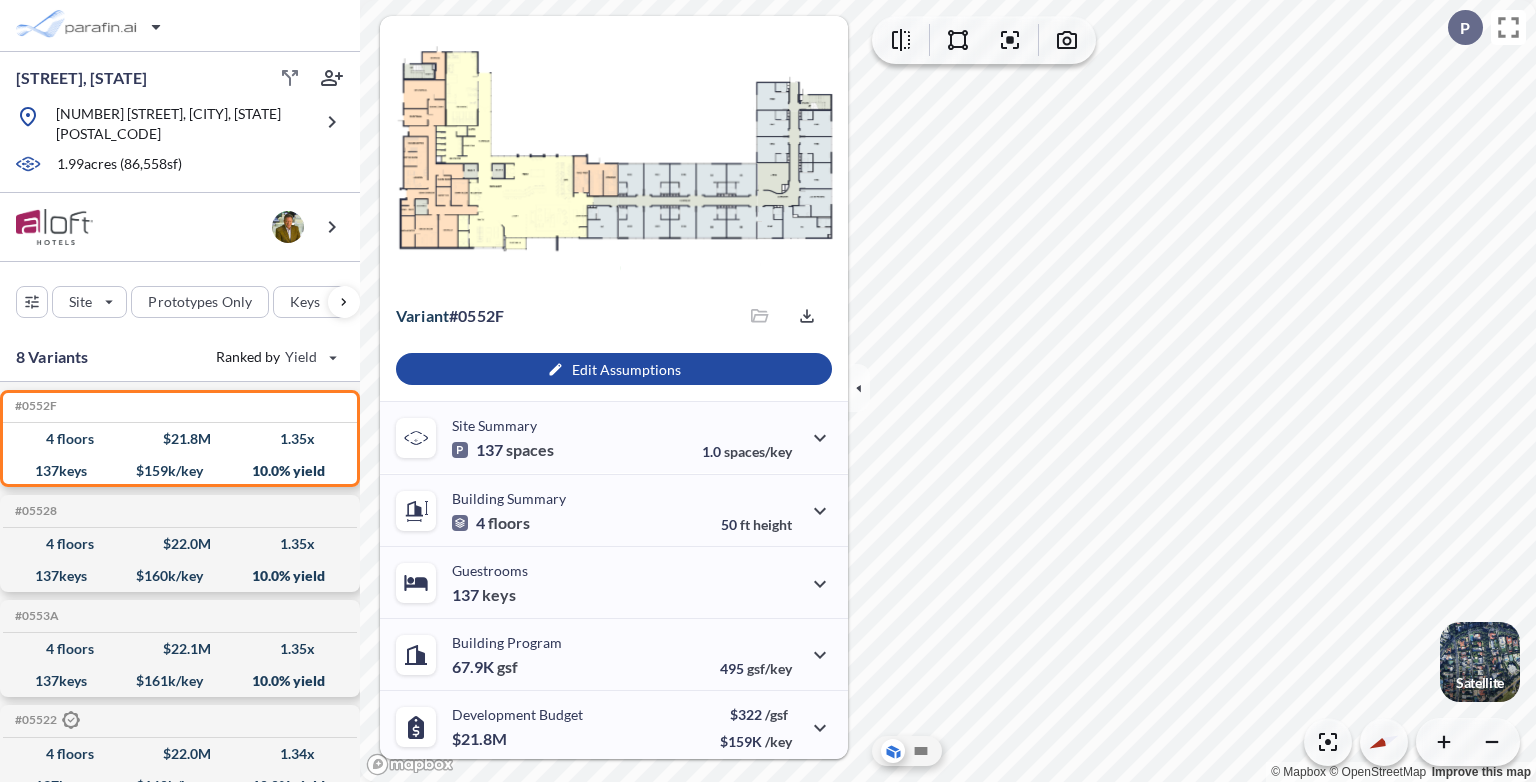 click at bounding box center (1480, 662) 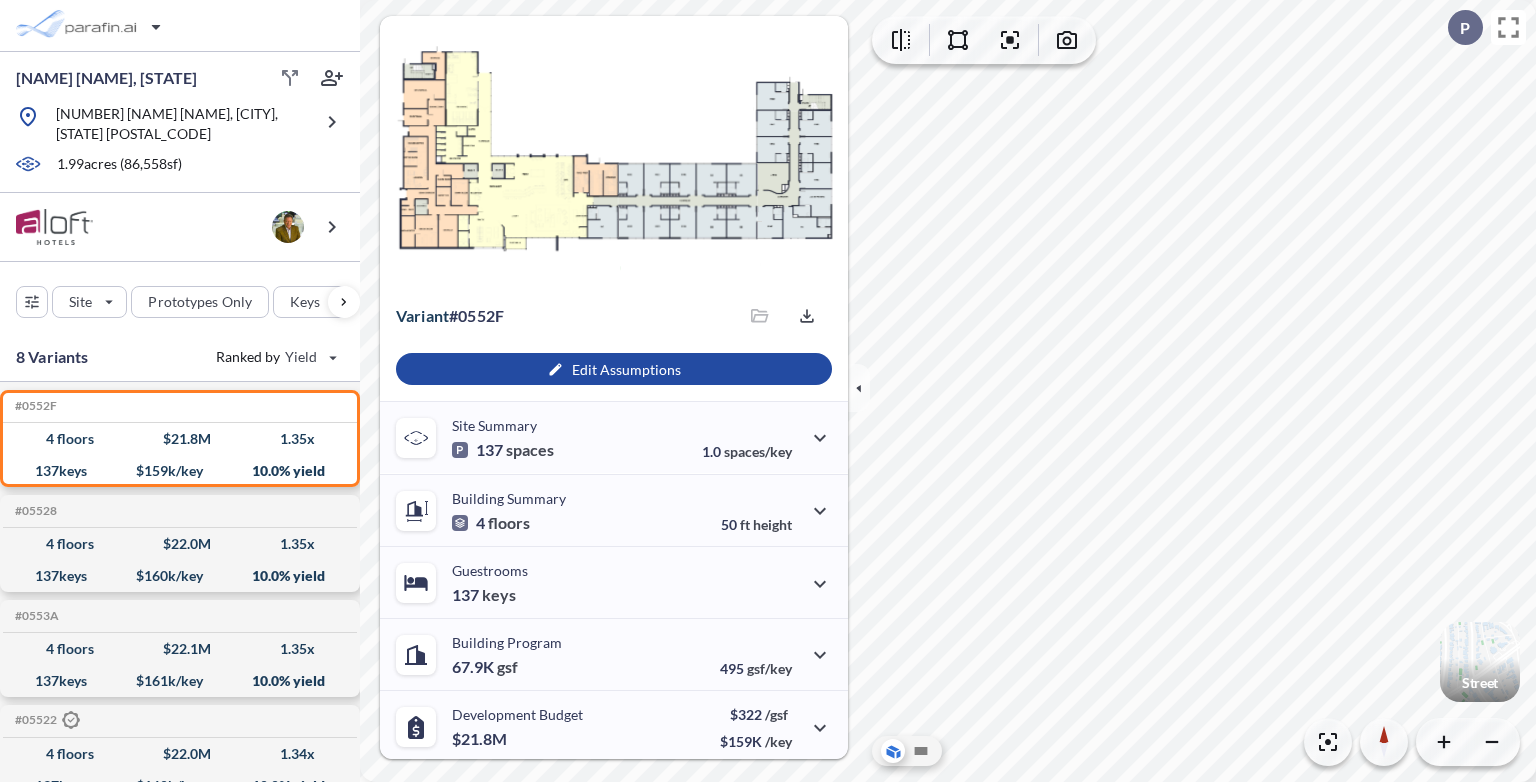 scroll, scrollTop: 0, scrollLeft: 0, axis: both 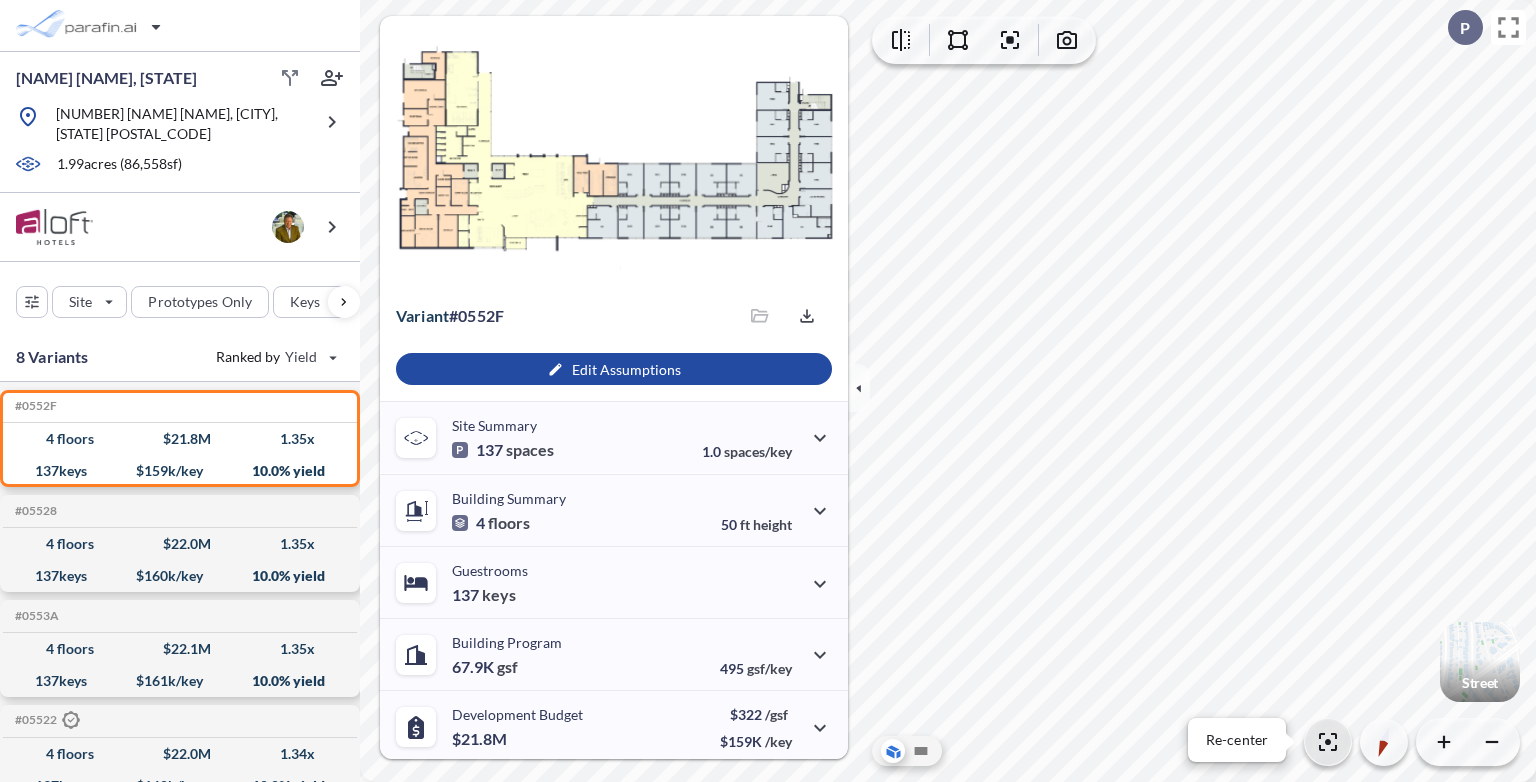 click at bounding box center (1328, 742) 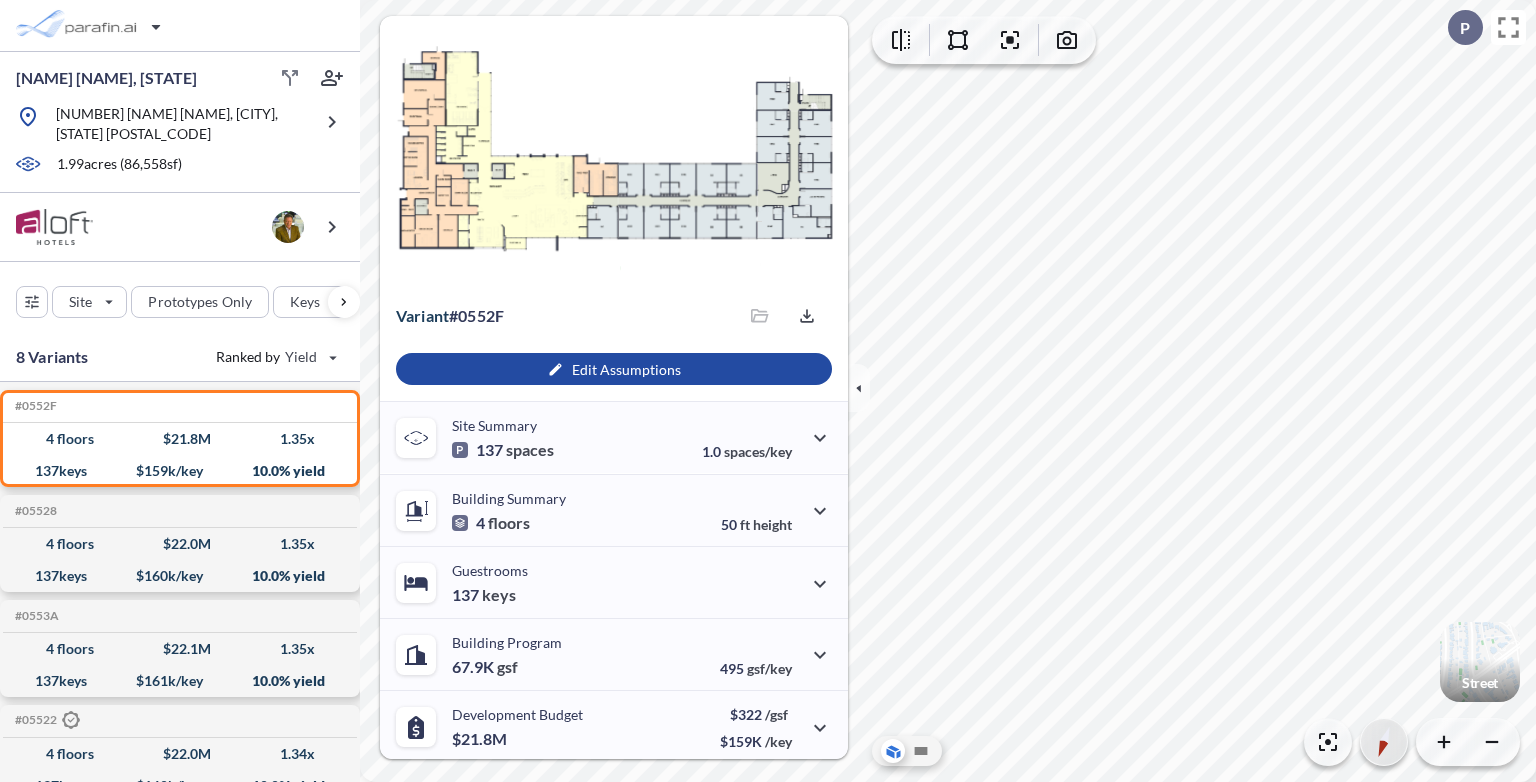 click at bounding box center (1384, 742) 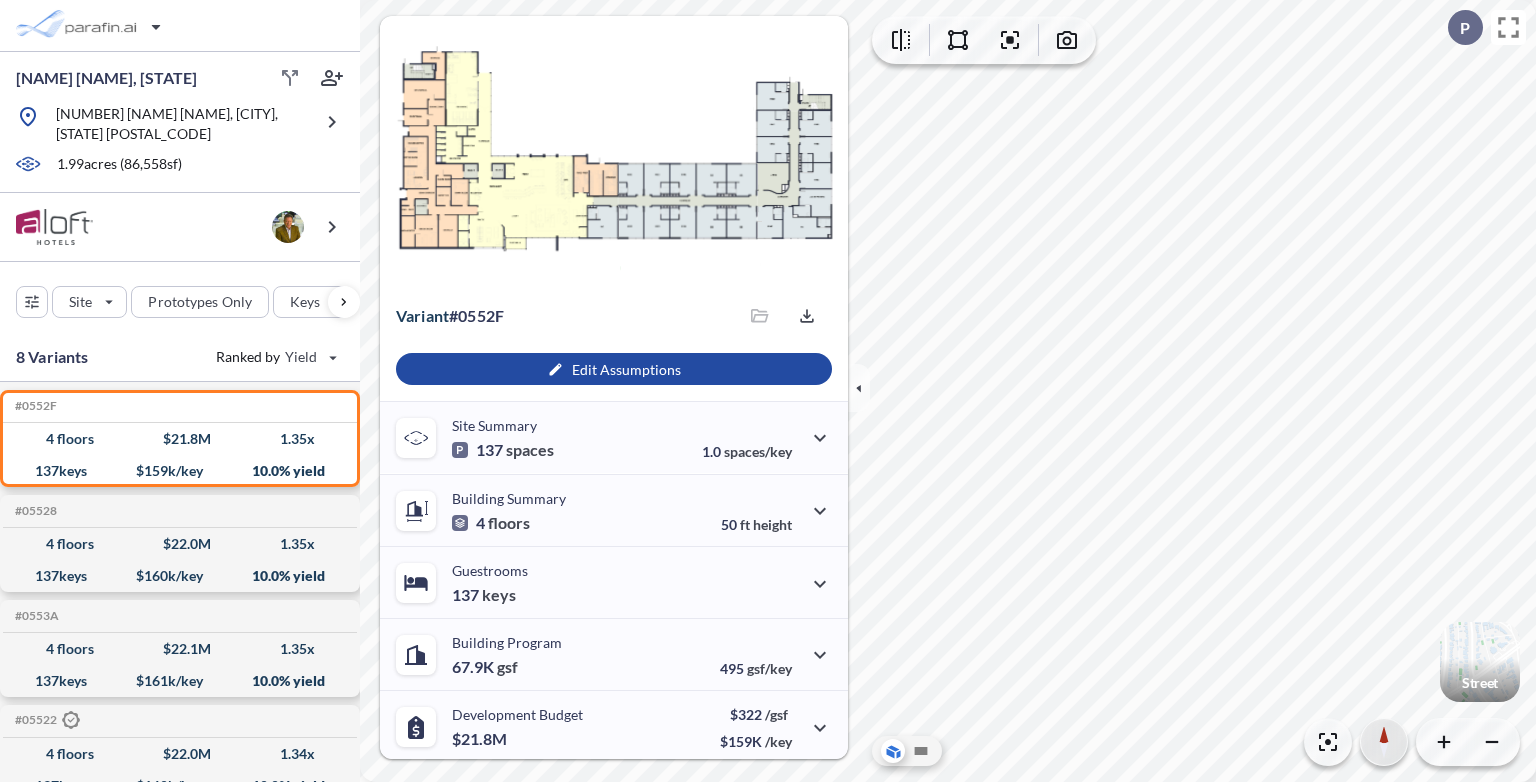 click at bounding box center (1384, 742) 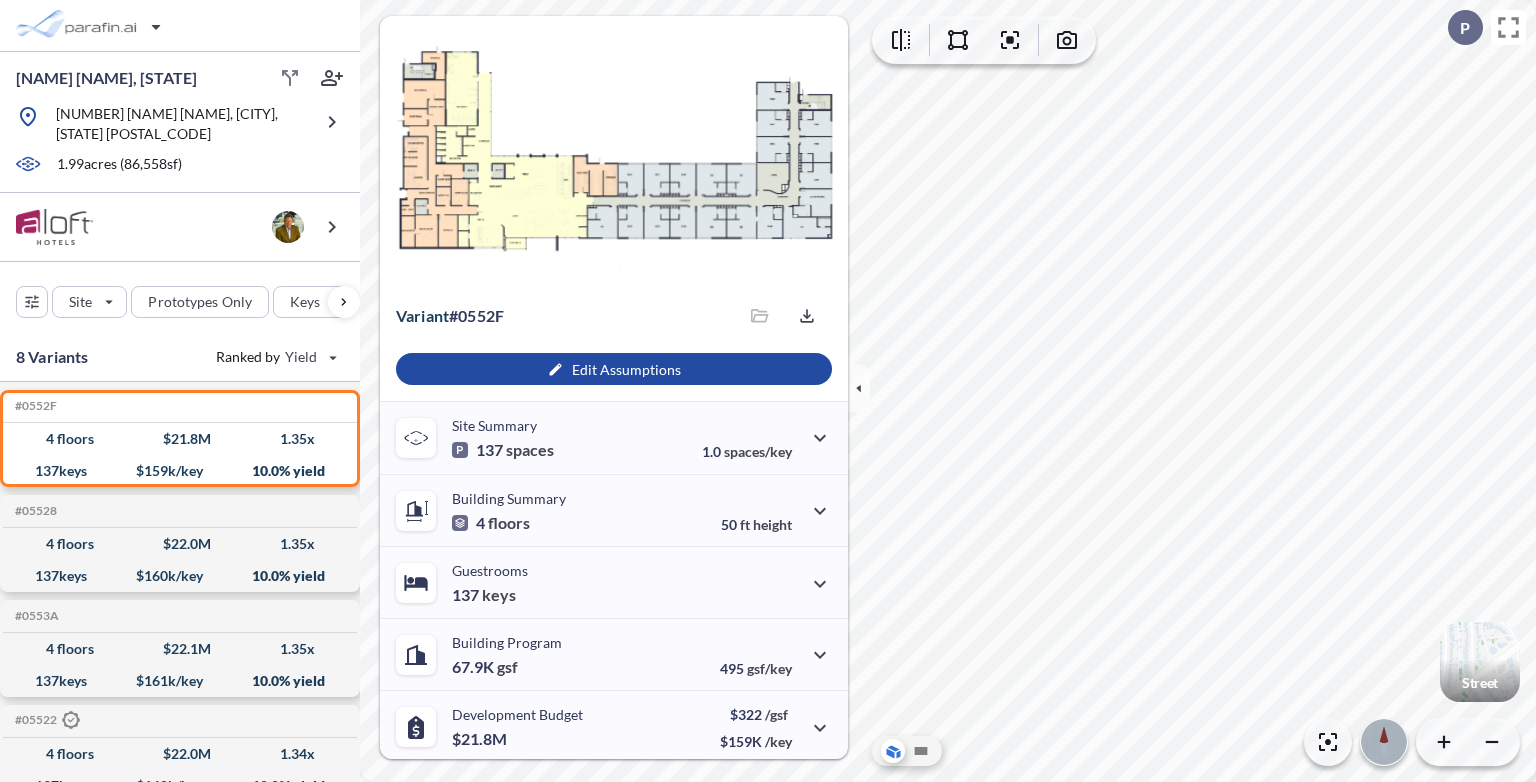 click at bounding box center [1384, 742] 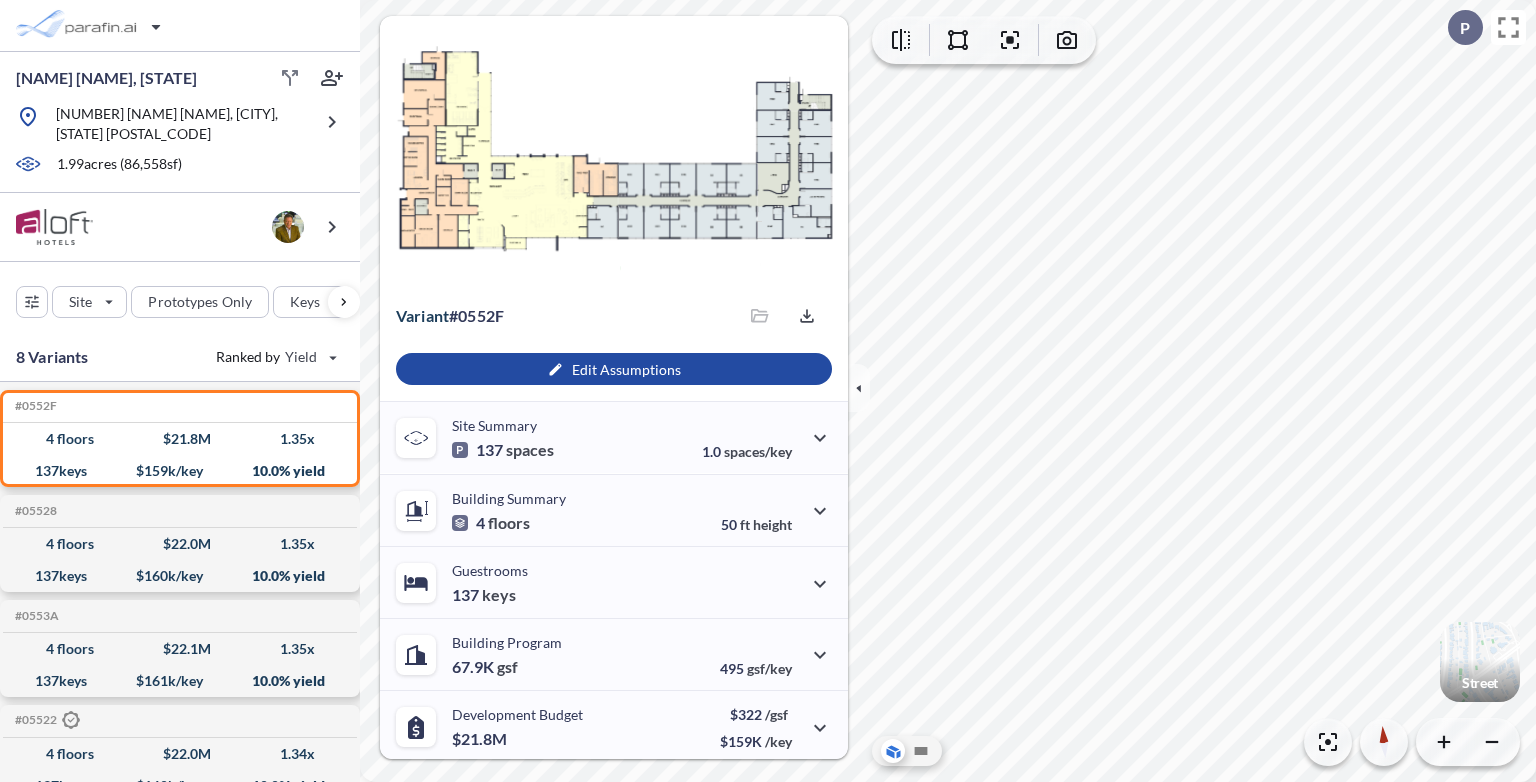 click at bounding box center (901, 40) 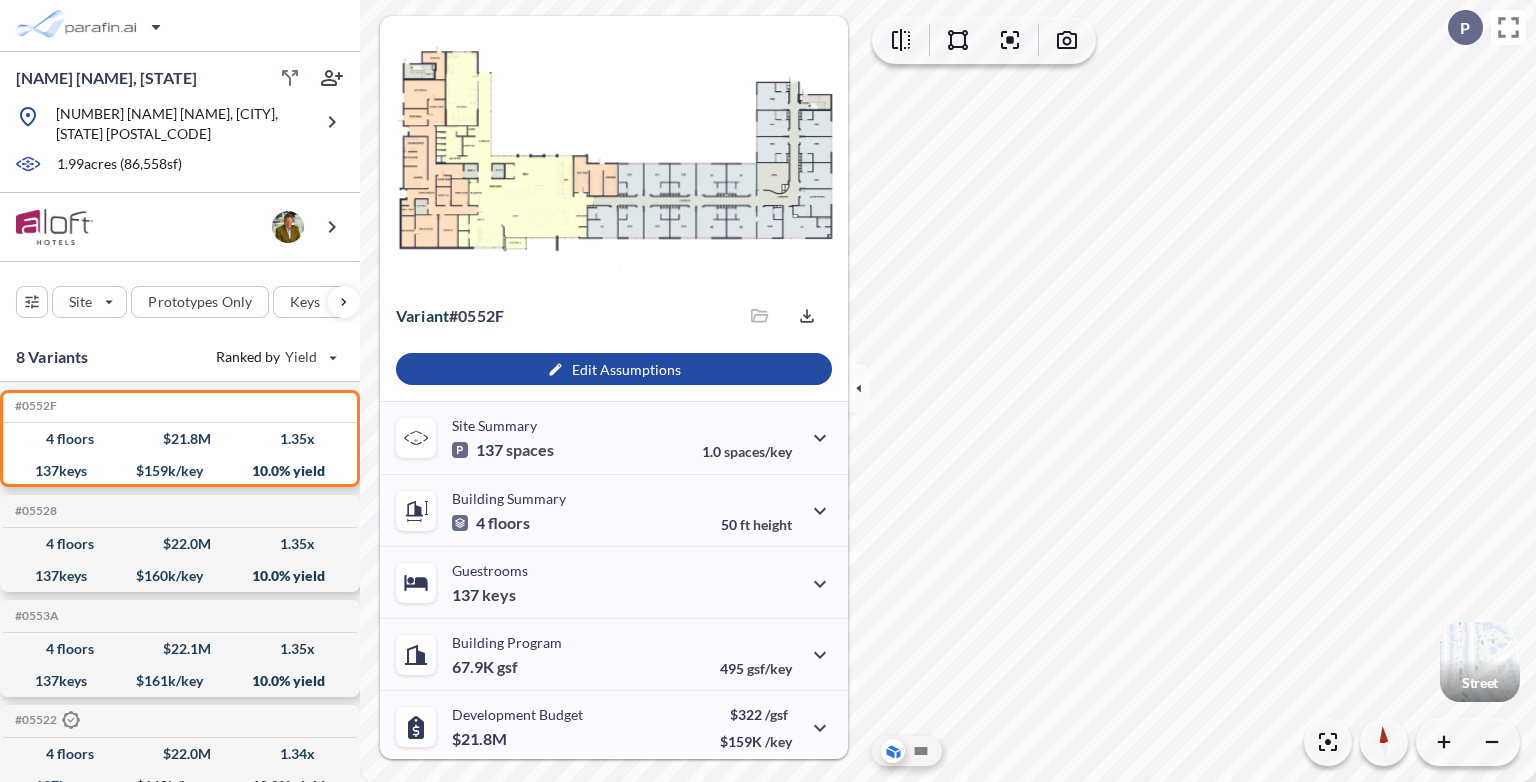 click at bounding box center [1480, 662] 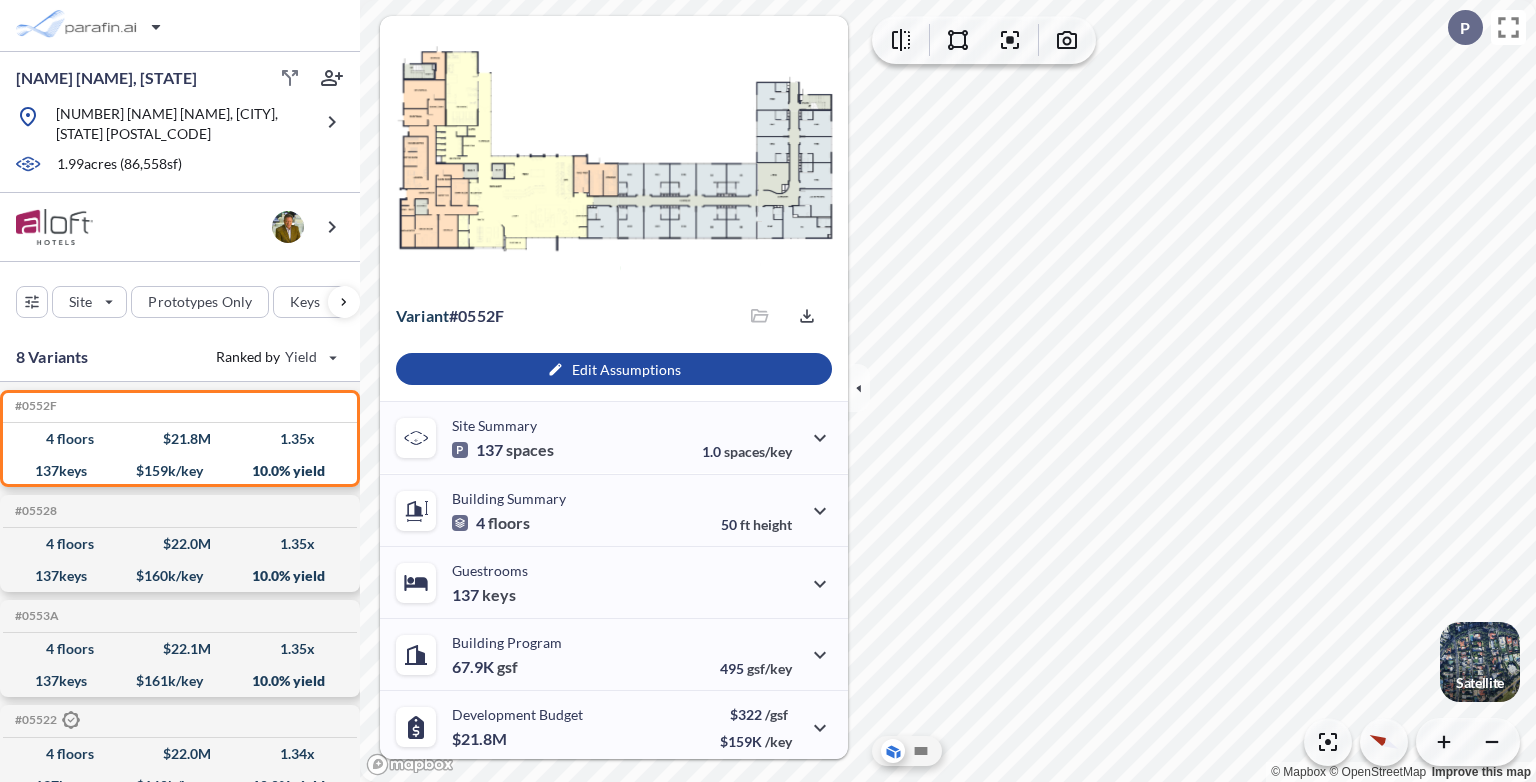 click at bounding box center [1480, 662] 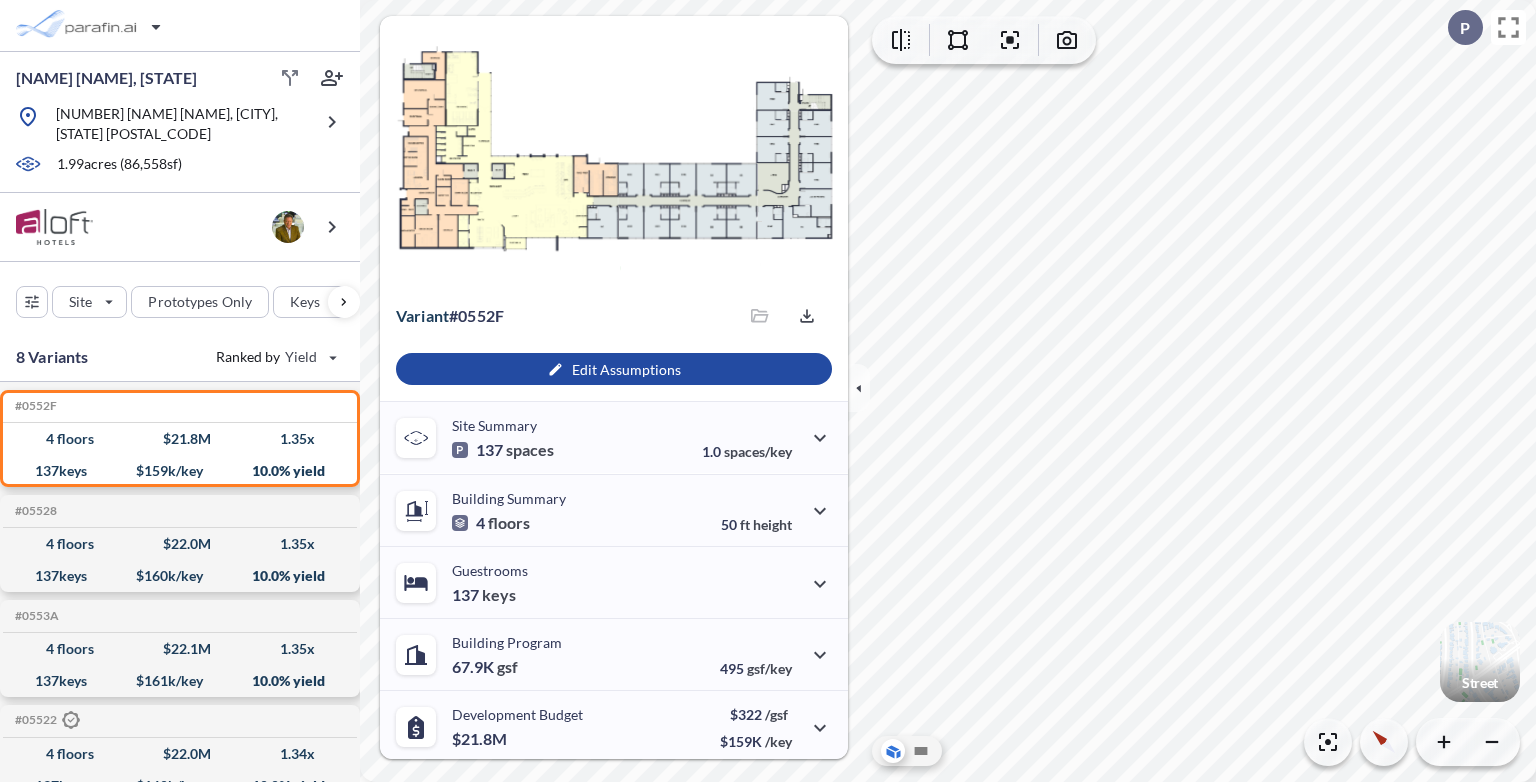 click at bounding box center (958, 40) 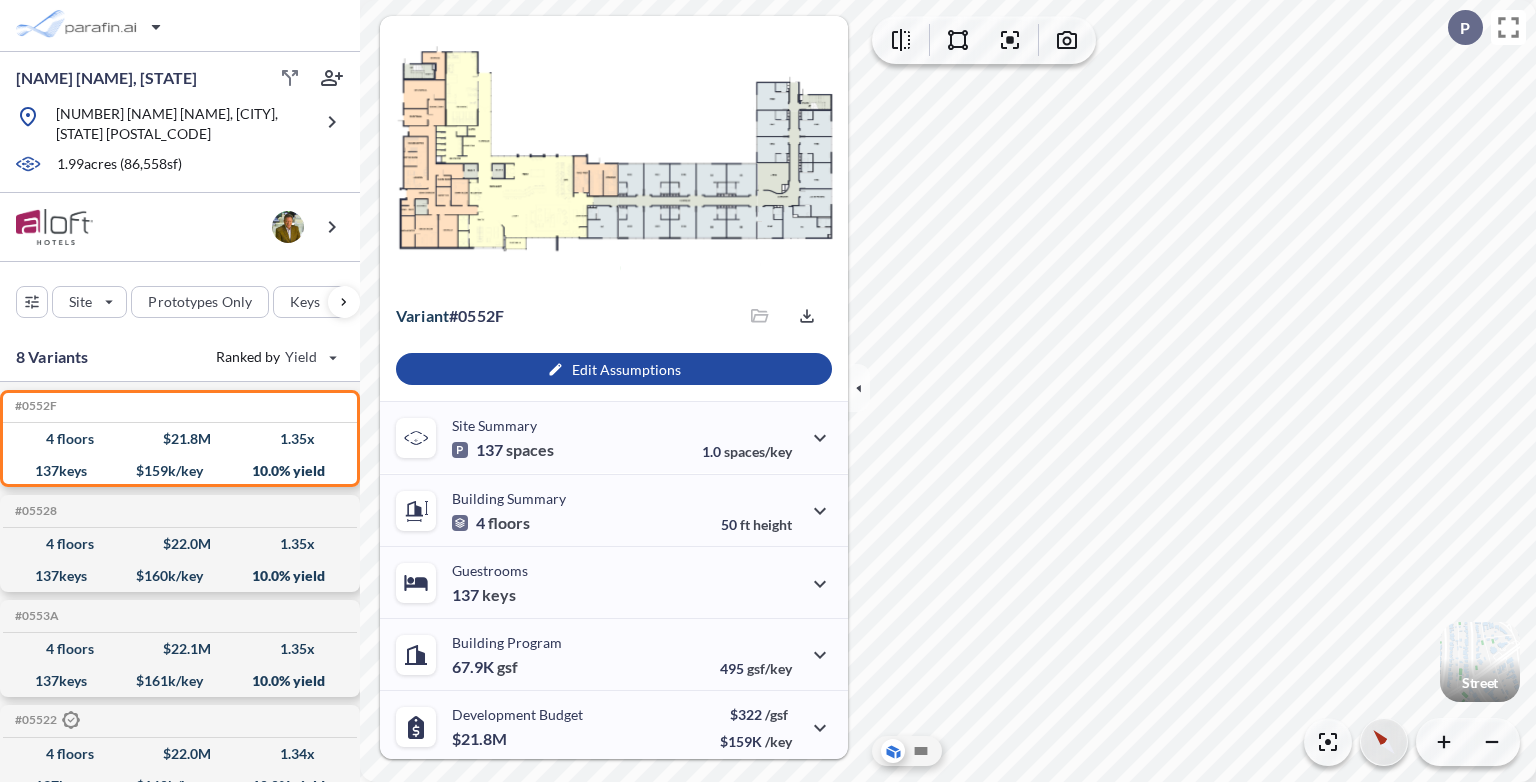 click at bounding box center [1384, 742] 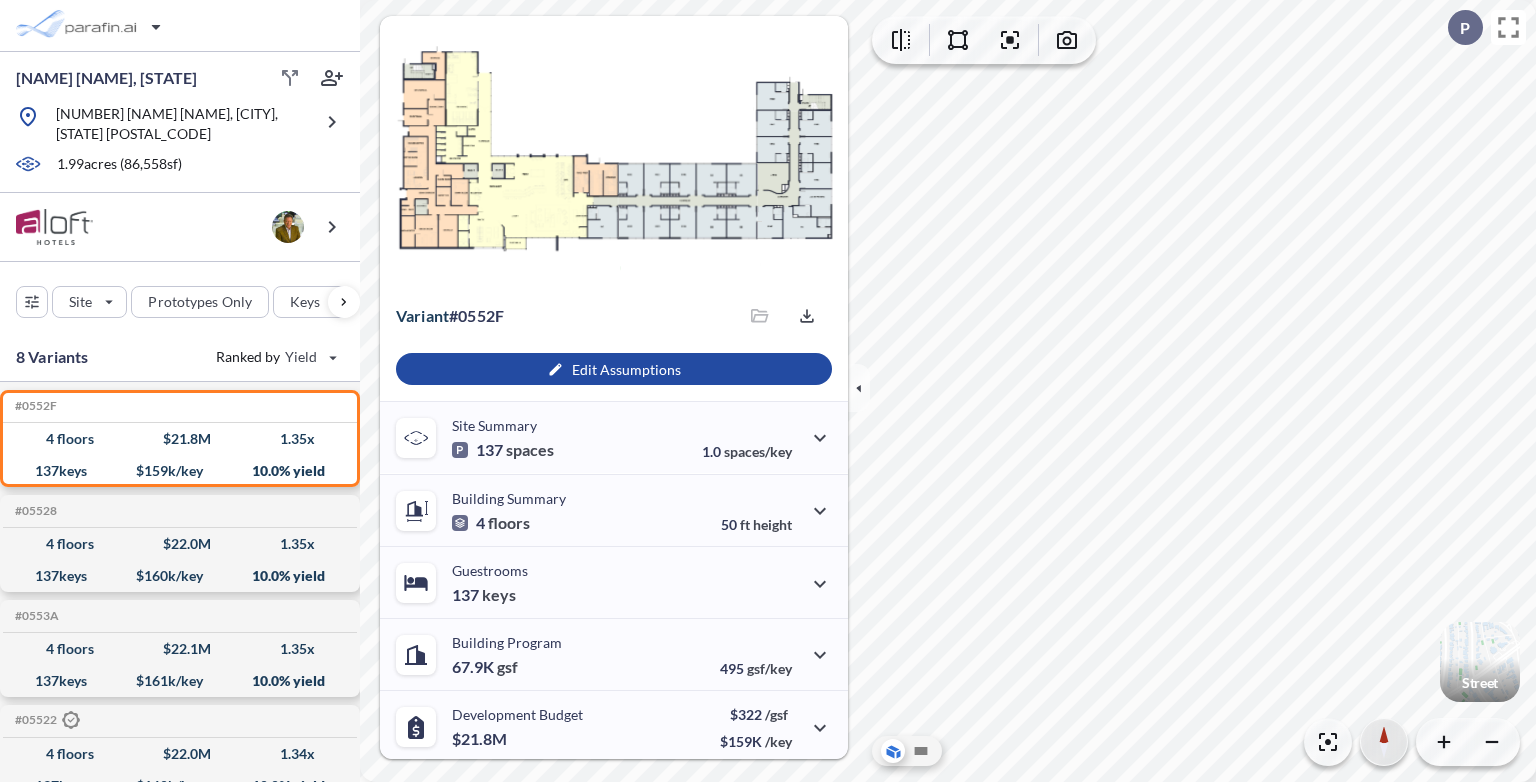 click at bounding box center [1384, 750] 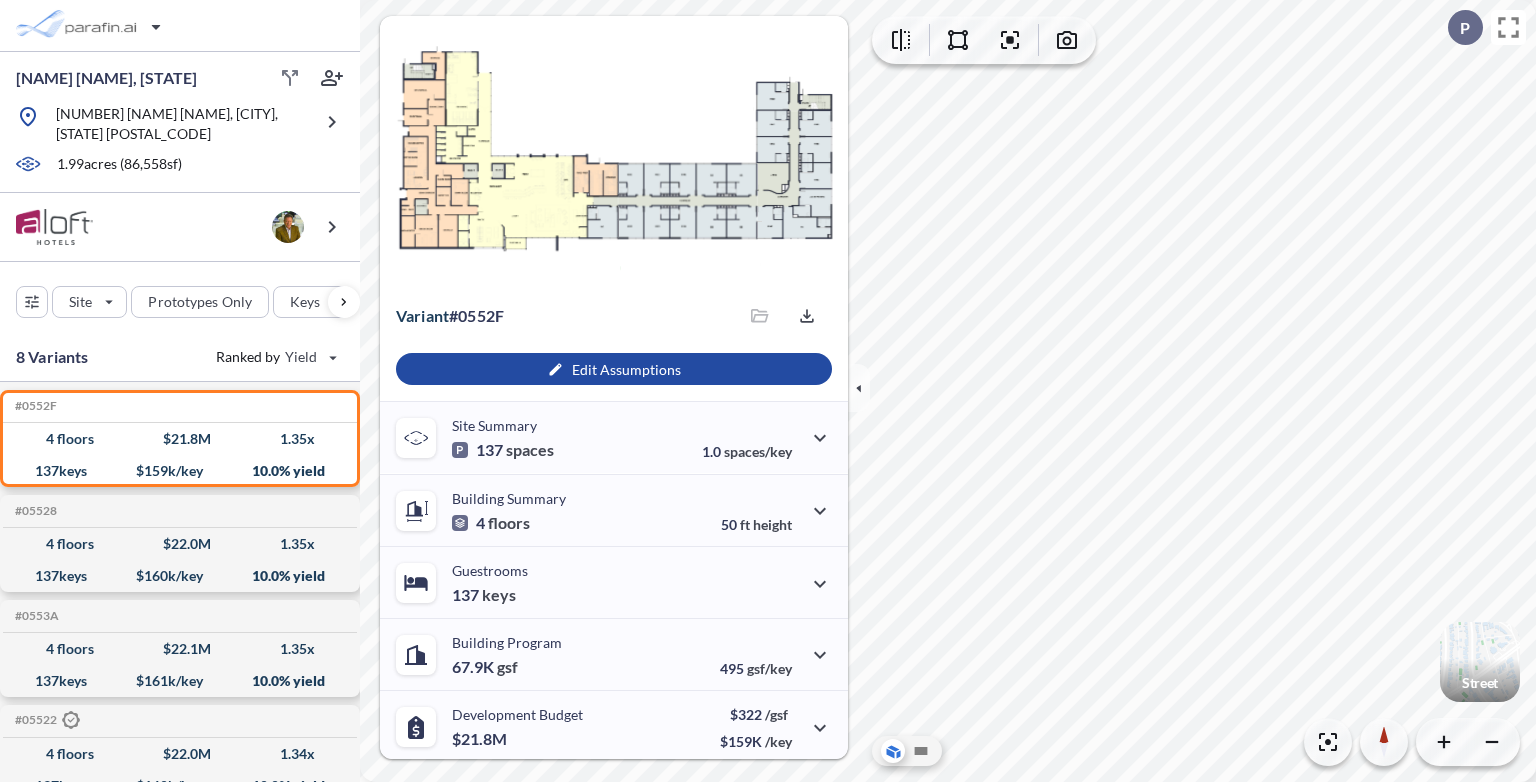 click at bounding box center (1480, 662) 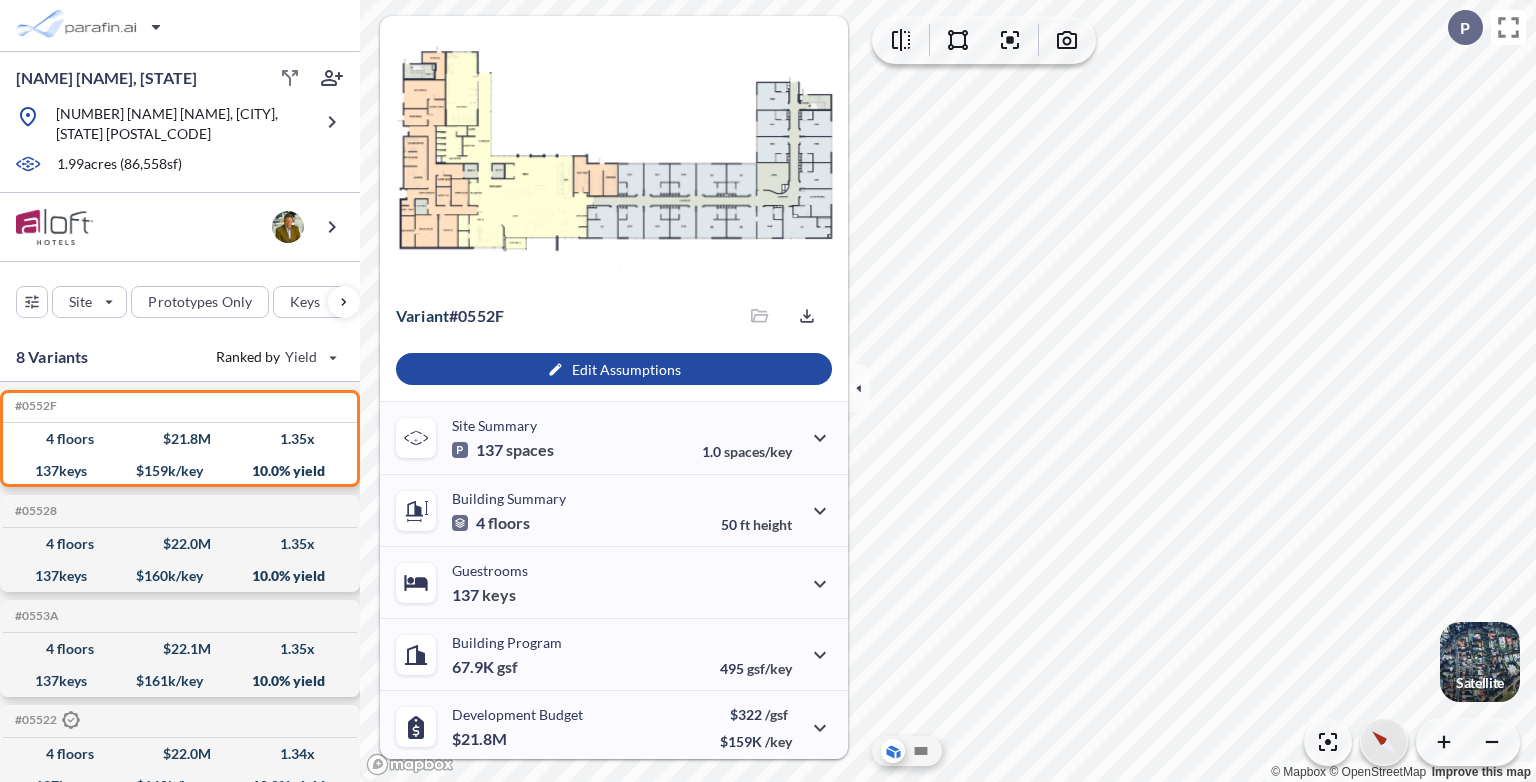 click at bounding box center (1384, 742) 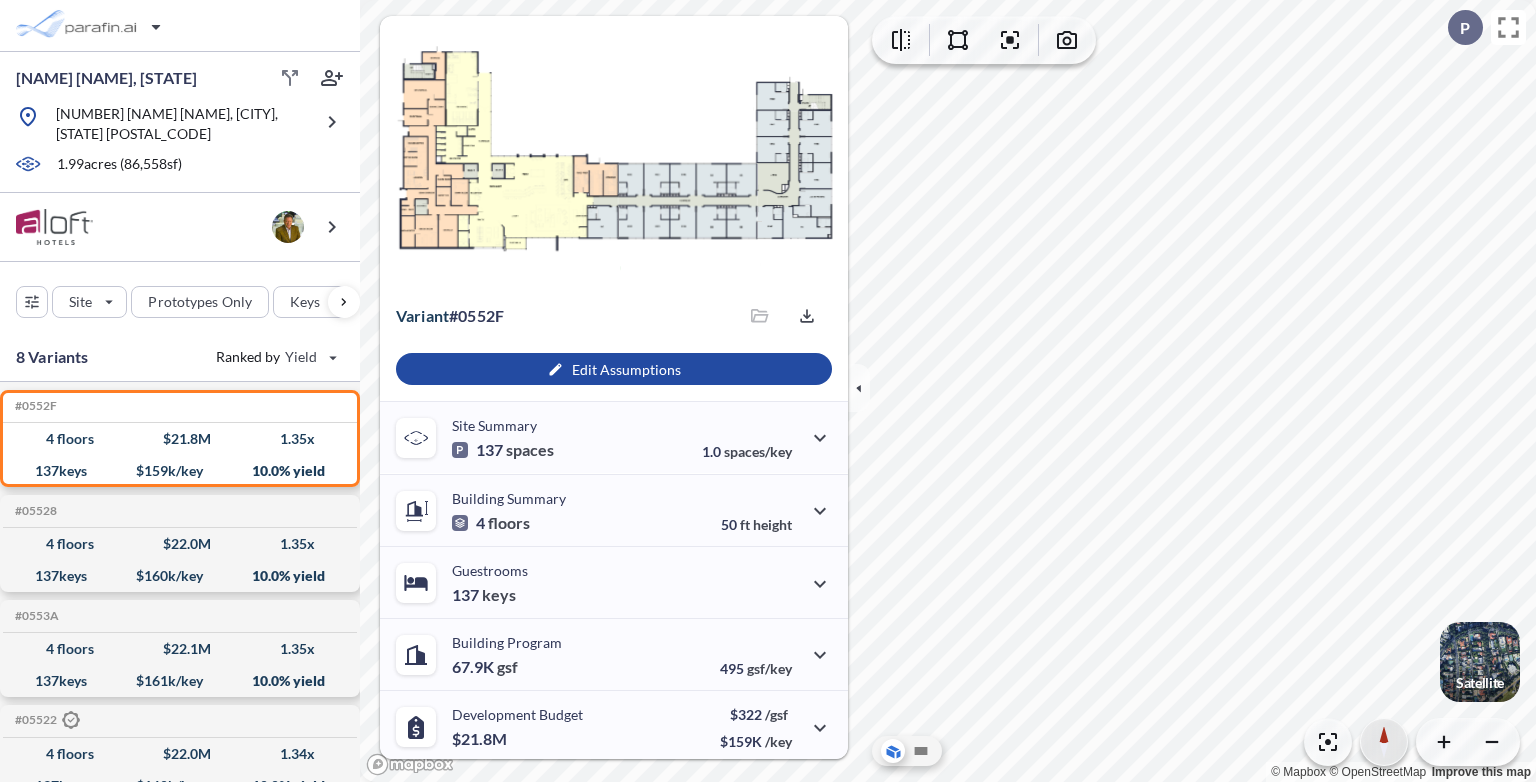 click at bounding box center [1384, 742] 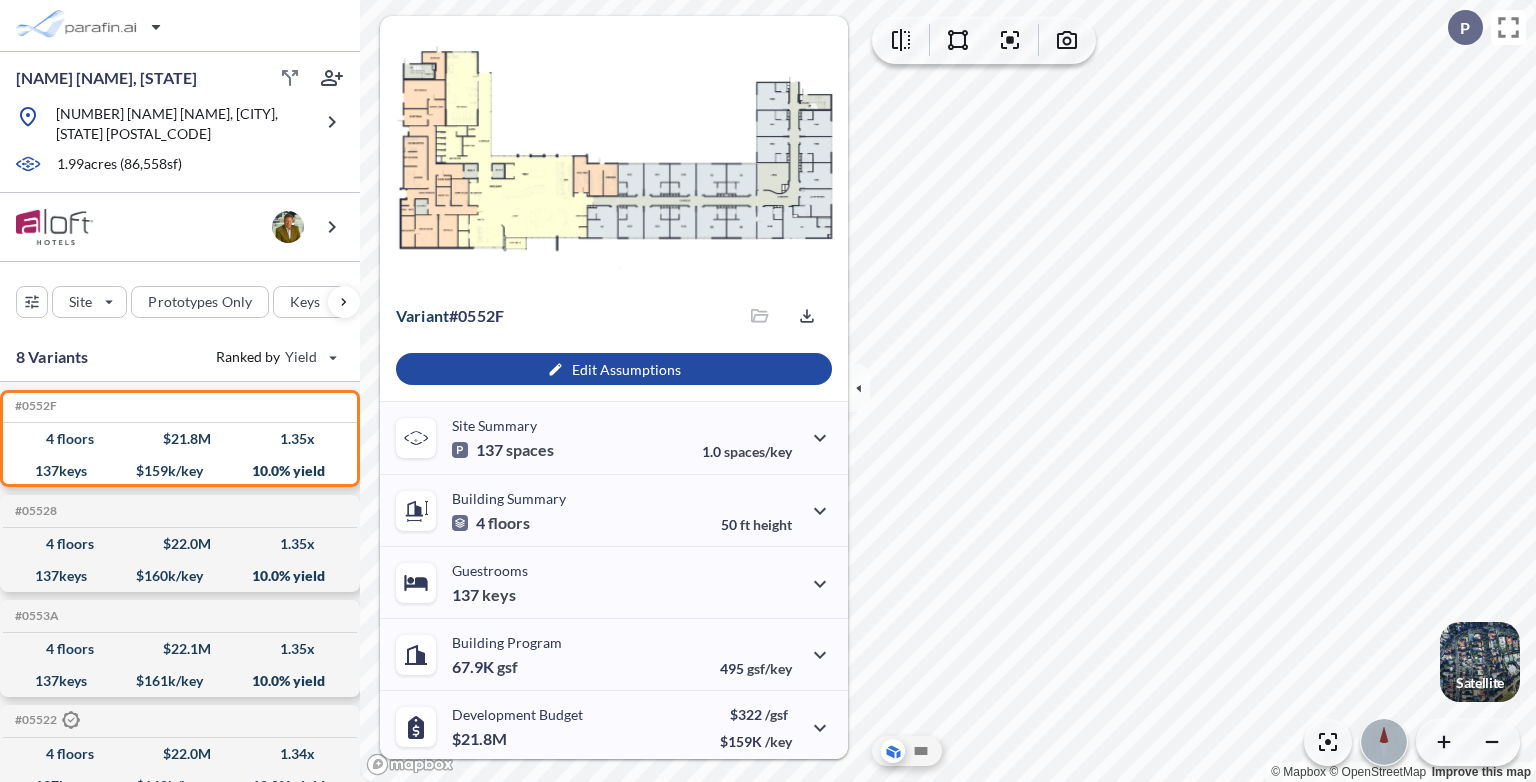 drag, startPoint x: 1375, startPoint y: 726, endPoint x: 1375, endPoint y: 755, distance: 29 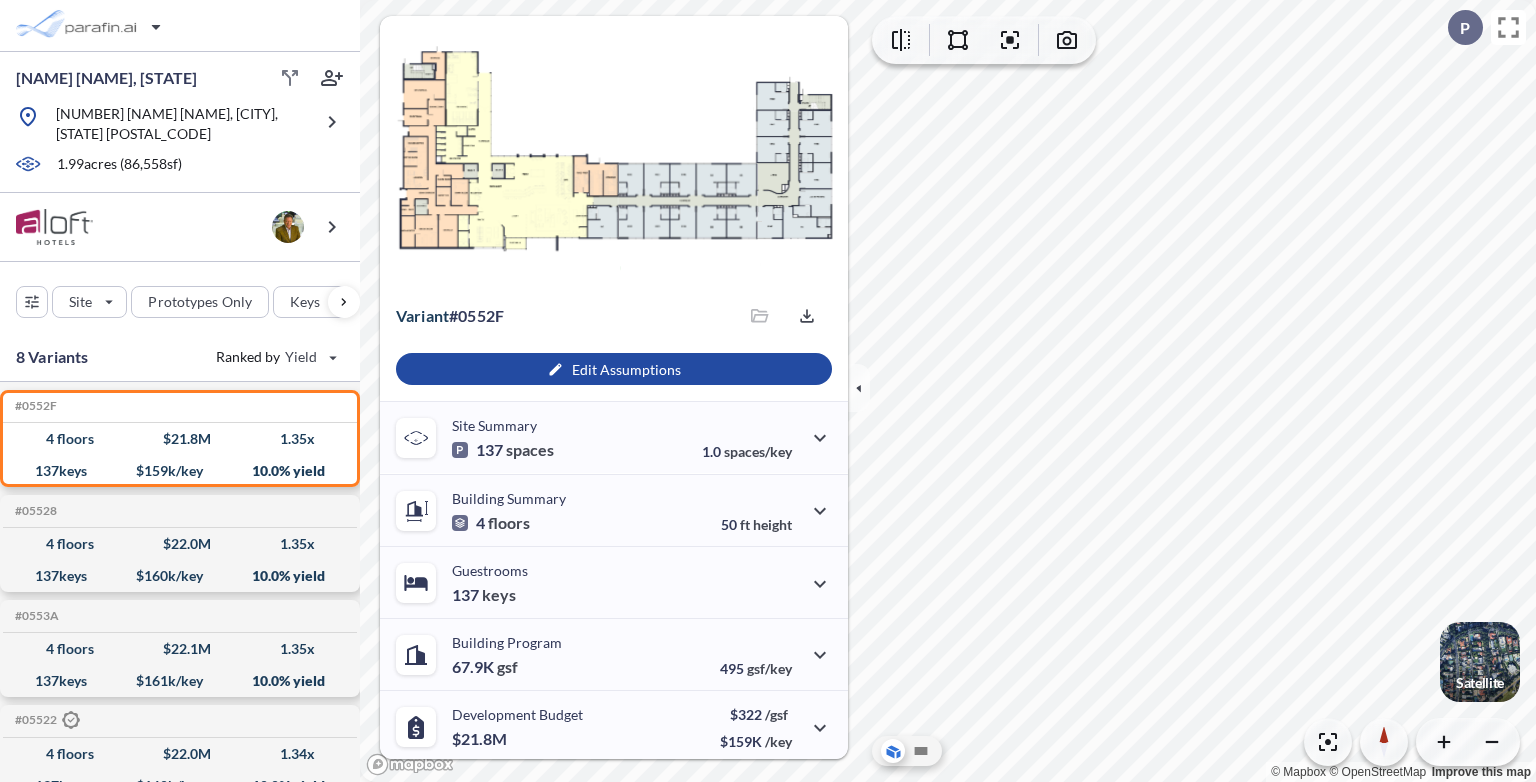 click on "© Mapbox   © OpenStreetMap   Improve this map" at bounding box center [948, 391] 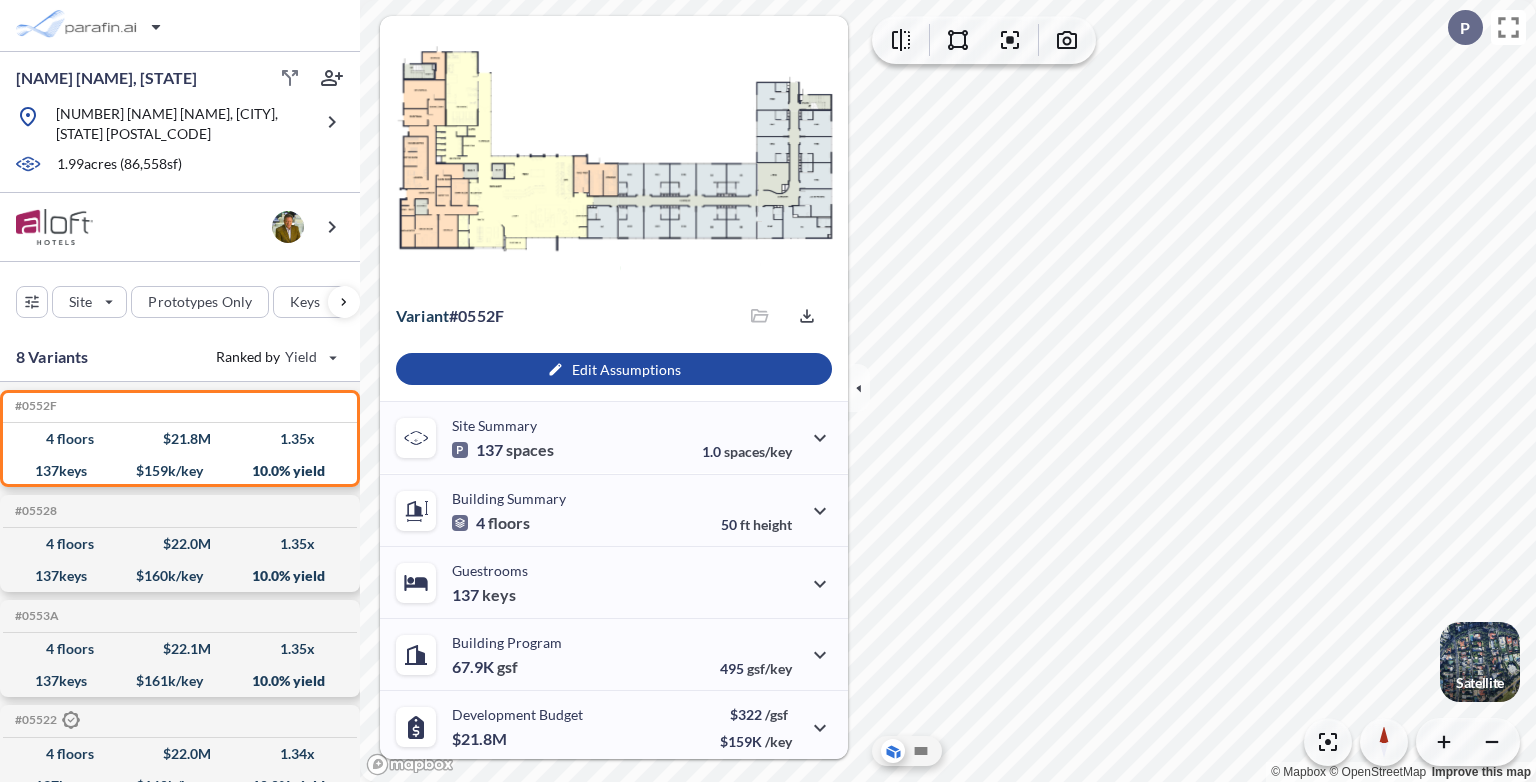 click at bounding box center (1480, 662) 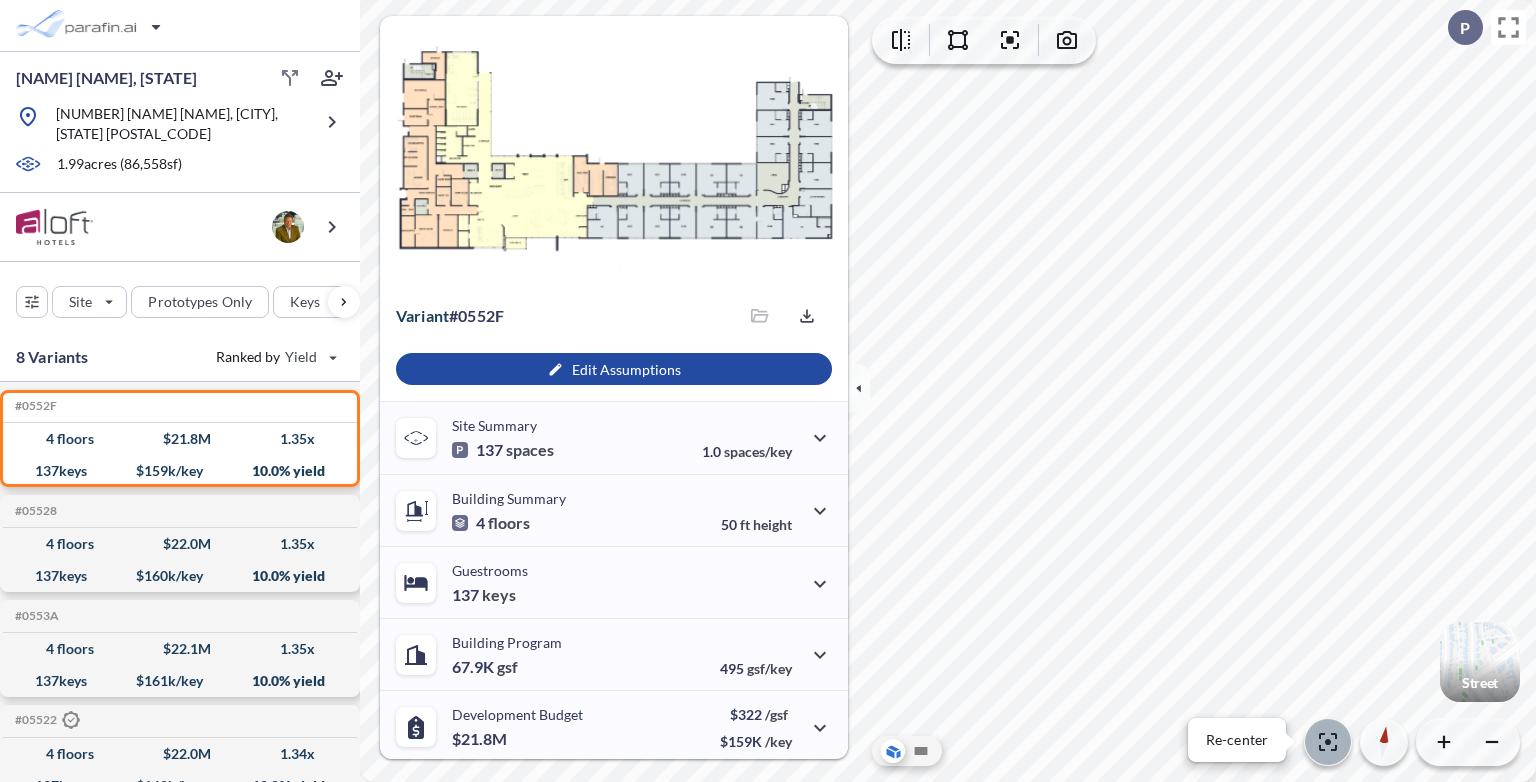 click at bounding box center [1328, 742] 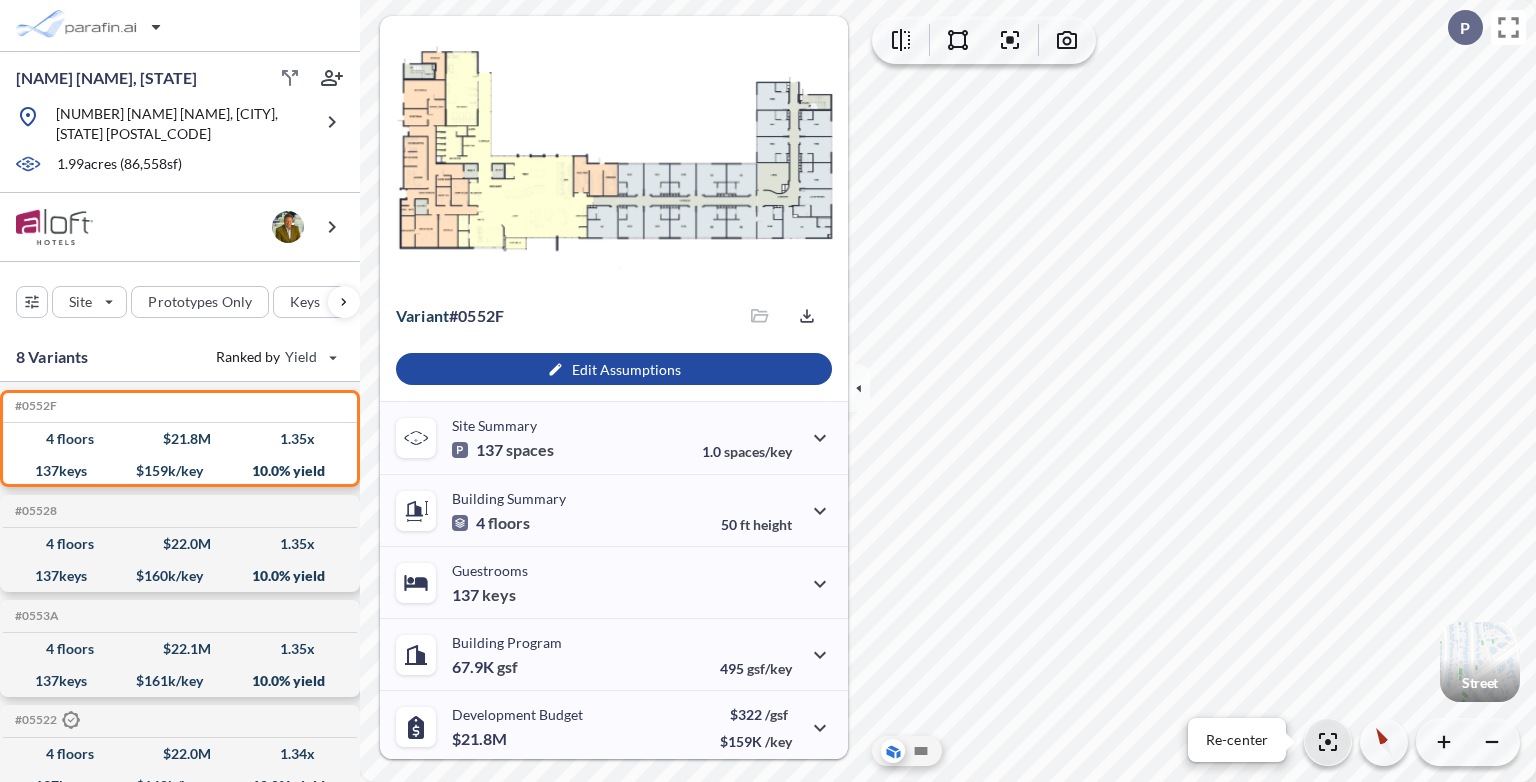 click at bounding box center [1328, 742] 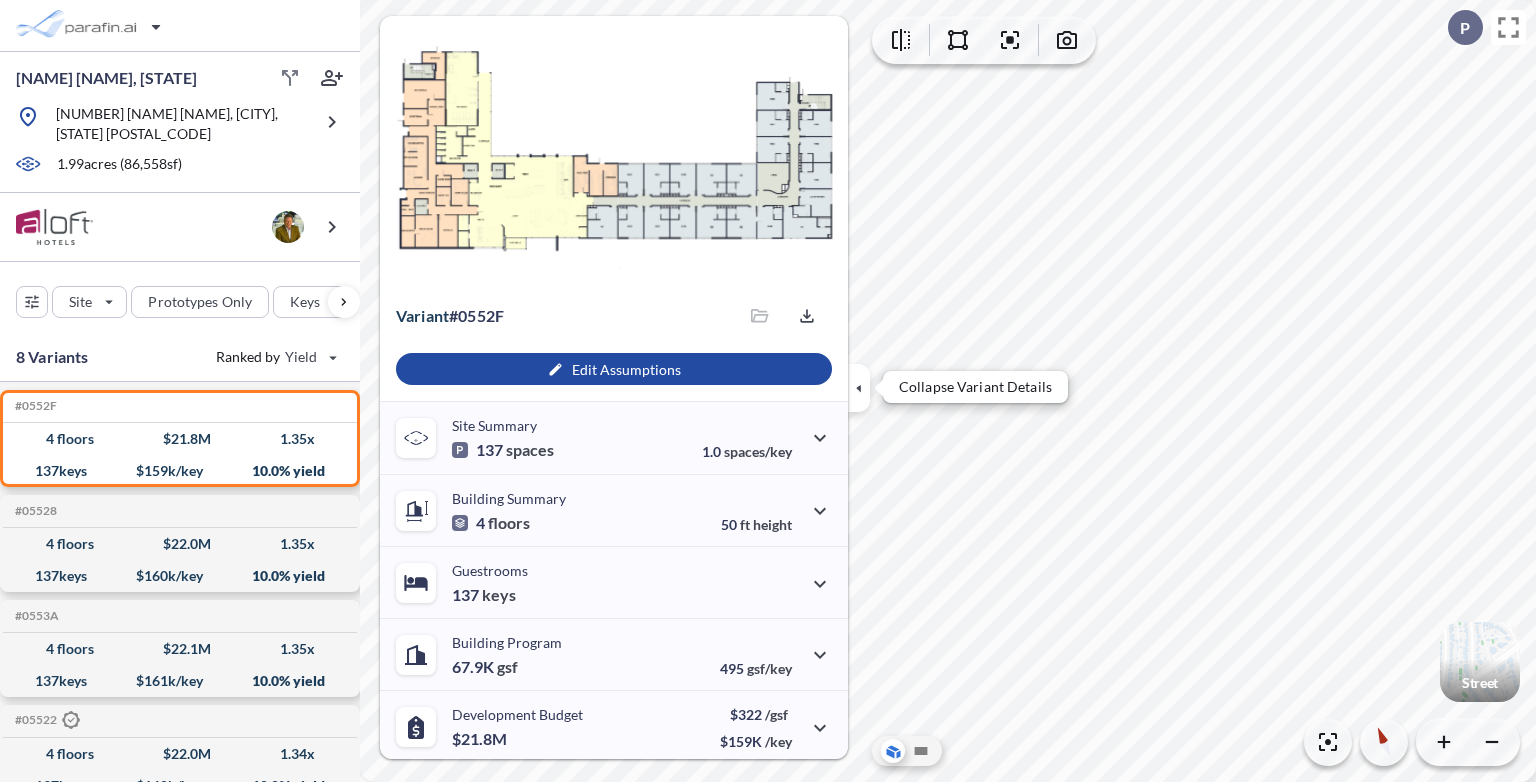 click at bounding box center (859, 388) 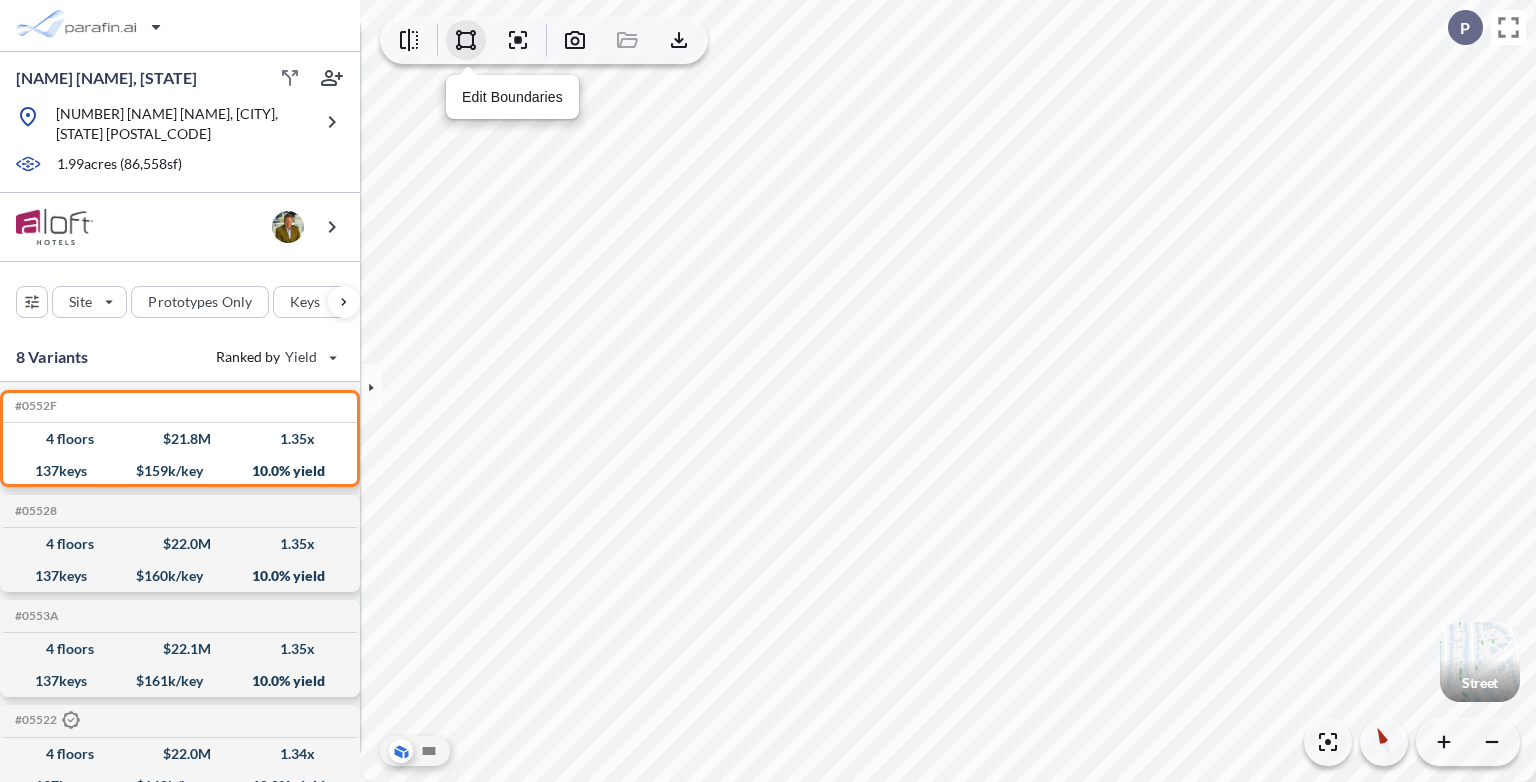 click at bounding box center [466, 40] 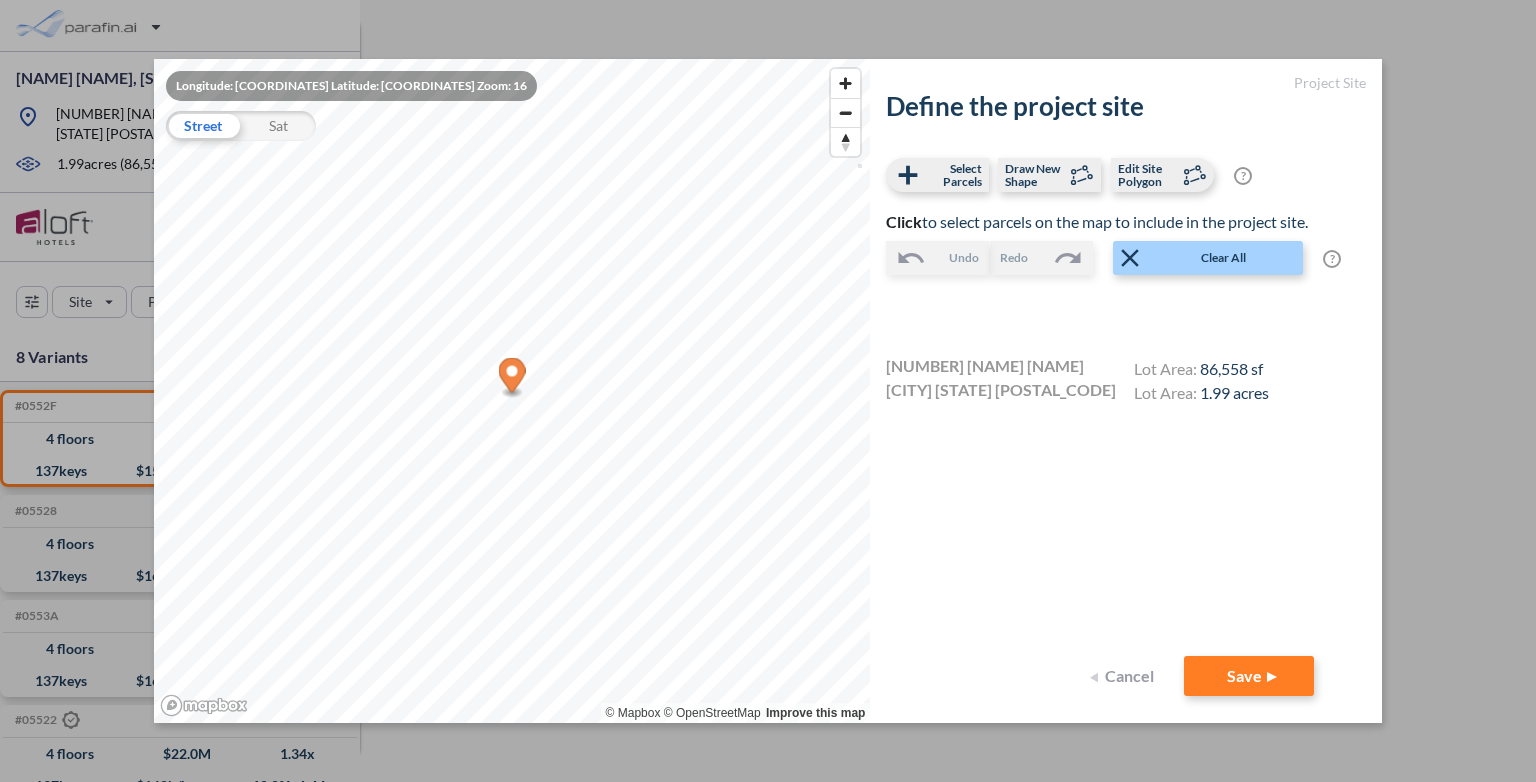 click on "Longitude: -80.854255 Latitude: 28.552807 Zoom: 16 Street Sat © Mapbox   © OpenStreetMap   Improve this map Click to start drawing shape Project Site Define the project site Select Parcels Draw New Shape Edit Site Polygon ?   Optional: manually edit site polygon Click  to select parcels on the map to include in the project site. Undo Redo Clear All ?   Clear all selected parcels and start over 4760 Helen Hauser Blvd Titusville FL 32780 Lot Area:   86,558   sf Lot Area:   1.99   acres Cancel Save" at bounding box center [768, 391] 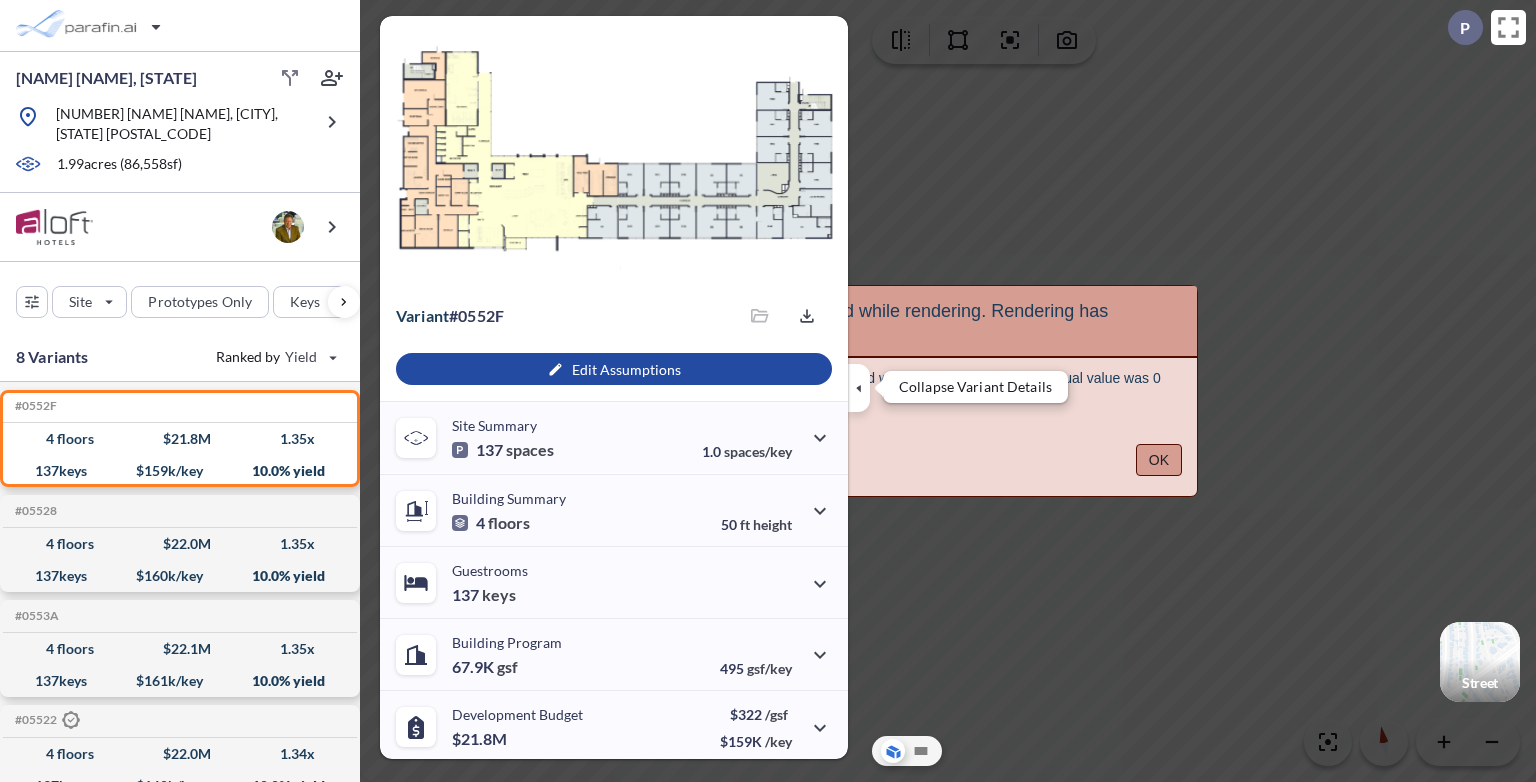 drag, startPoint x: 852, startPoint y: 387, endPoint x: 962, endPoint y: 461, distance: 132.57451 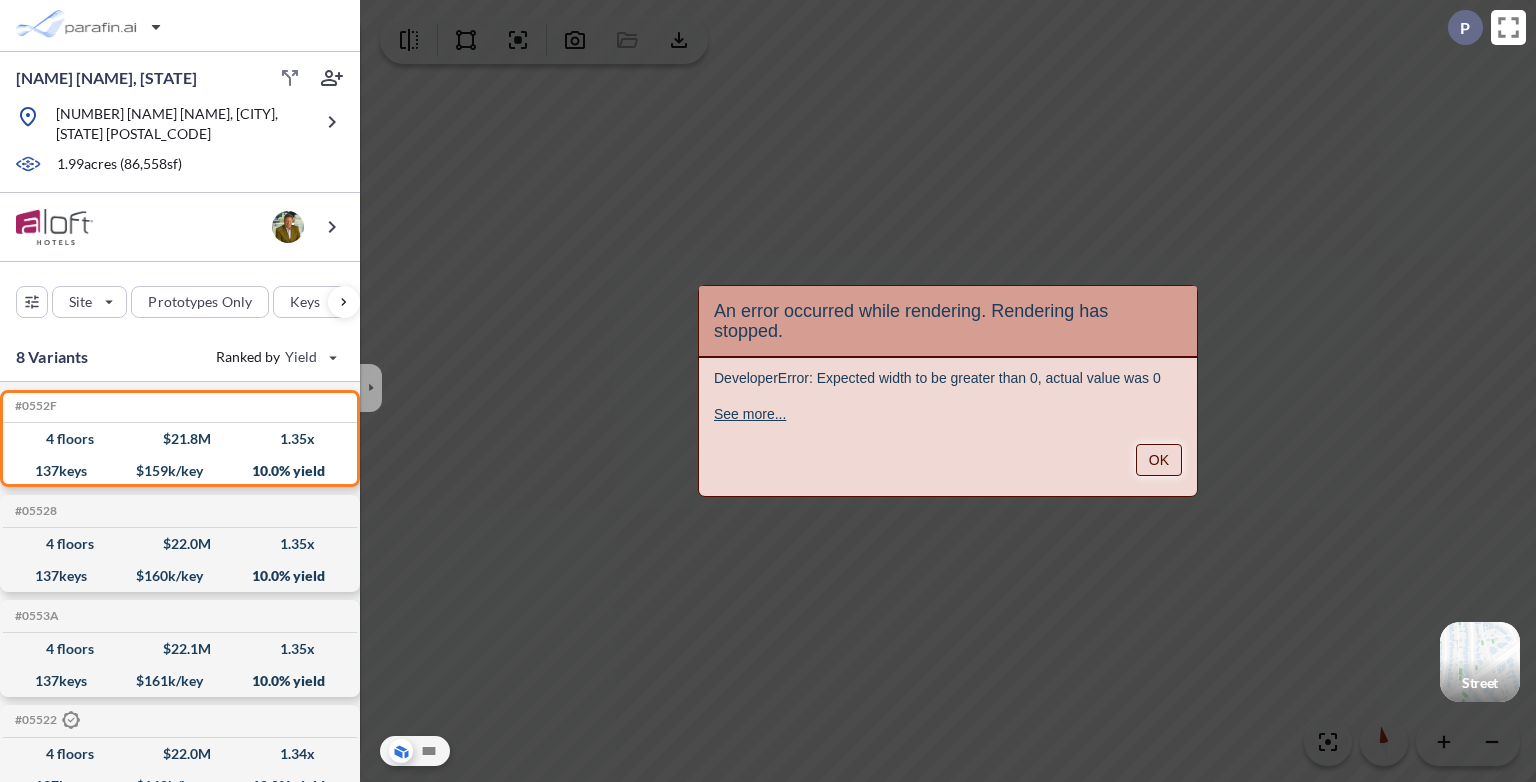 click on "OK" at bounding box center [1159, 460] 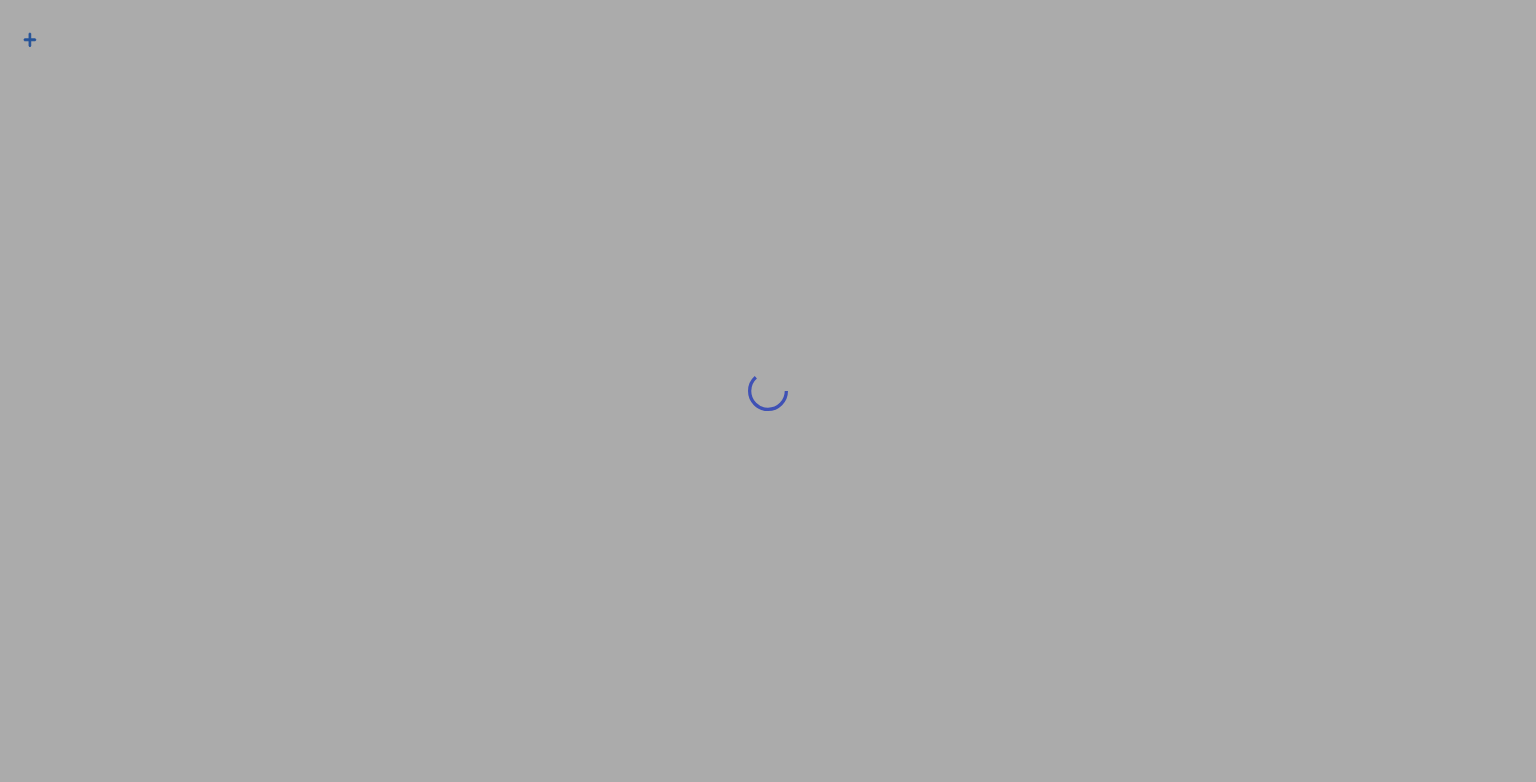 scroll, scrollTop: 0, scrollLeft: 0, axis: both 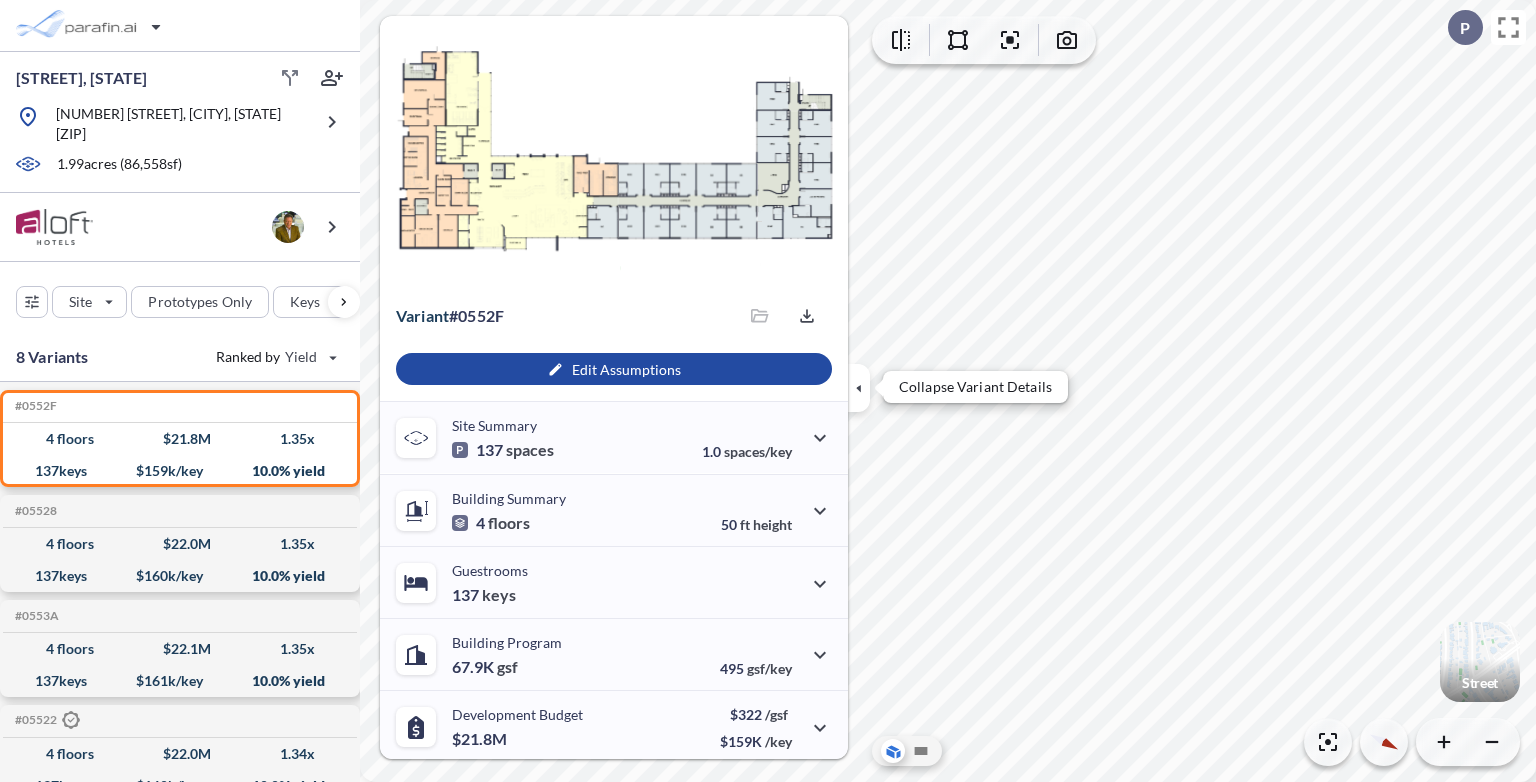 click at bounding box center (859, 388) 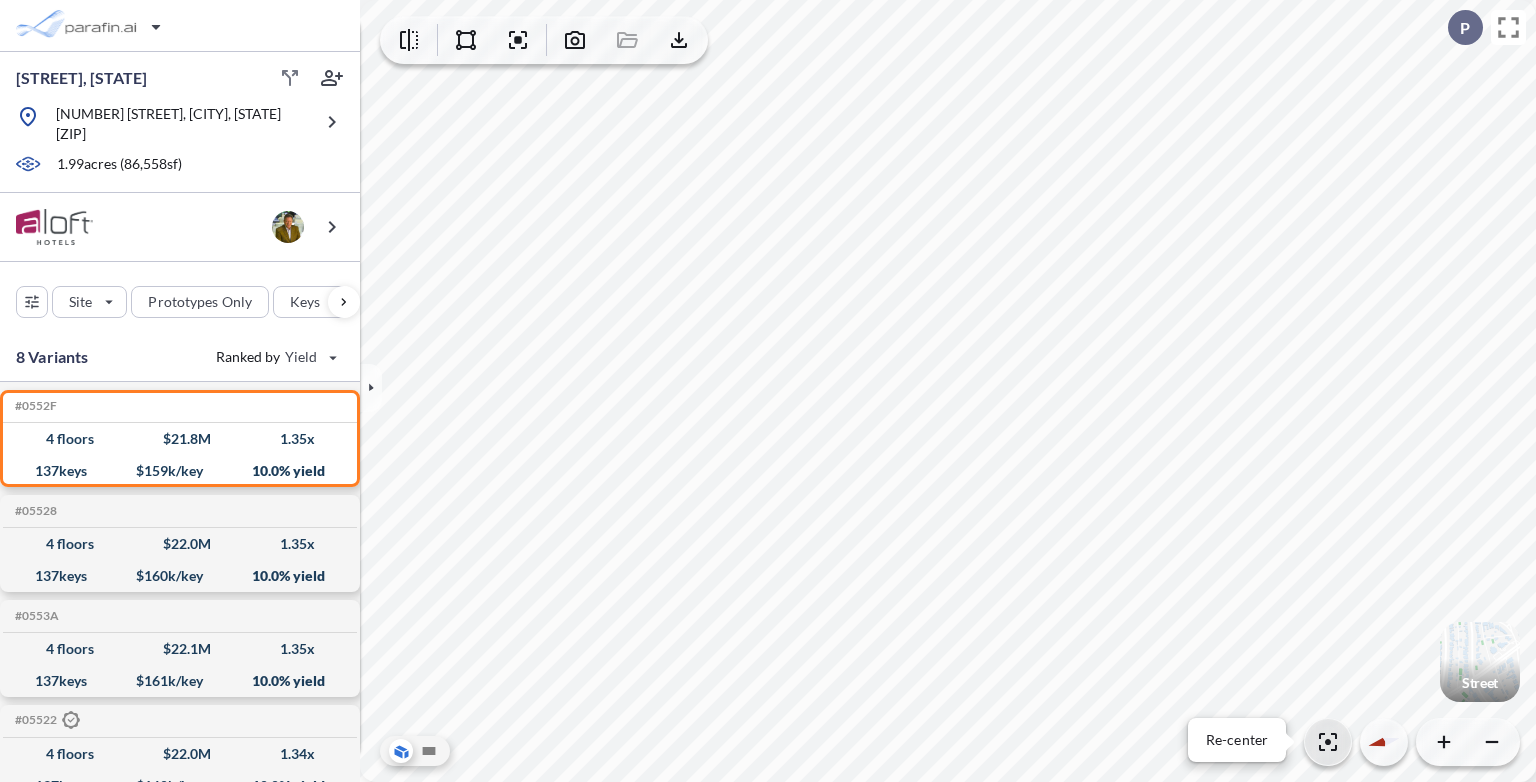 click at bounding box center [1328, 742] 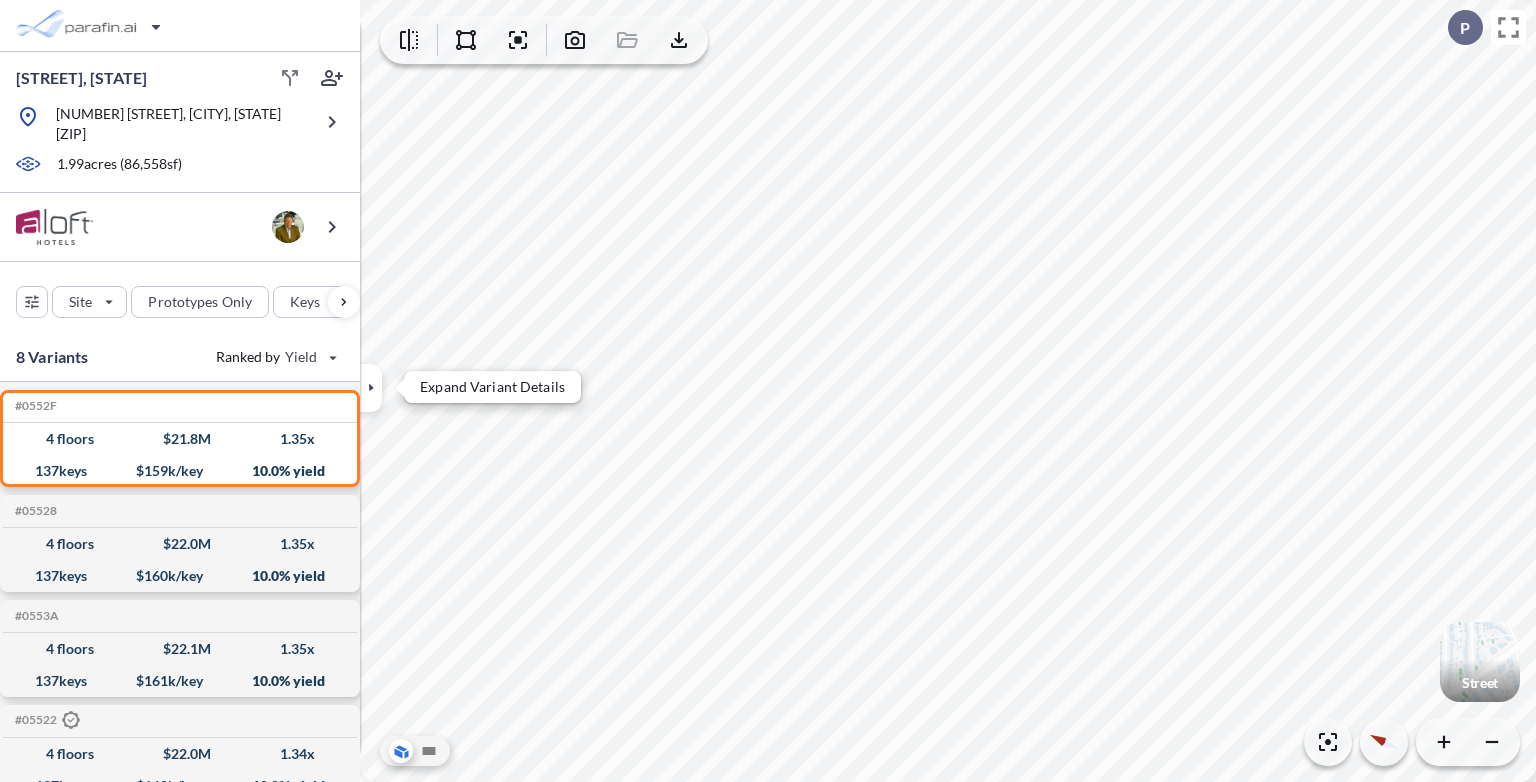 click at bounding box center [371, 388] 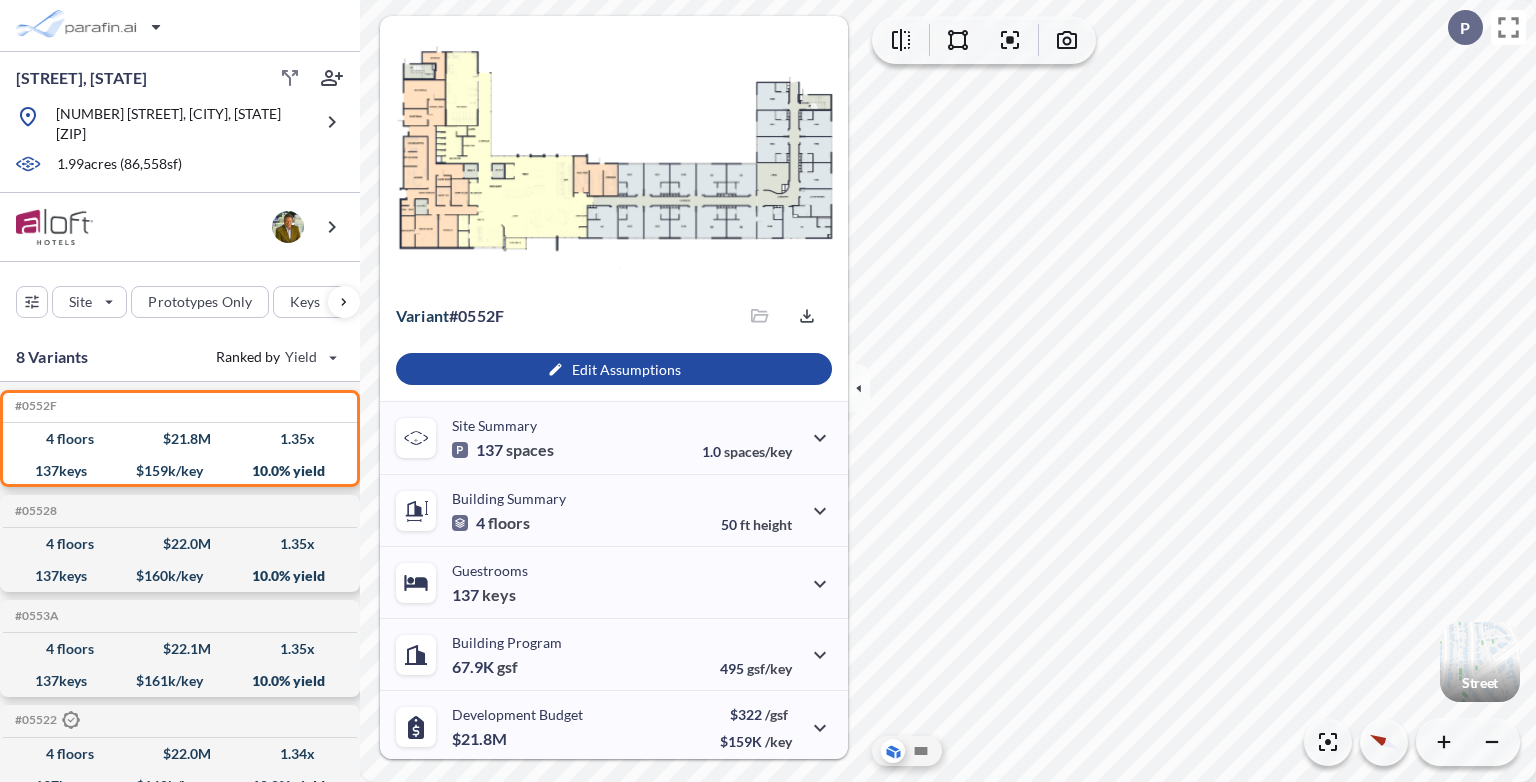 click at bounding box center [984, 40] 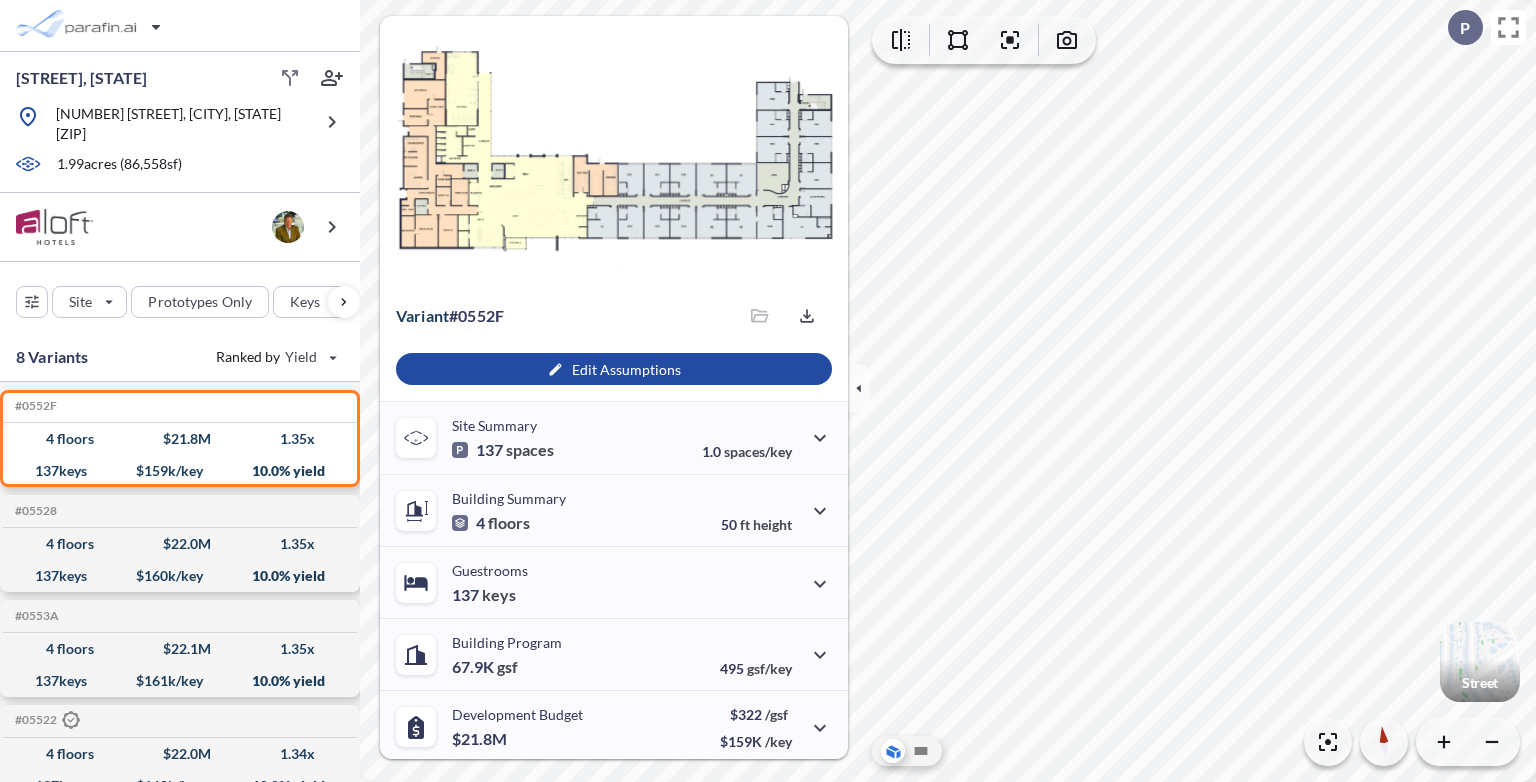 drag, startPoint x: 1473, startPoint y: 662, endPoint x: 1497, endPoint y: 700, distance: 44.94441 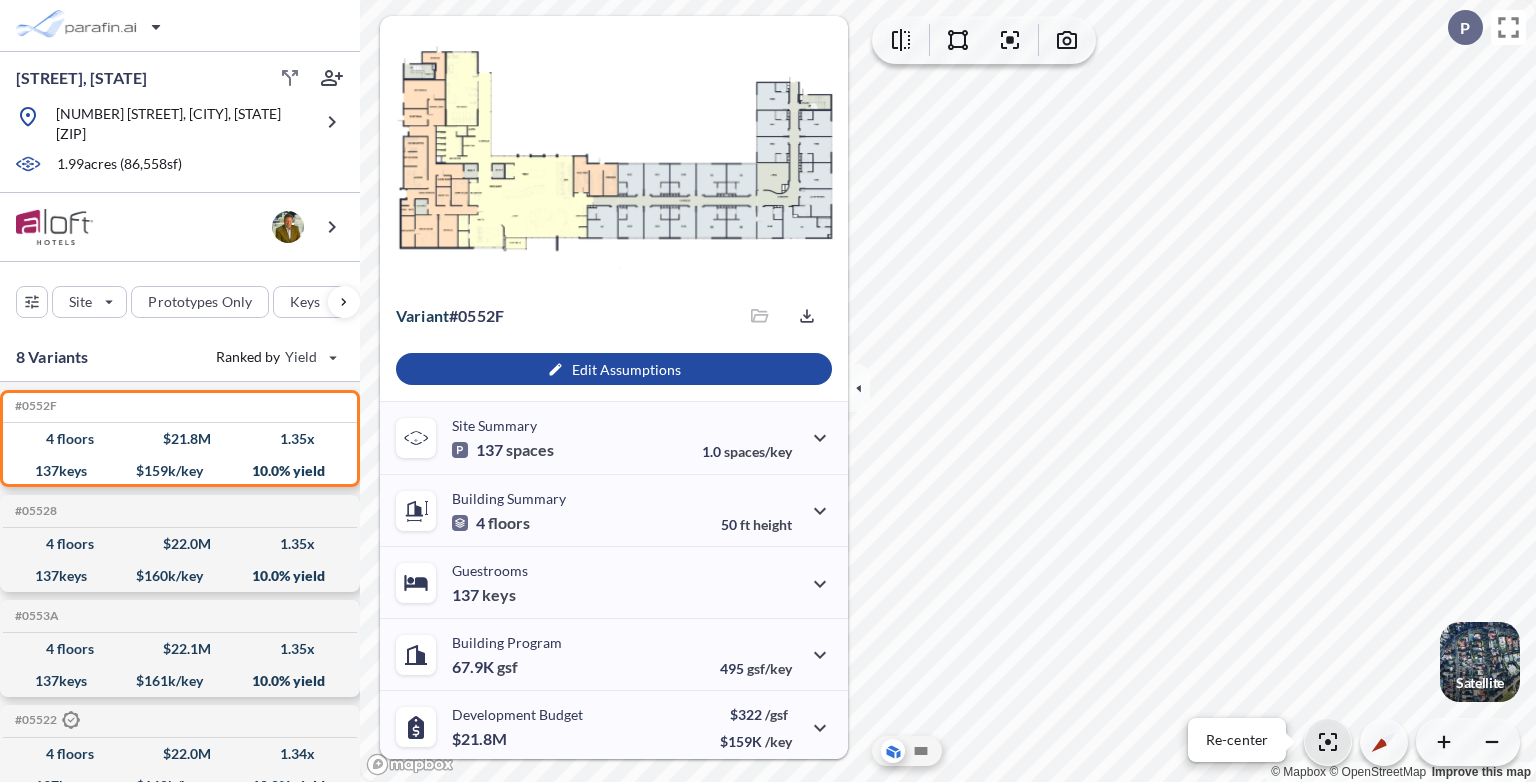 click at bounding box center [1328, 742] 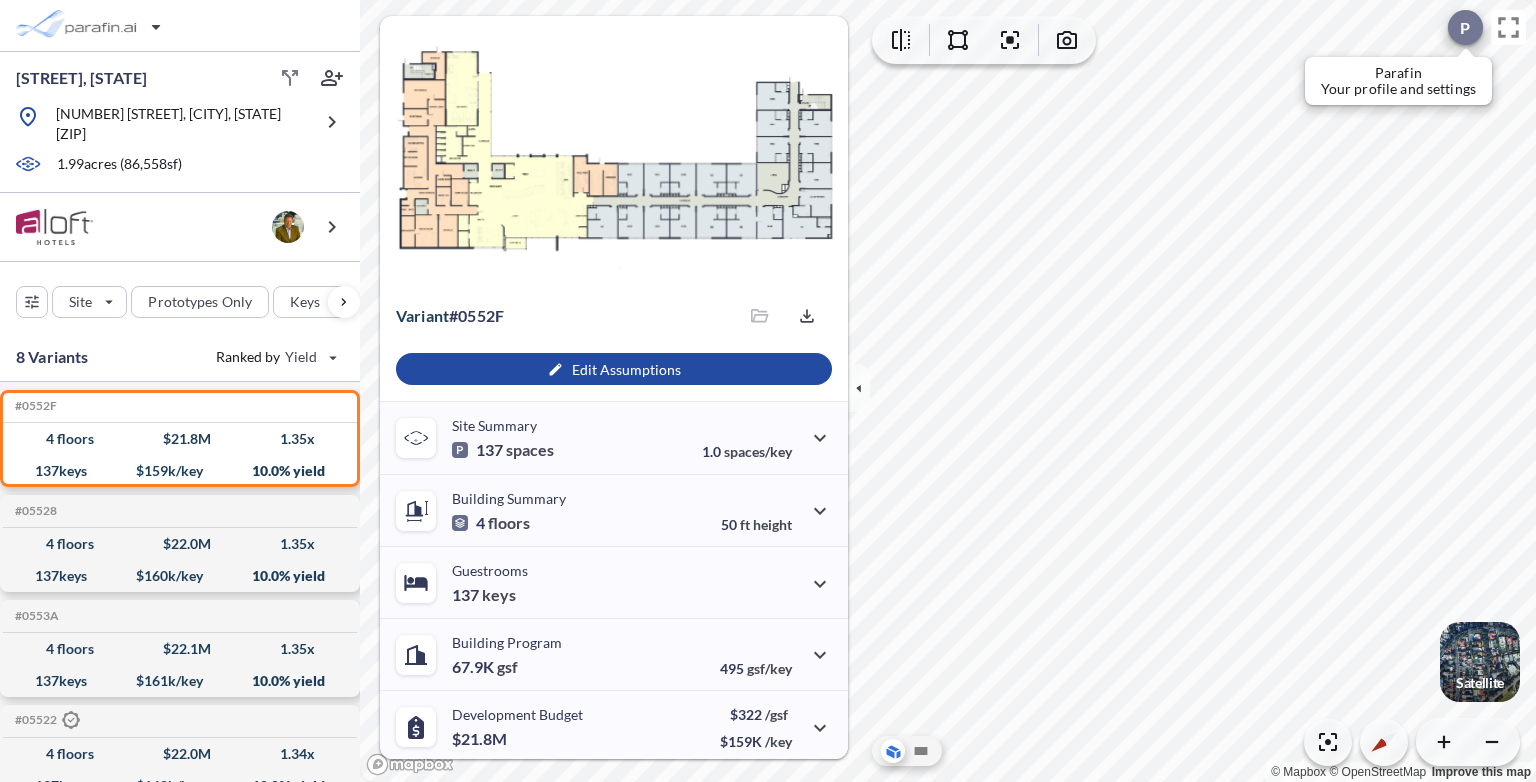 drag, startPoint x: 1460, startPoint y: 43, endPoint x: 1474, endPoint y: 38, distance: 14.866069 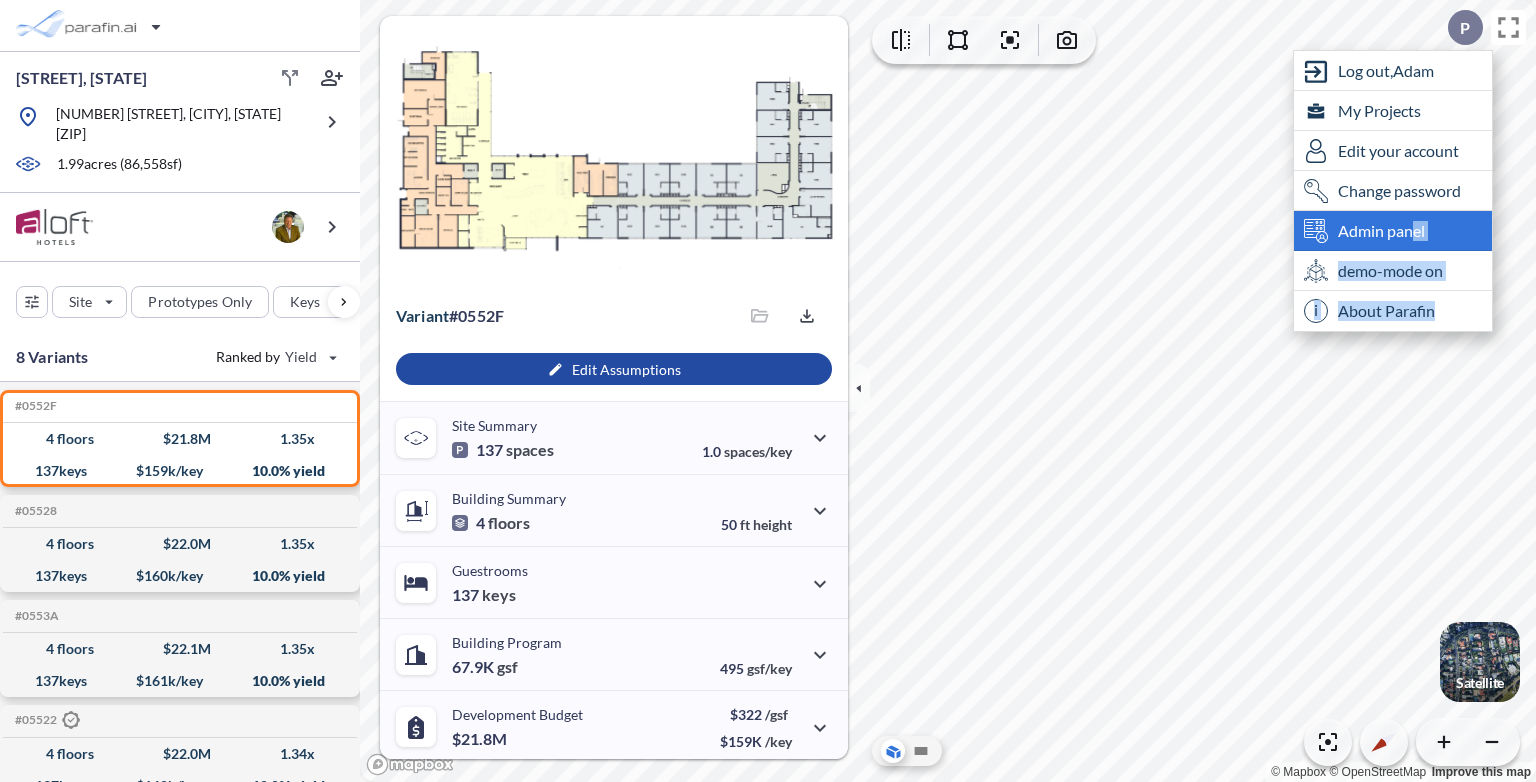 click on "Satellite P exit-to-app-button Created with Sketch. Log out,  Adam My Projects Edit your account Change password Admin panel demo-mode on i About Parafin © Mapbox   © OpenStreetMap   Improve this map" at bounding box center [948, 391] 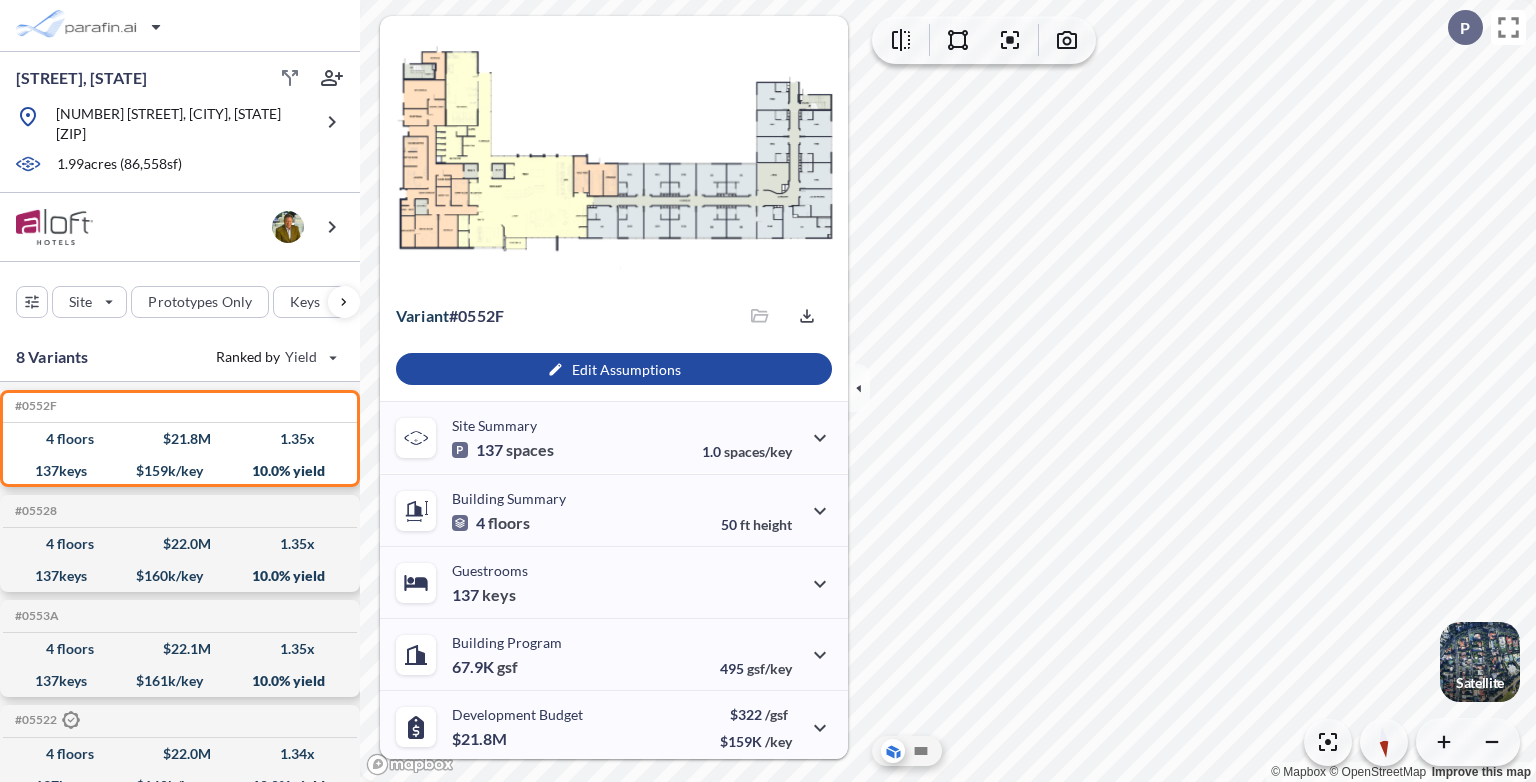 click at bounding box center [1480, 662] 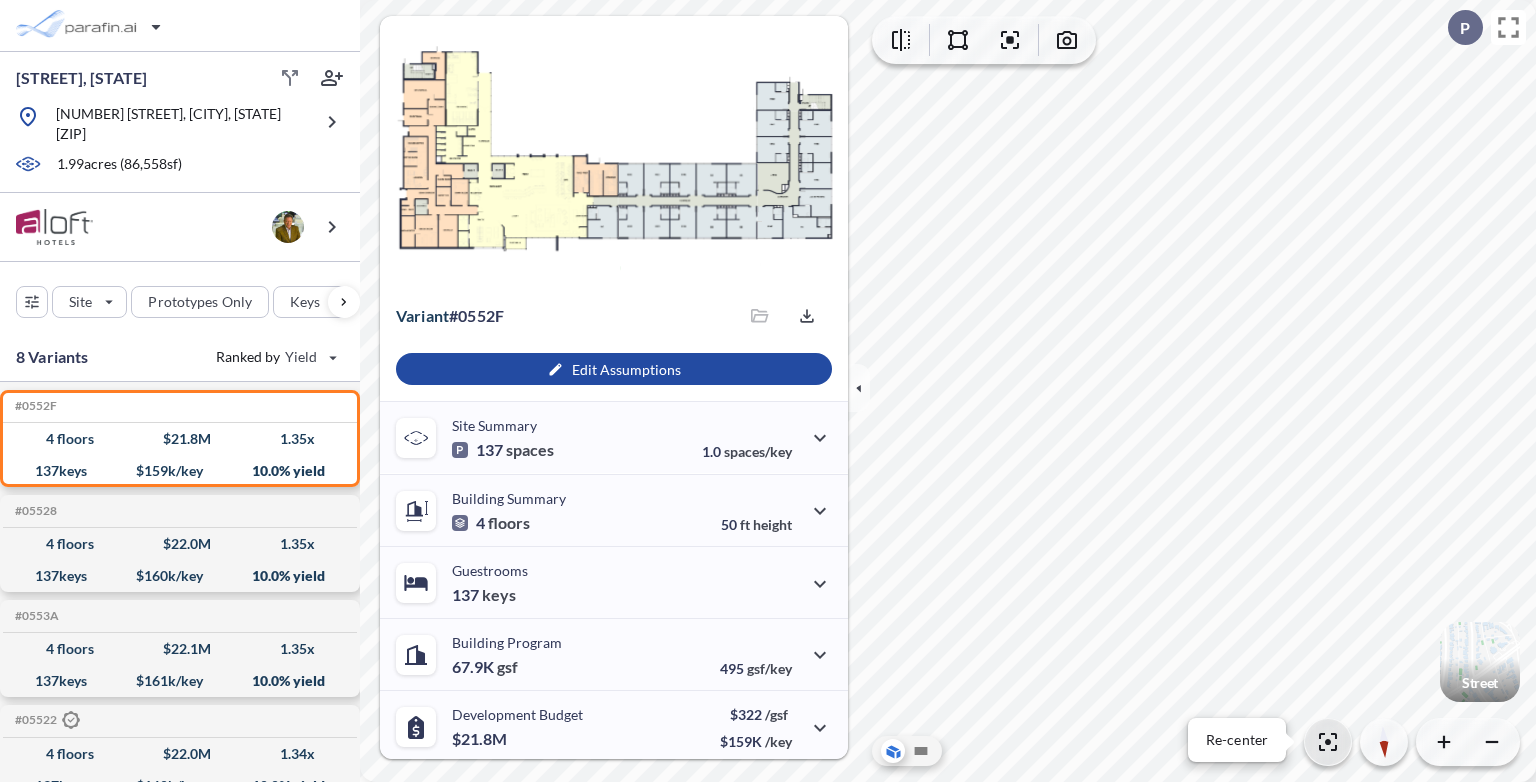 click at bounding box center [1328, 742] 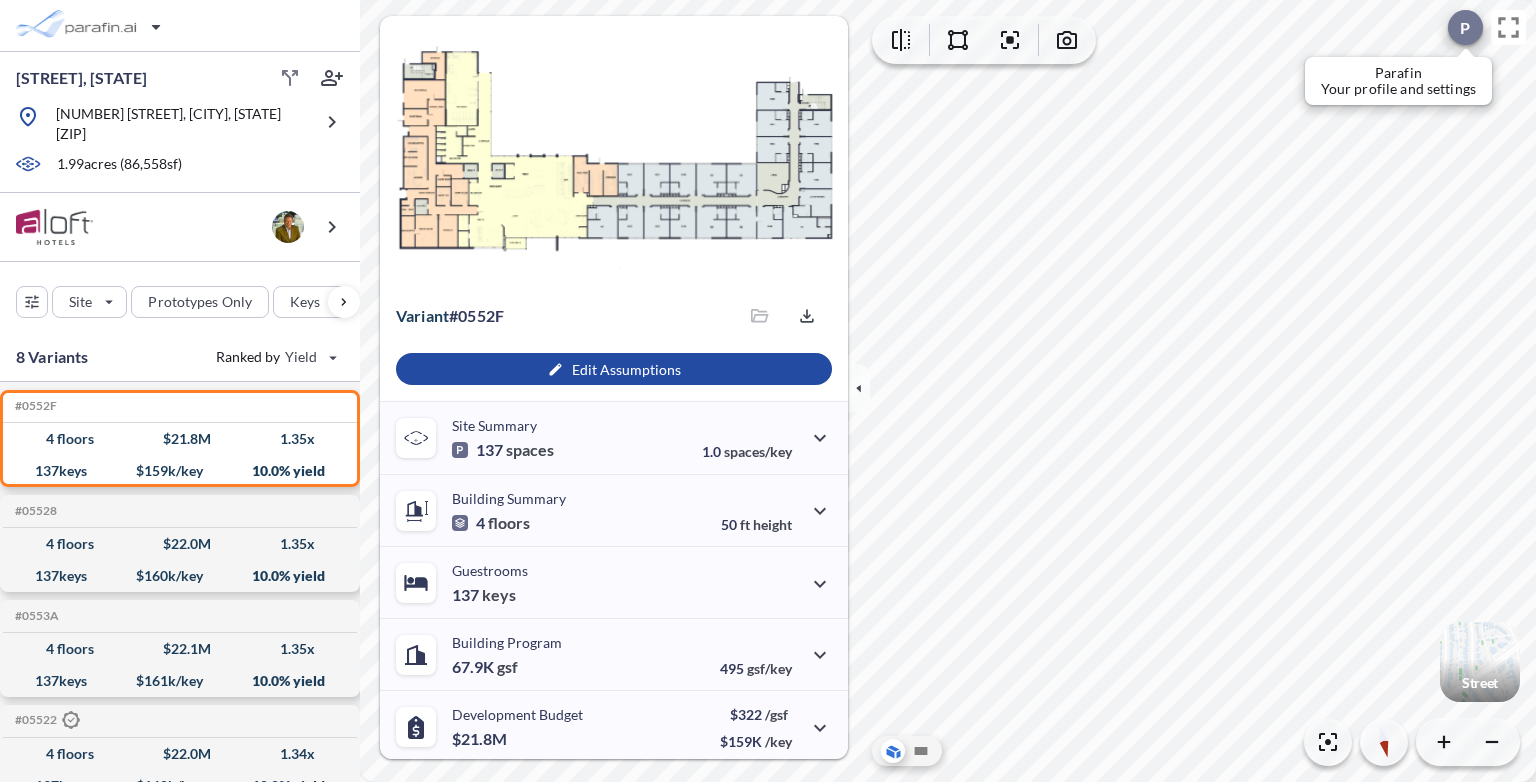 click on "P" at bounding box center (1465, 28) 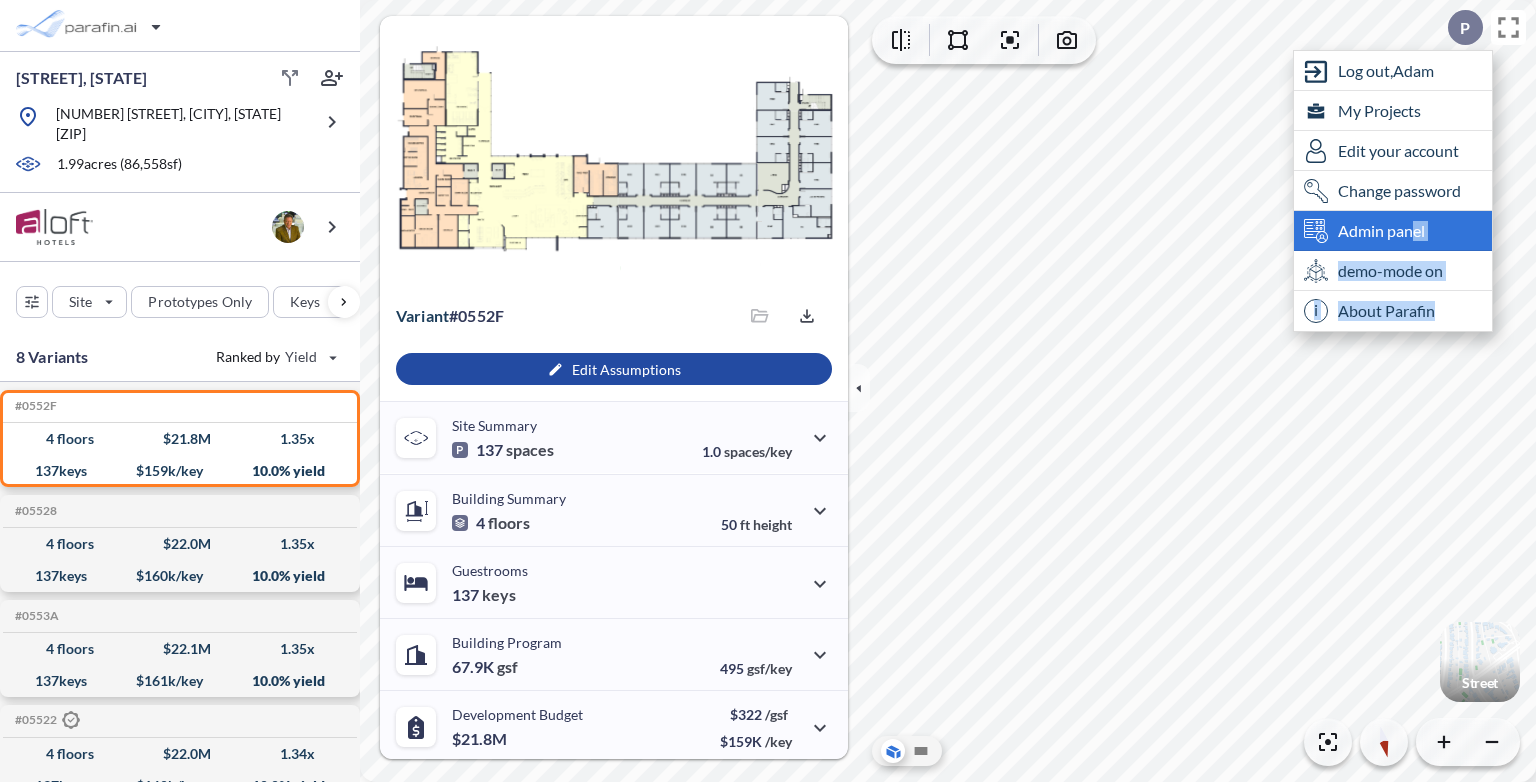 click on "Admin panel" at bounding box center (1381, 231) 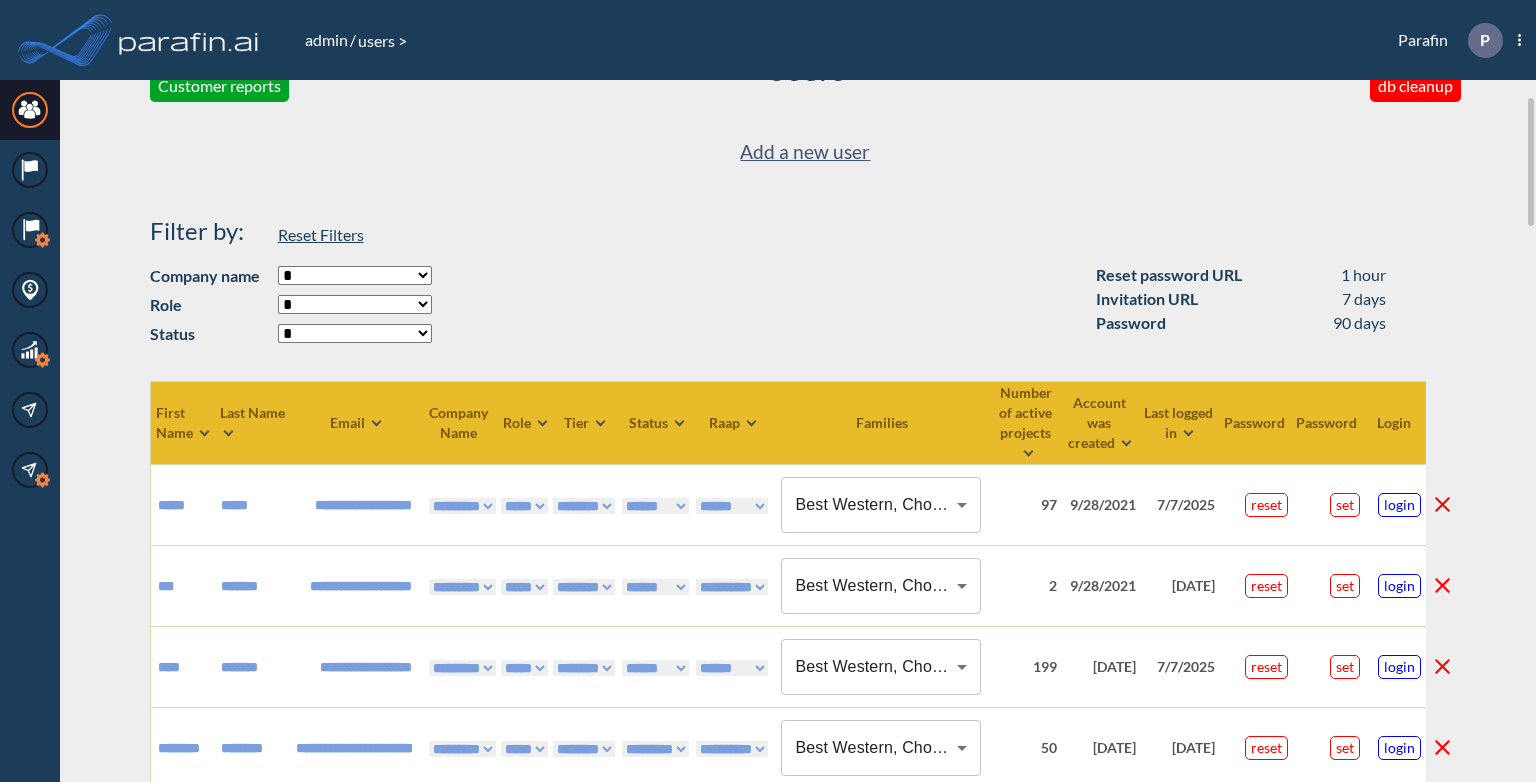 scroll, scrollTop: 100, scrollLeft: 0, axis: vertical 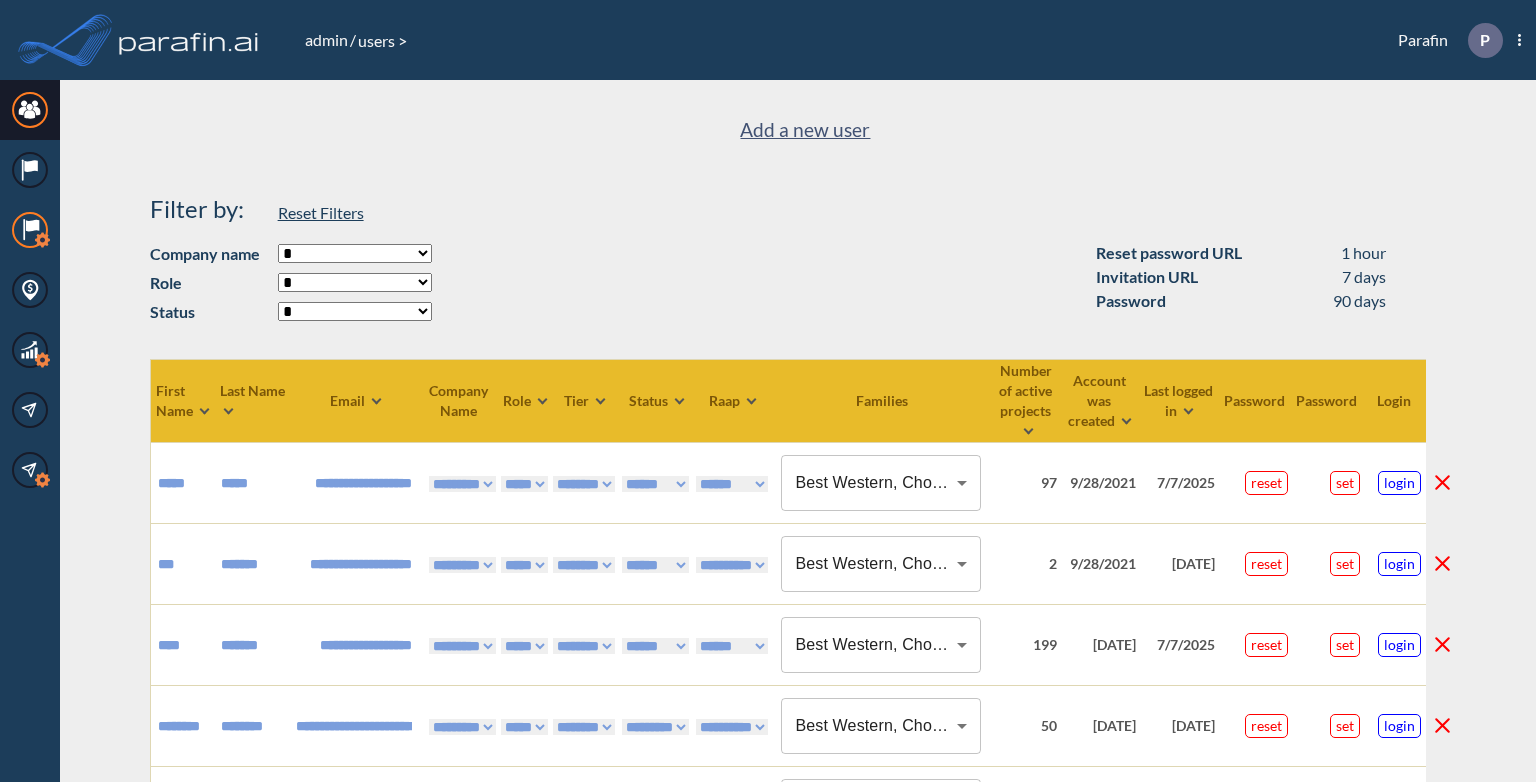 click on "Brand Admin Defaults Created with Sketch." at bounding box center (31, 230) 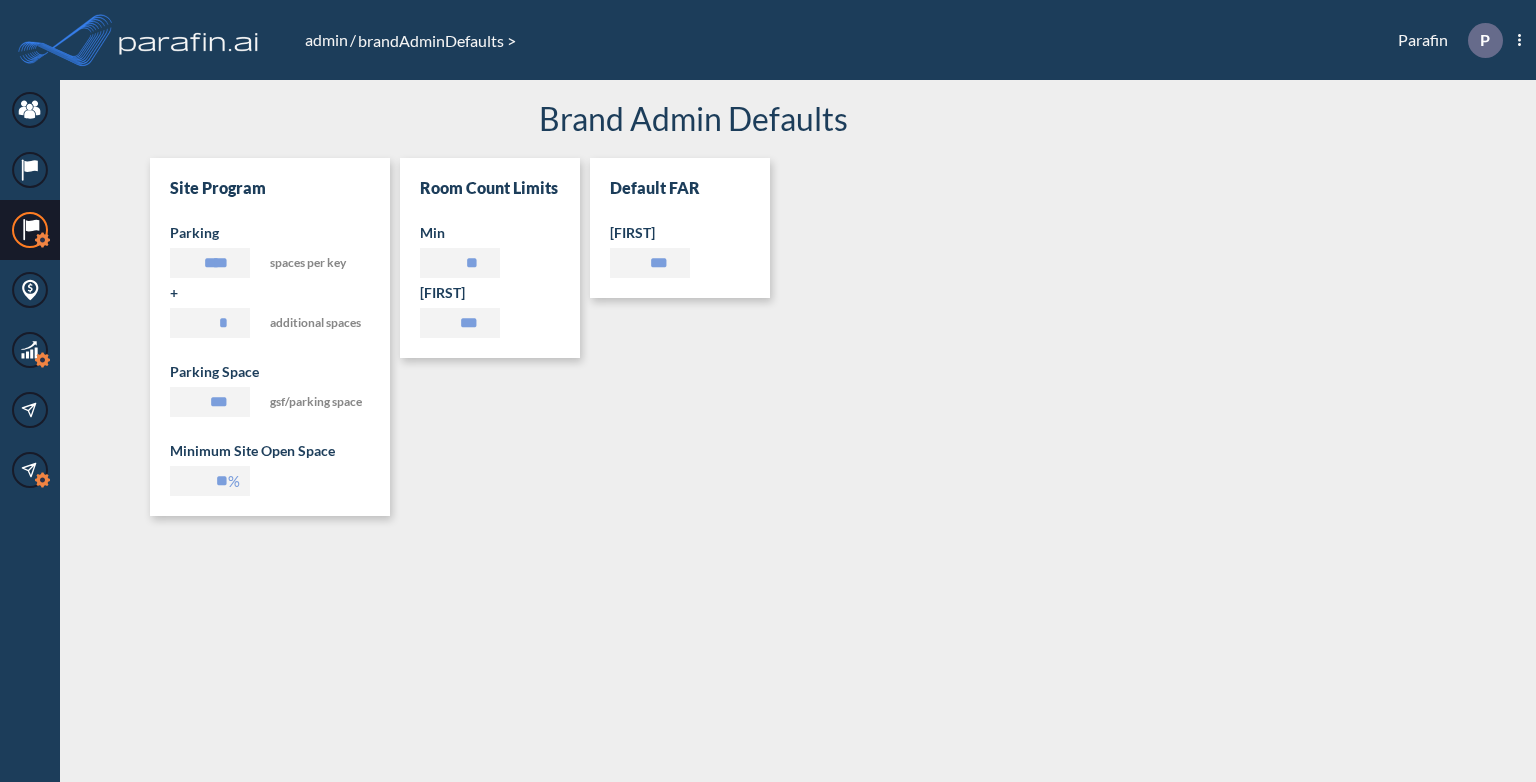 click at bounding box center [189, 40] 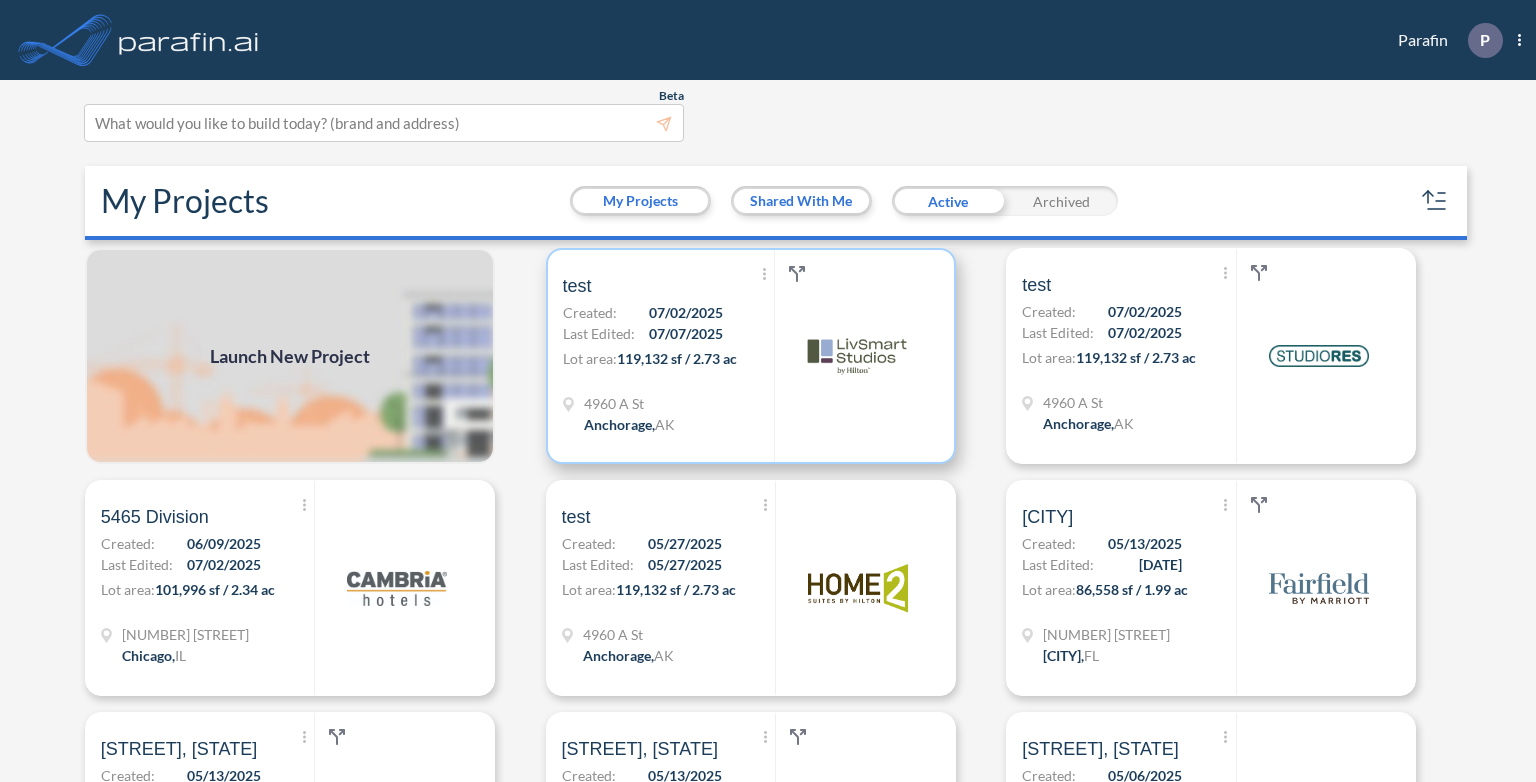 click on "Lot area:  119,132   sf /   2.73   ac" at bounding box center (669, 362) 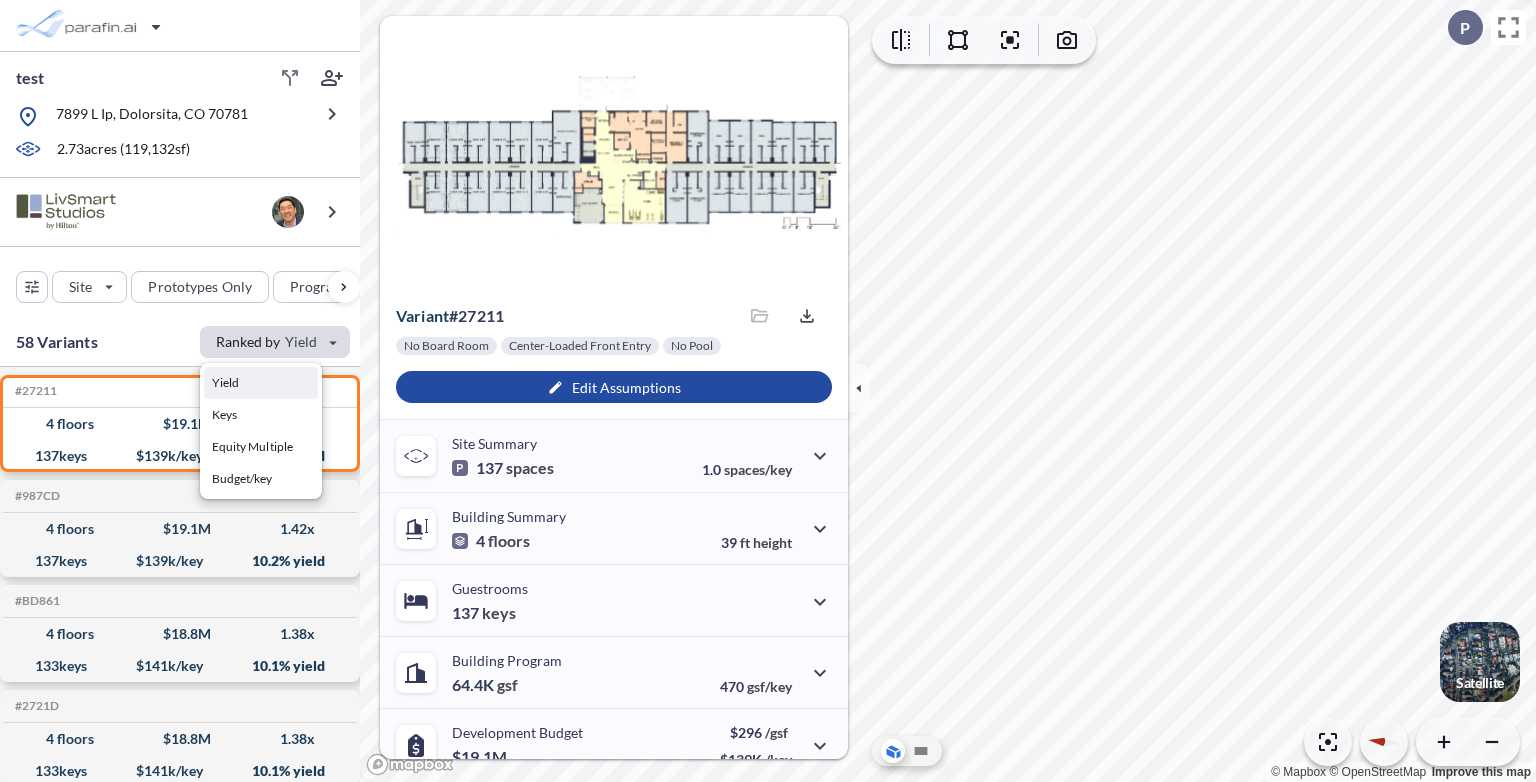 scroll, scrollTop: 0, scrollLeft: 0, axis: both 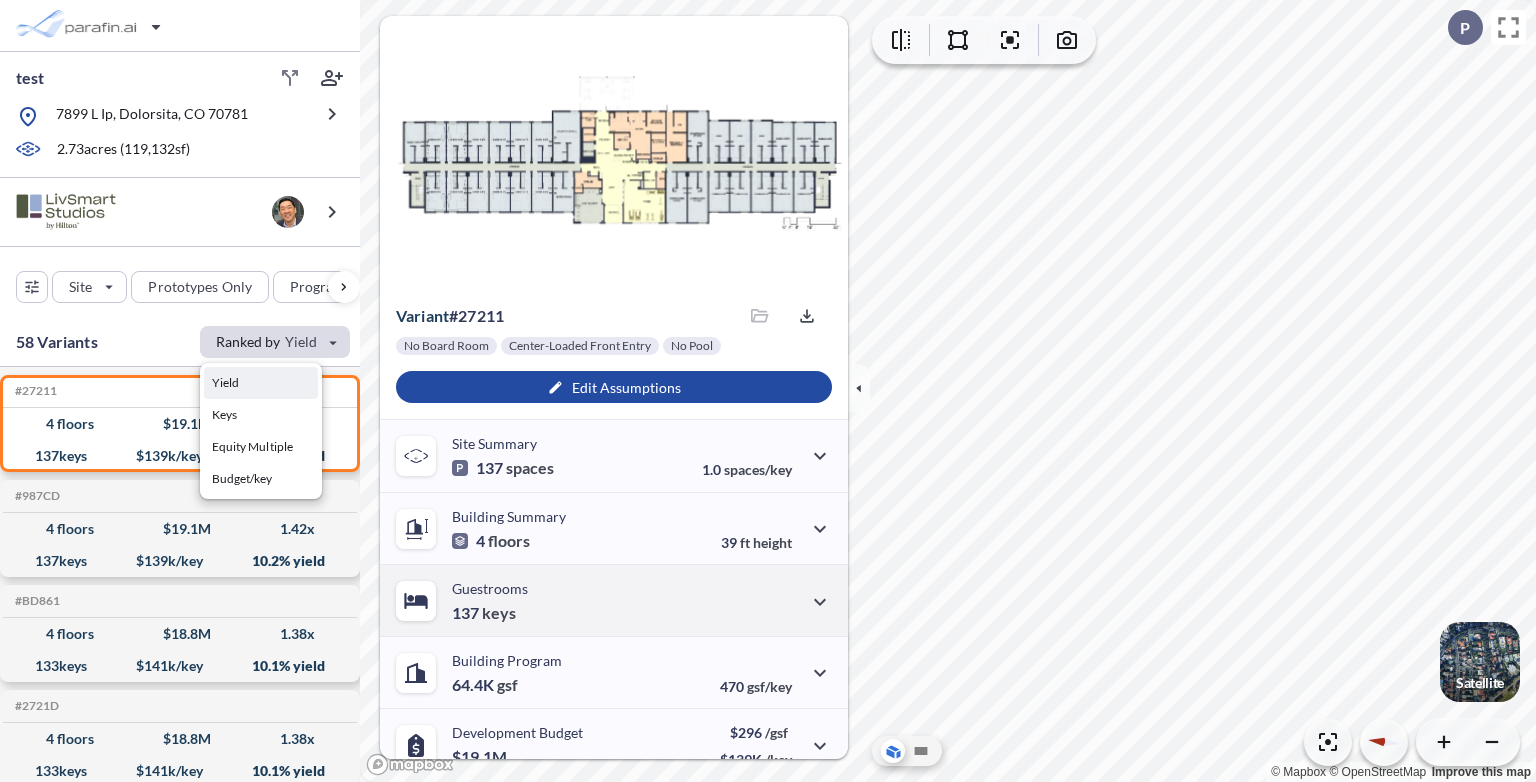 drag, startPoint x: 244, startPoint y: 483, endPoint x: 381, endPoint y: 617, distance: 191.63768 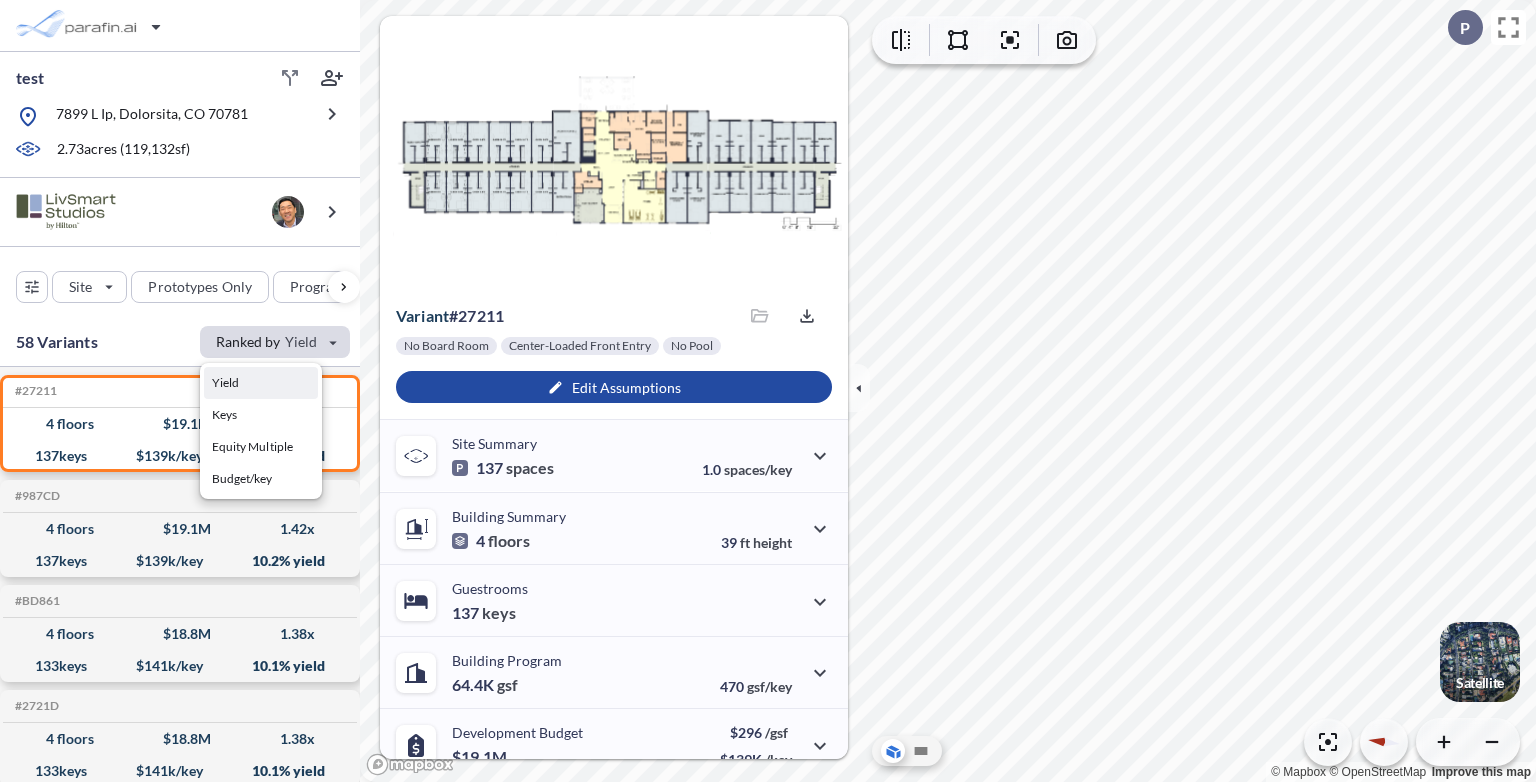 click on "View Floorplans Variant  # 27211 Saved files No files Export No Board Room Center-Loaded Front Entry No Pool Edit Assumptions Site Summary 137   spaces 1.0   spaces/key 45% 14% 42% Total Site 119,132 sf 137  spaces 1.0  spaces/key Building 16,099 sf 13.5 % Hardscape (parking) 50,005 sf 42 % Open Space 53,028 sf 44.5 % Total Site 119,132 sf ( 2.7 acres ) Building Summary 4   floors 39   ft   height Max Height 39 ft Floors 4 Max Length 268 ft Max Depth 70 ft Floor Area Ratio 0.54 Guestrooms 137   keys 67% 9% 24% Total Keys 137 Queen Suite King Suite Queen/Queen Suite" at bounding box center [604, 387] 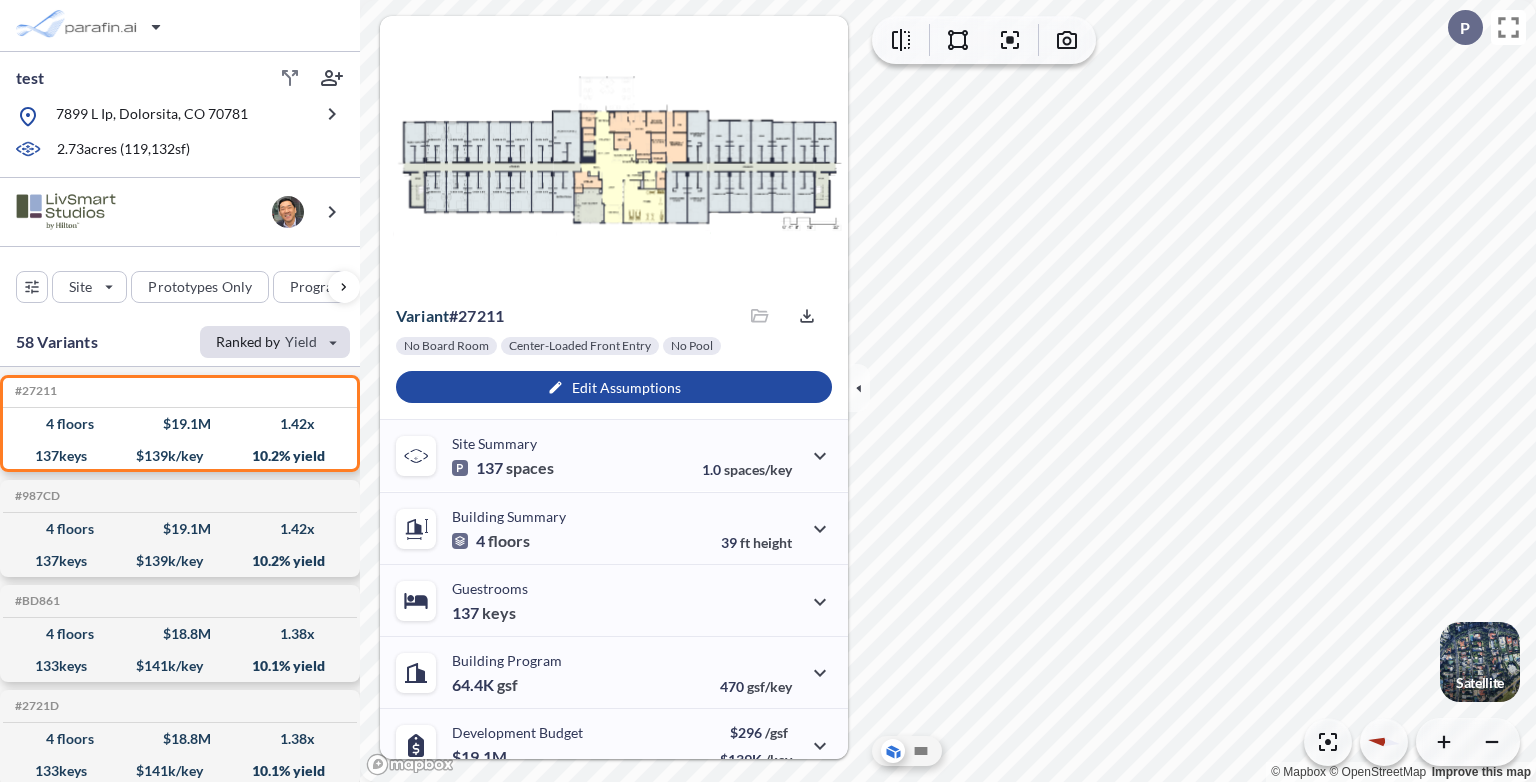 click at bounding box center [275, 342] 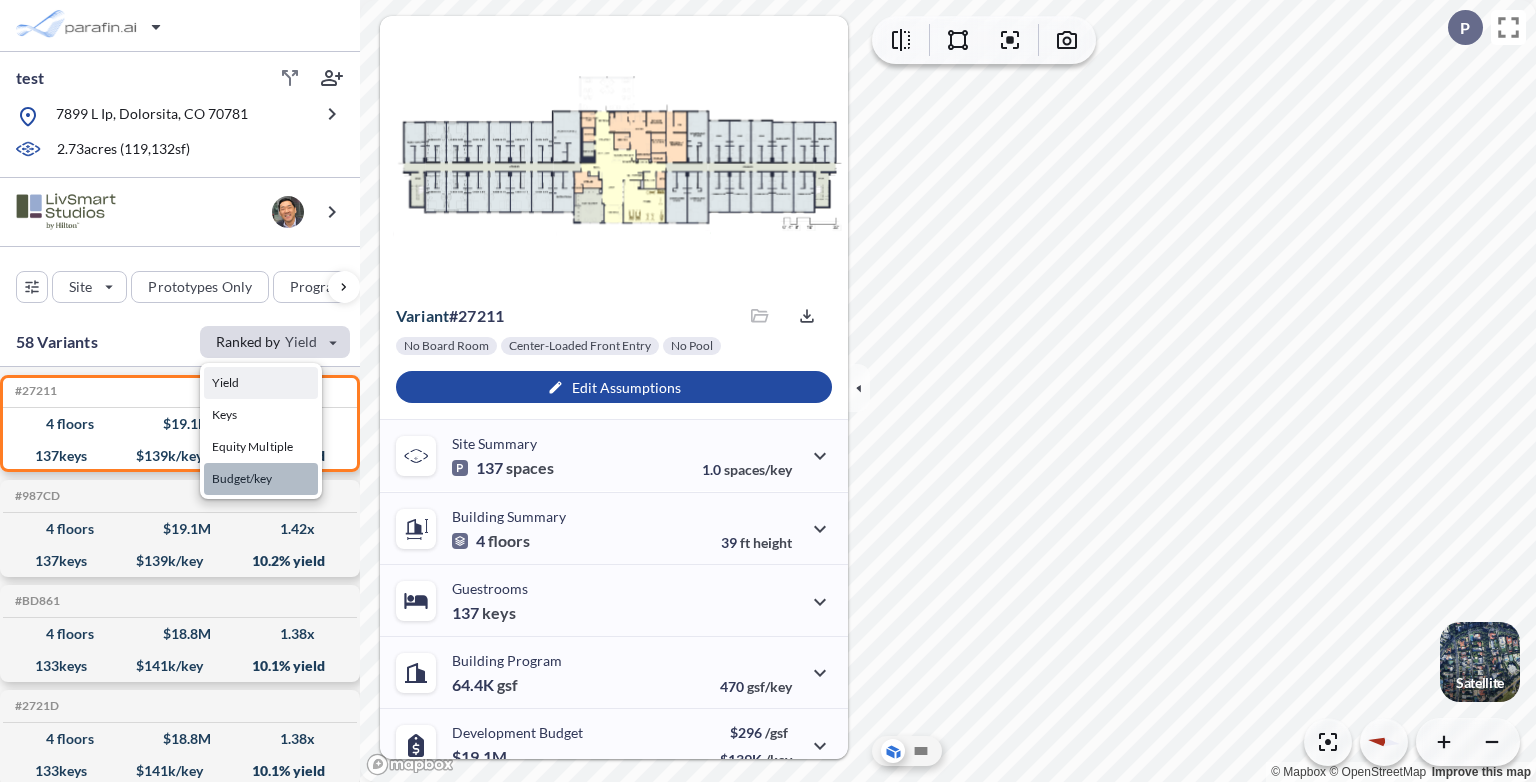 click on "Budget/key" at bounding box center [261, 479] 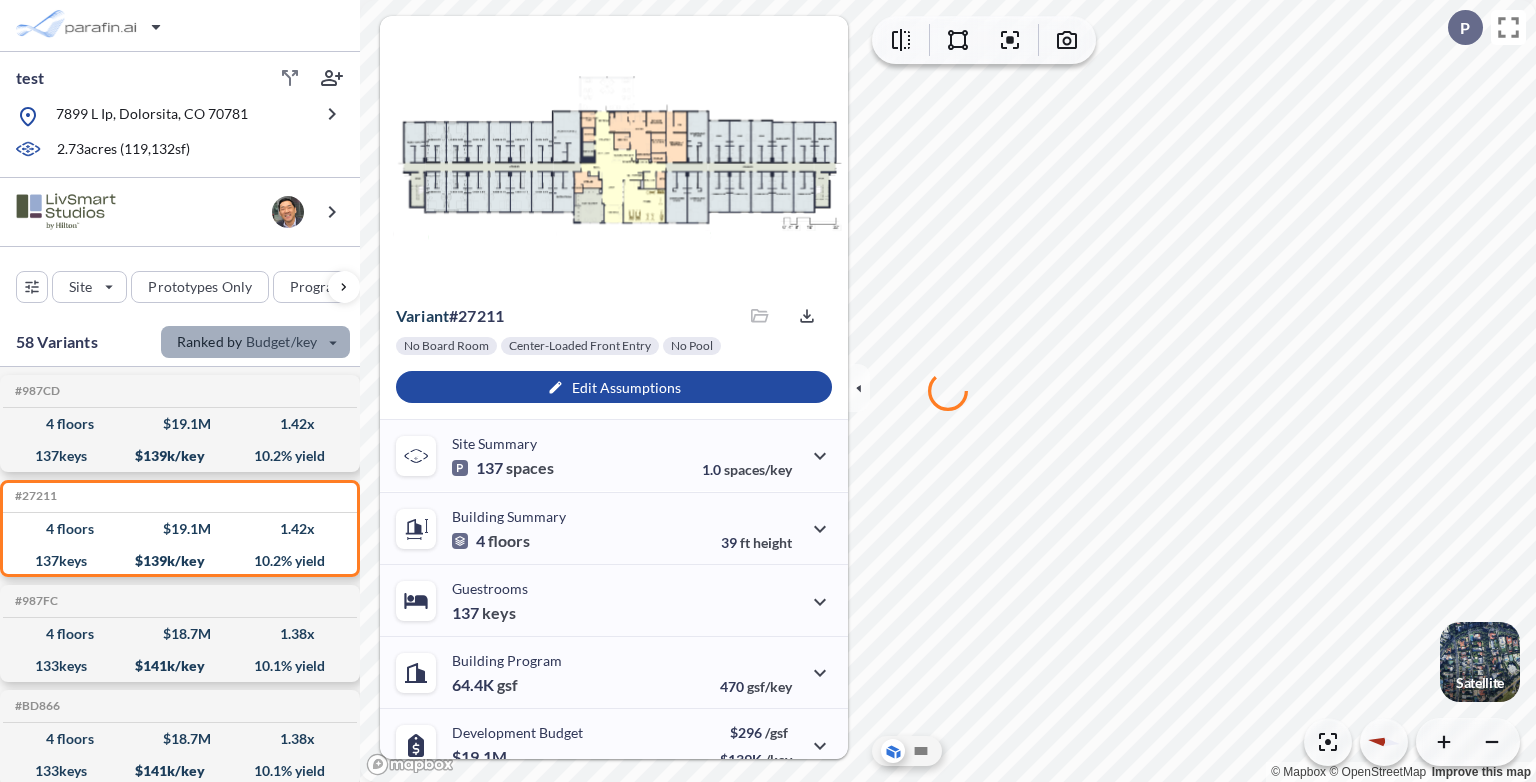 click at bounding box center [255, 342] 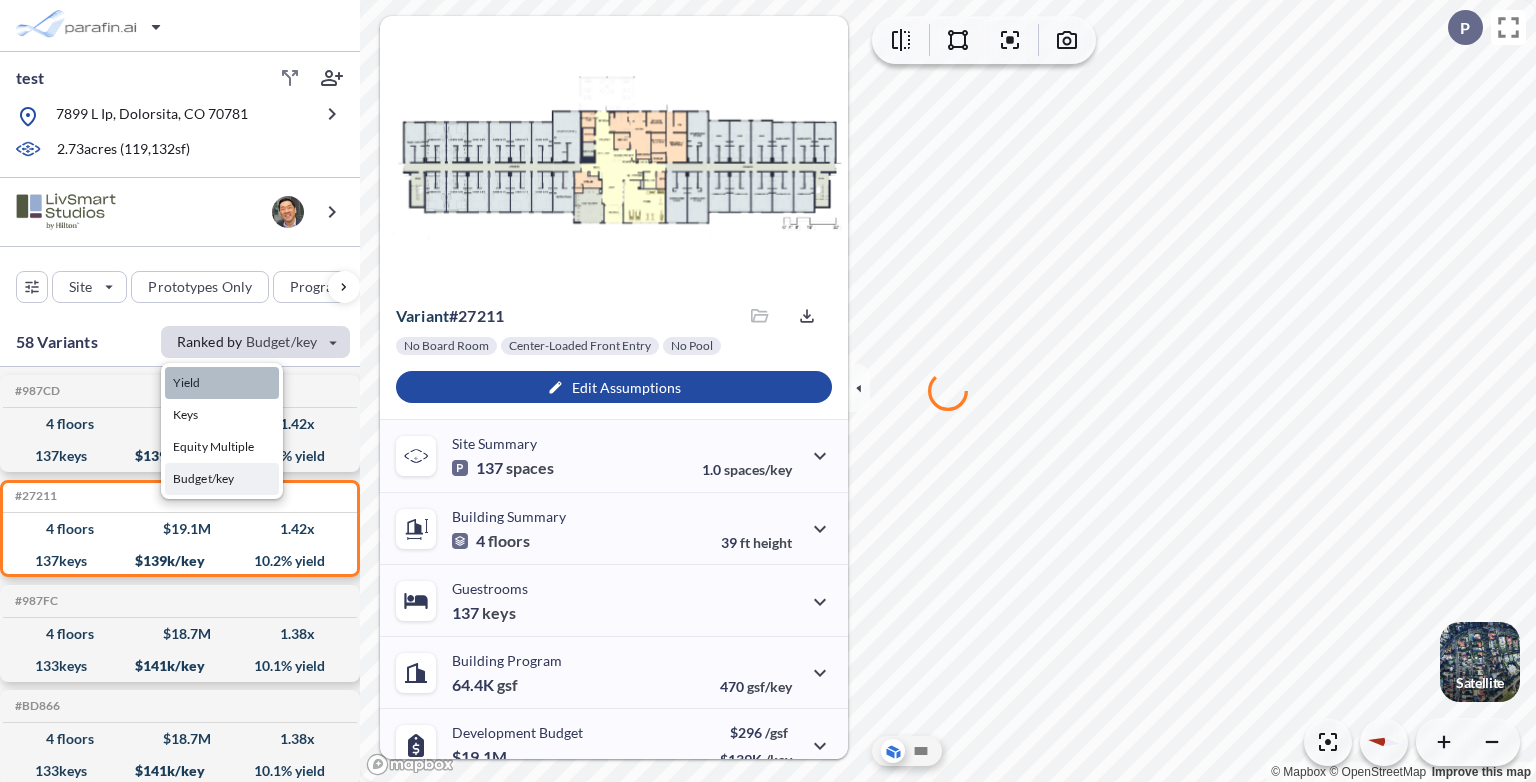 click on "Yield" at bounding box center [222, 383] 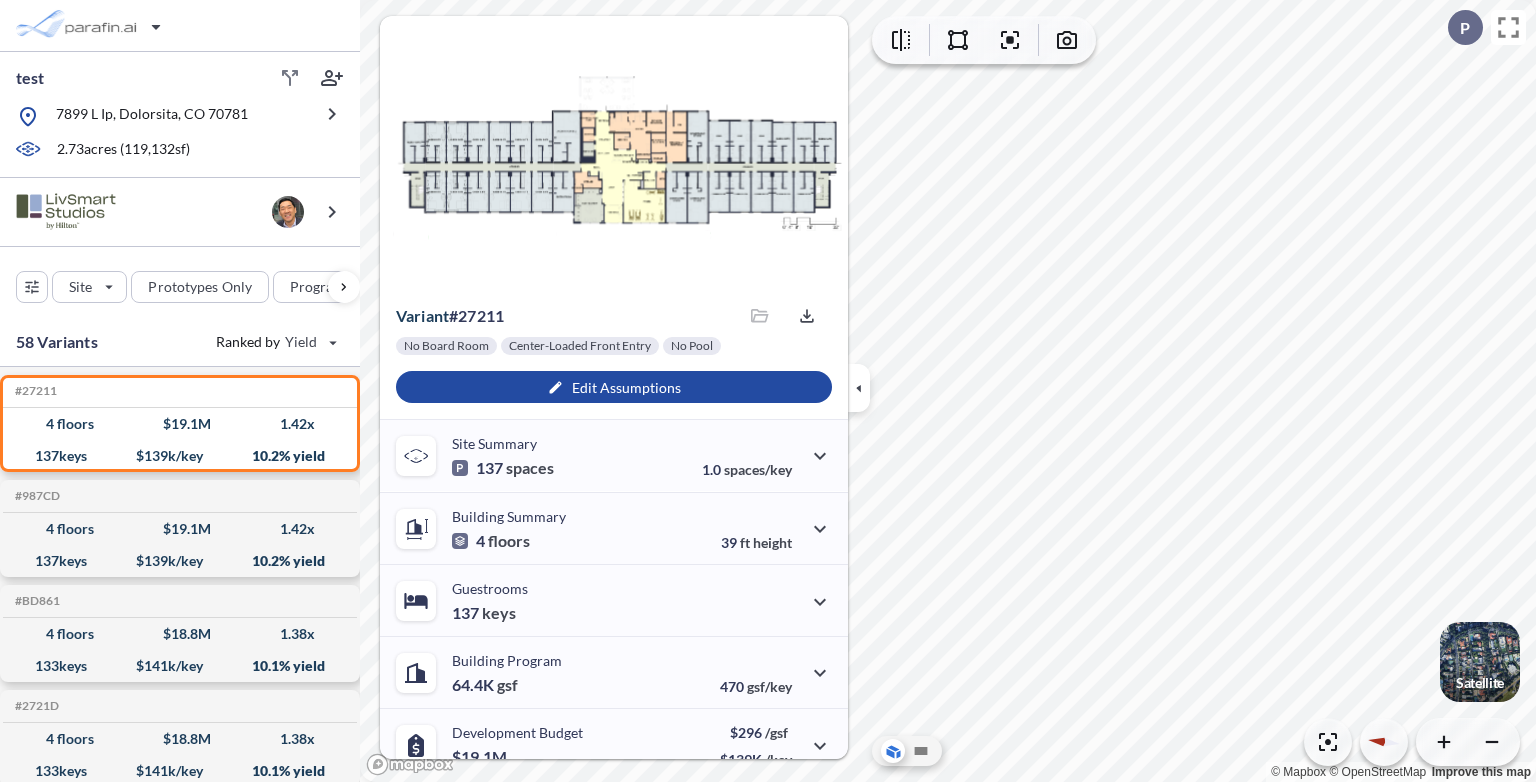 click on "© Mapbox   © OpenStreetMap   Improve this map" at bounding box center (948, 391) 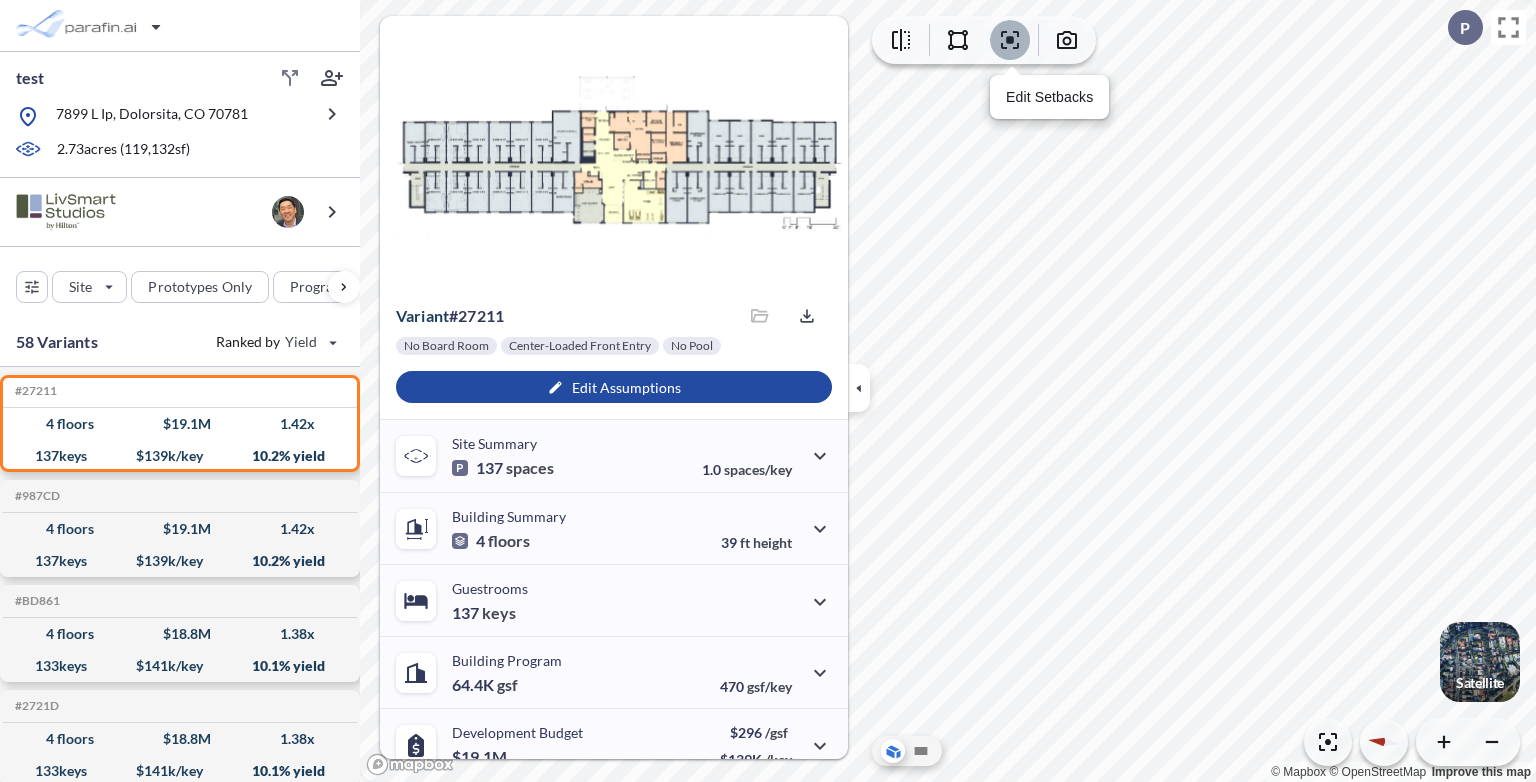 click at bounding box center (958, 40) 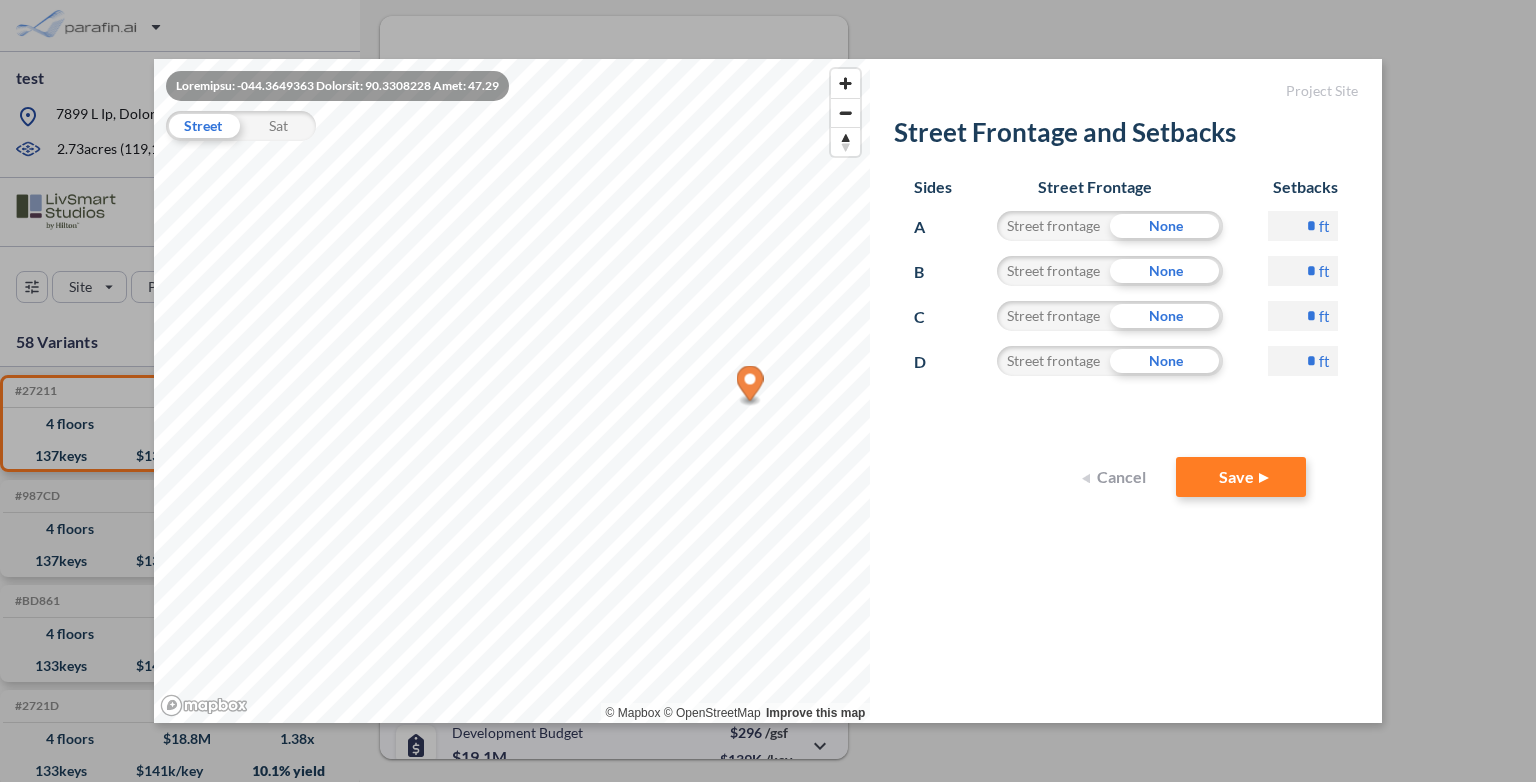click on "Loremipsu: -390.0114142 Dolorsit: 77.0567907 Amet: 60.53 Consec Adi © Elitse   © DoeiUsmodtEmp   Incidid utla etd Magna al enima minimve quisn Exercit Ulla Labori Nisialiq exe Commodoc Duisa Irurei Reprehen Voluptat V Esseci fugiatnu Pari * ex S Occaec cupidata Nonp * su C Quioff deserunt Moll * an I Estlab perspici Unde * om Istena Erro" at bounding box center (768, 391) 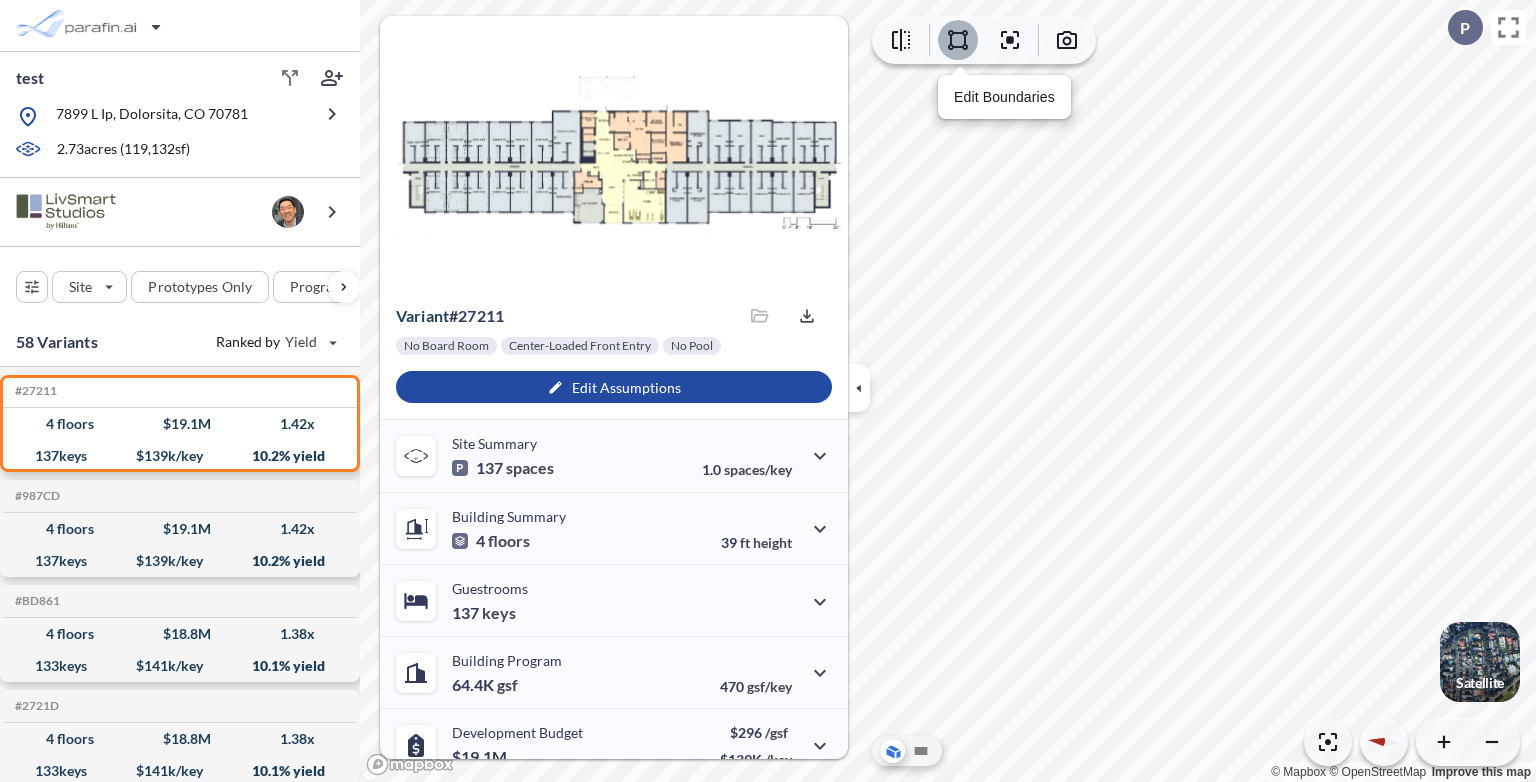 click at bounding box center [958, 40] 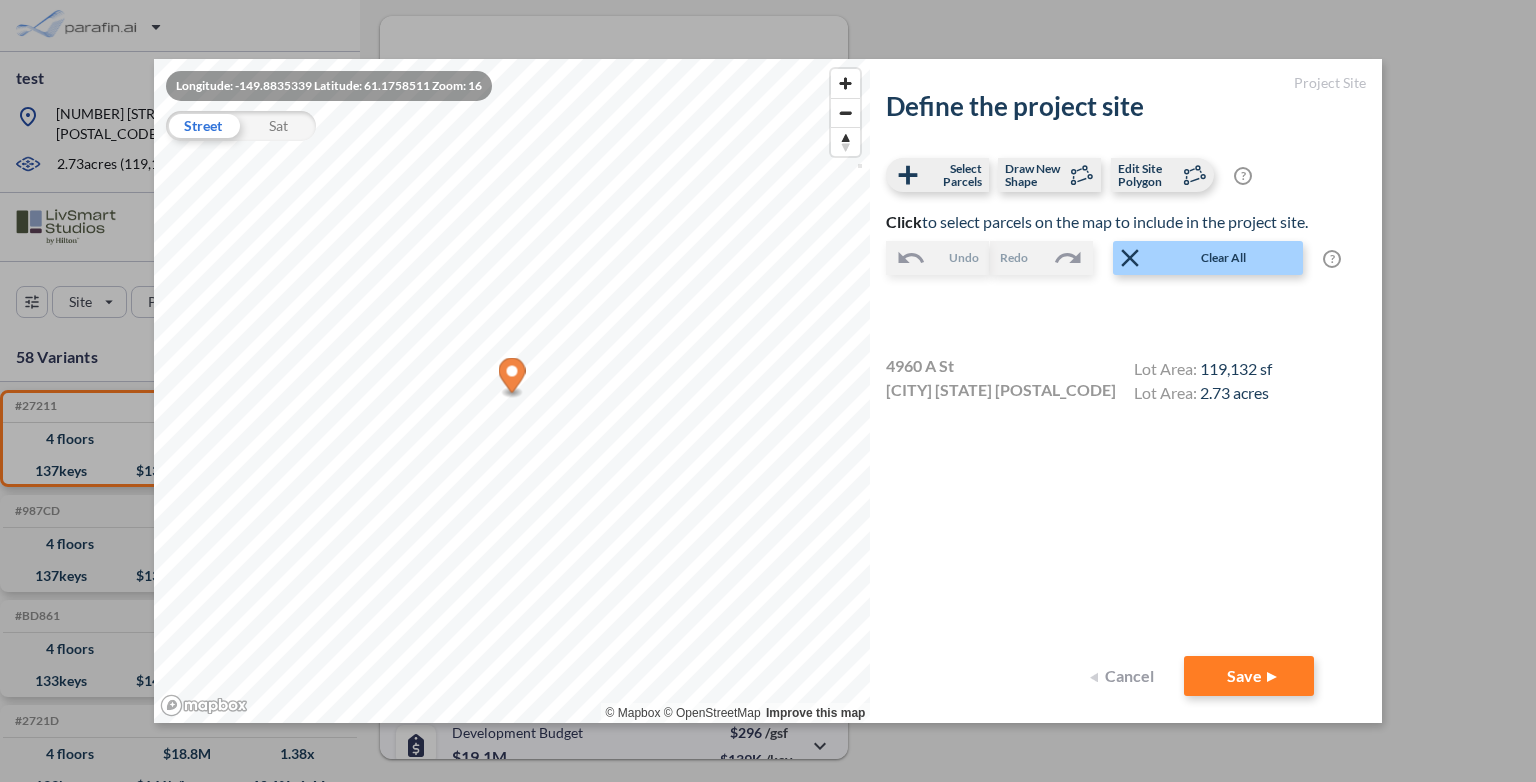 scroll, scrollTop: 0, scrollLeft: 0, axis: both 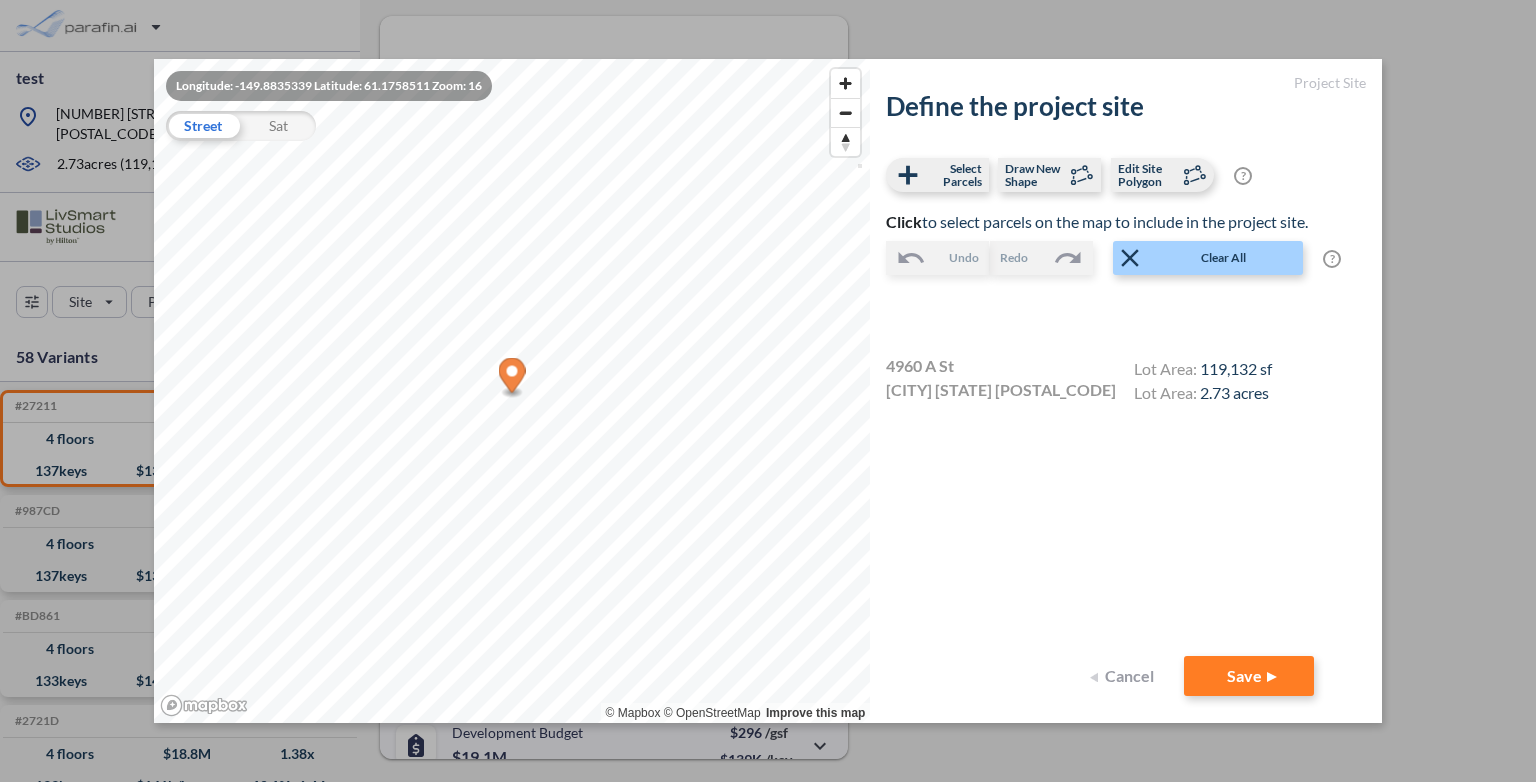 click on "Longitude: [COORDINATES] Latitude: [COORDINATES] Zoom: [ZOOM] Street Sat © Mapbox   © OpenStreetMap   Improve this map Click to start drawing shape Project Site Define the project site Select Parcels Draw New Shape Edit Site Polygon ?   Optional: manually edit site polygon Click  to select parcels on the map to include in the project site. Undo Redo Clear All ?   Clear all selected parcels and start over [NUMBER] [STREET] [CITY] [STATE] [POSTAL_CODE] Lot Area:   119,132   sf Lot Area:   2.73   acres Cancel Save" at bounding box center (768, 391) 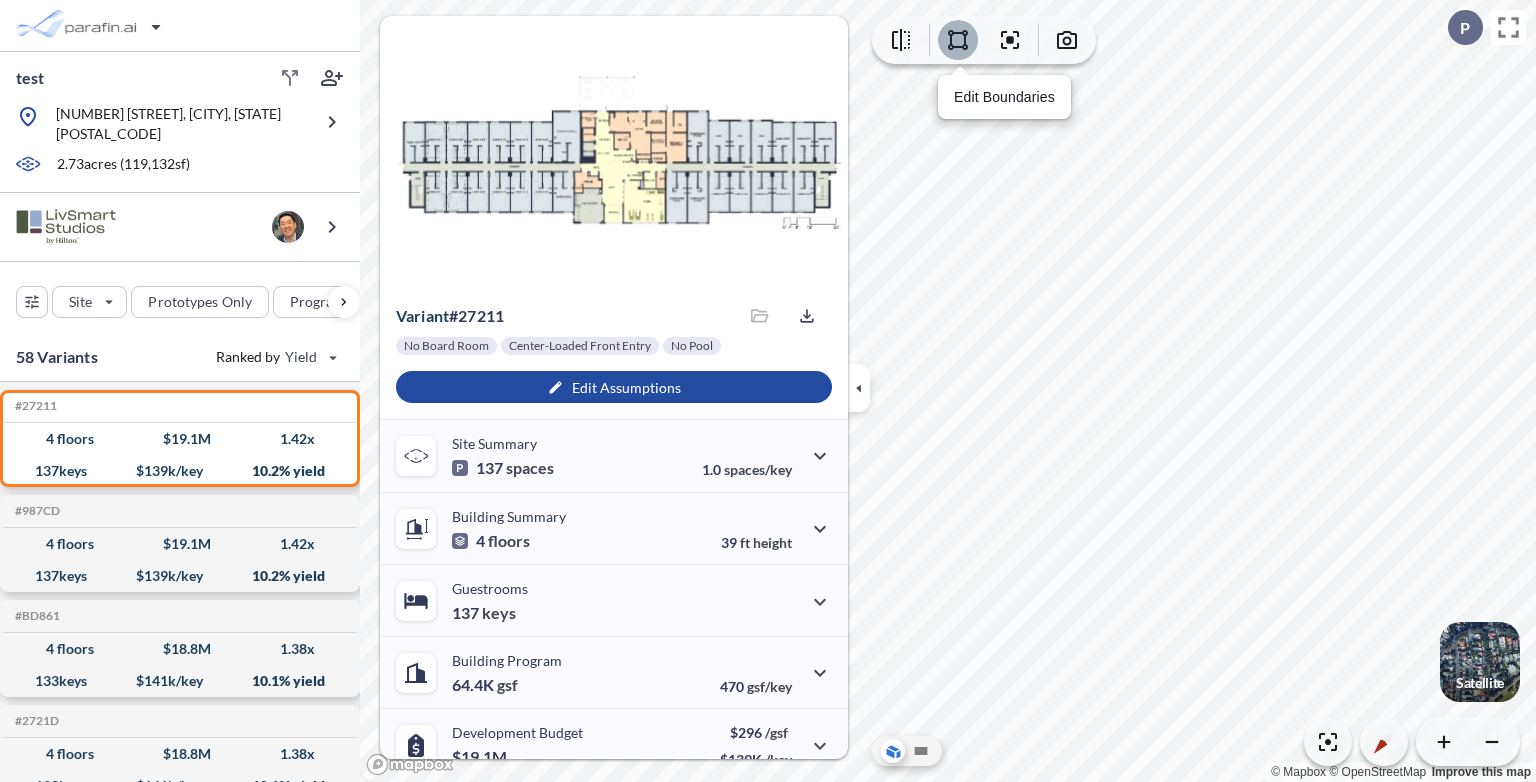 click at bounding box center [958, 40] 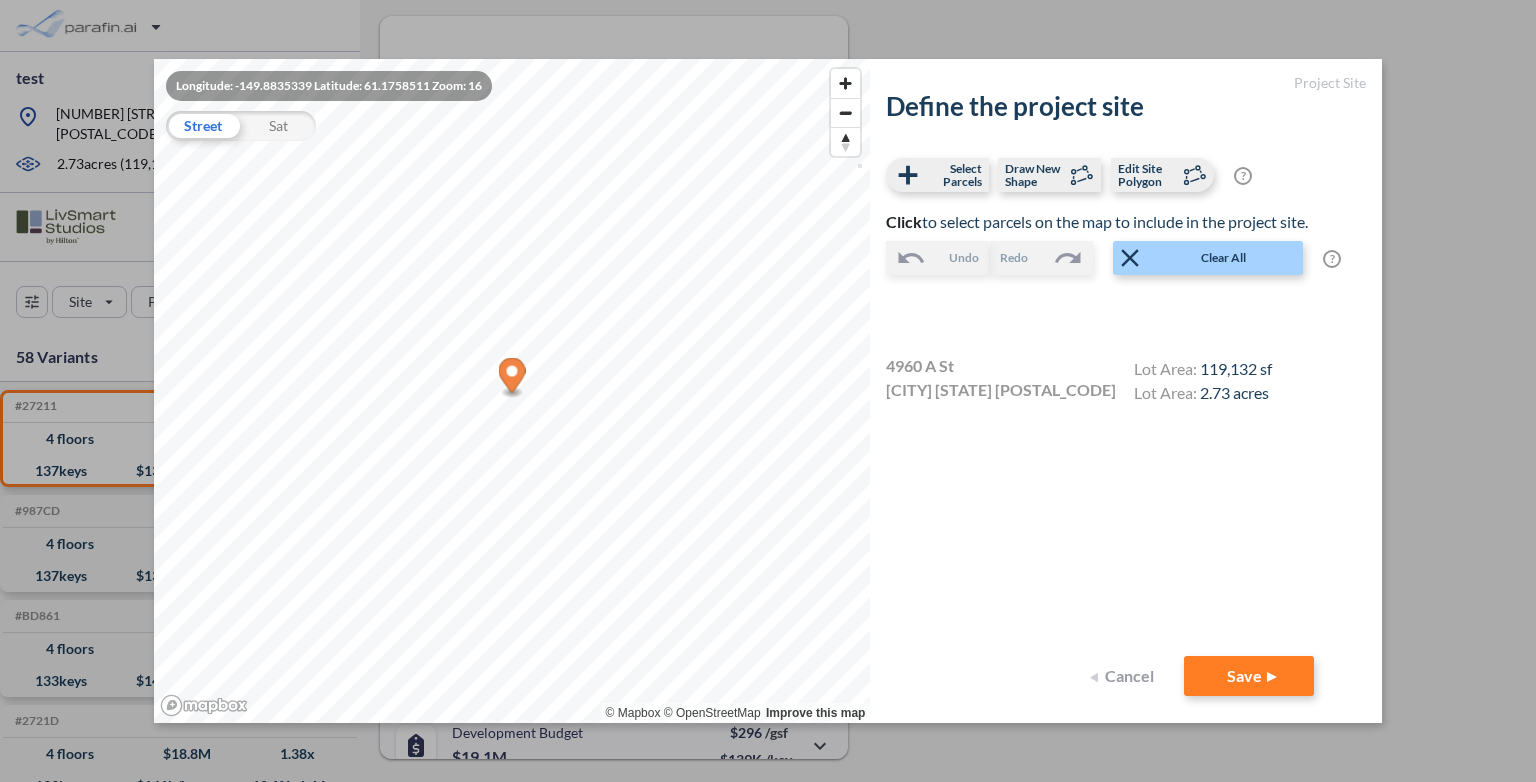 click on "Longitude: [COORDINATES] Latitude: [COORDINATES] Zoom: [ZOOM] Street Sat © Mapbox   © OpenStreetMap   Improve this map Click to start drawing shape Project Site Define the project site Select Parcels Draw New Shape Edit Site Polygon ?   Optional: manually edit site polygon Click  to select parcels on the map to include in the project site. Undo Redo Clear All ?   Clear all selected parcels and start over [NUMBER] [STREET] [CITY] [STATE] [POSTAL_CODE] Lot Area:   119,132   sf Lot Area:   2.73   acres Cancel Save" at bounding box center [768, 391] 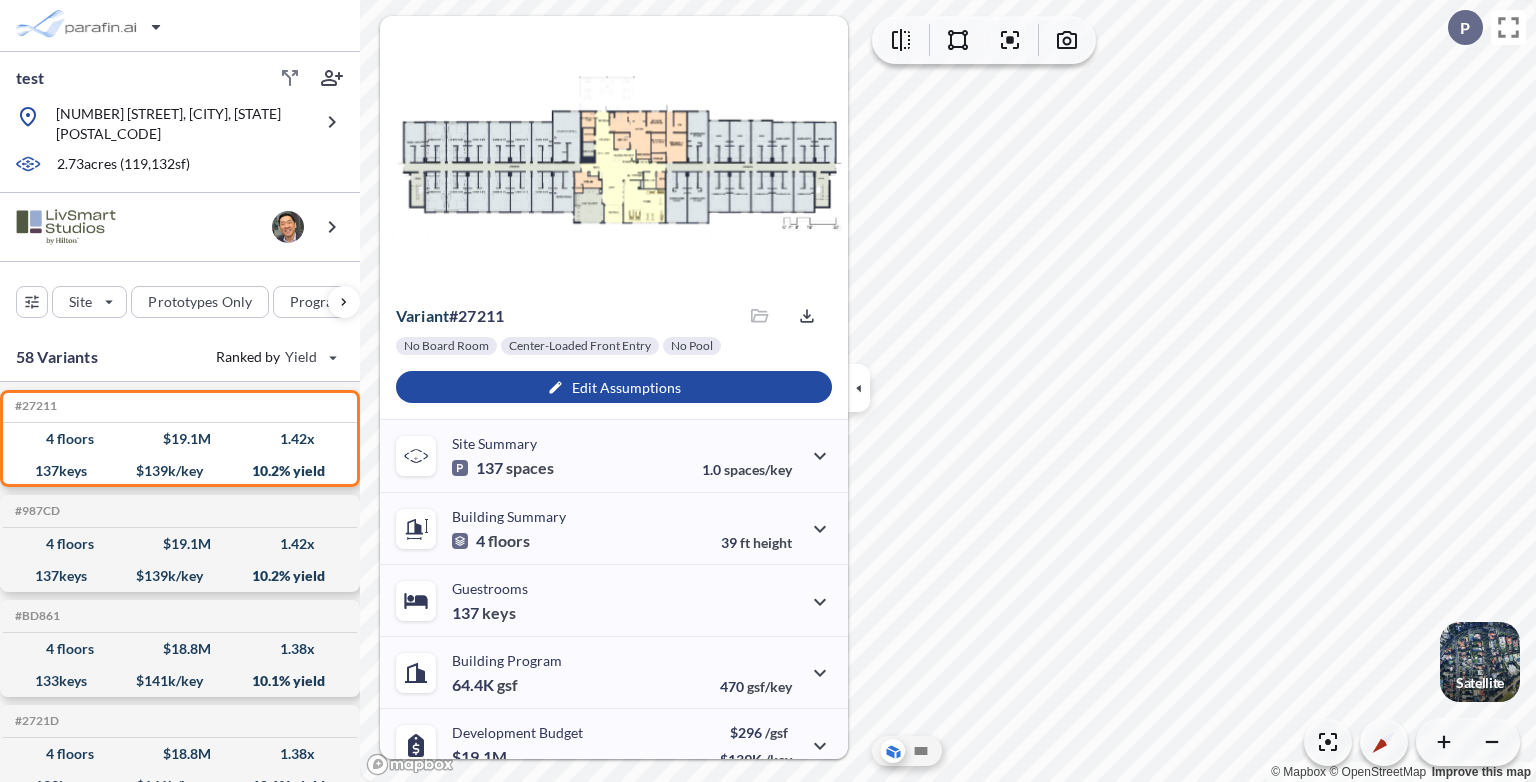 click at bounding box center [1480, 662] 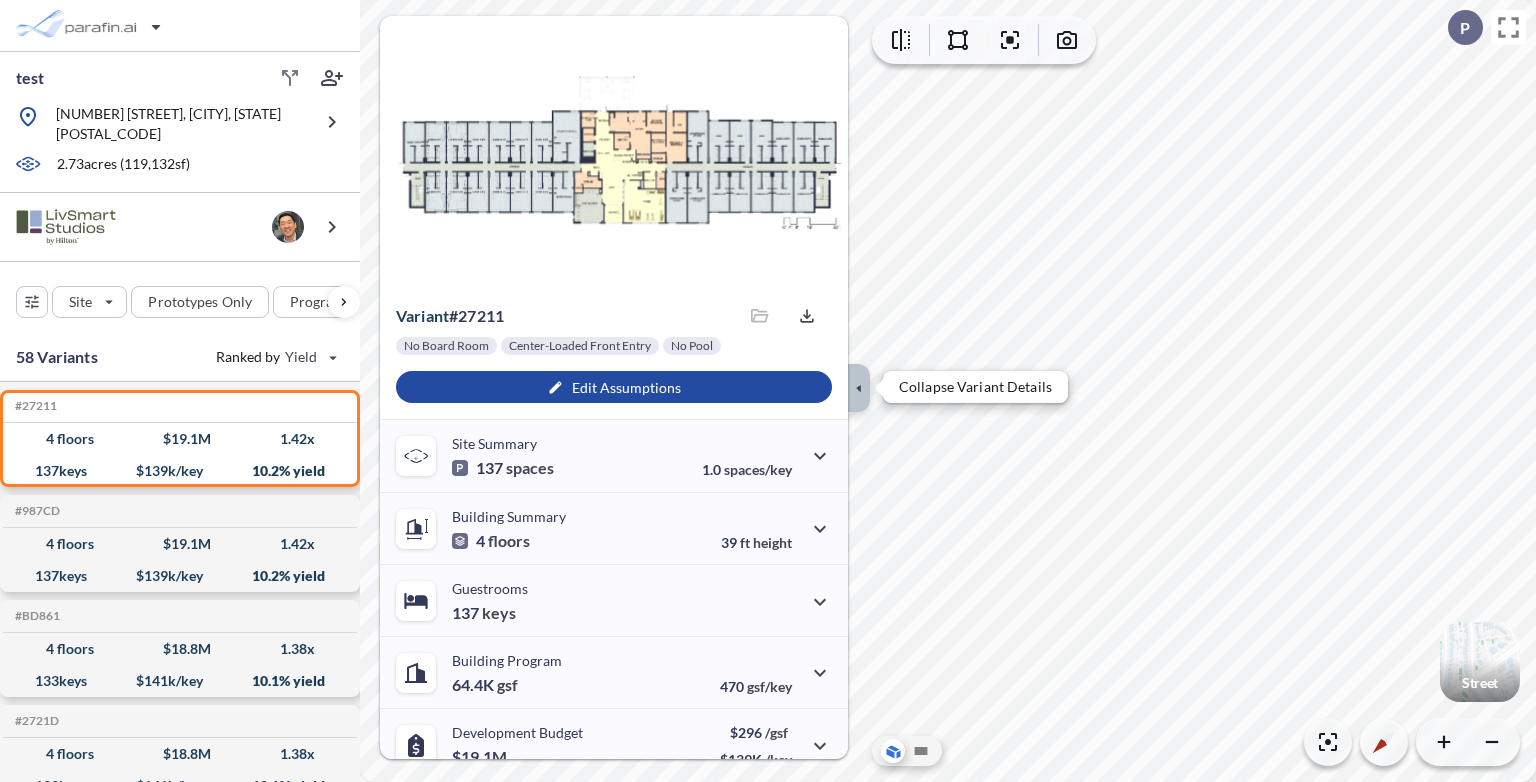 click at bounding box center (859, 388) 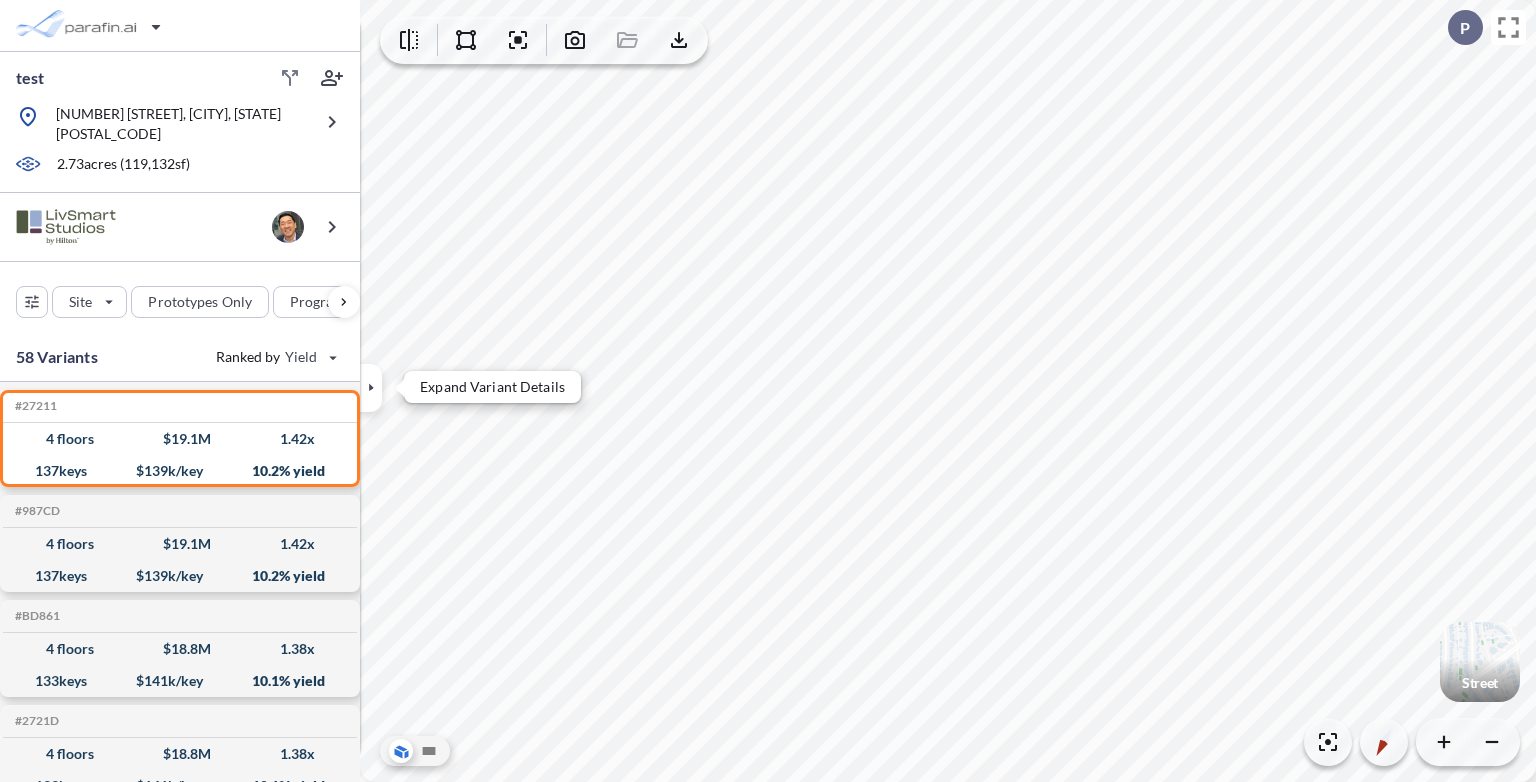 click at bounding box center [371, 388] 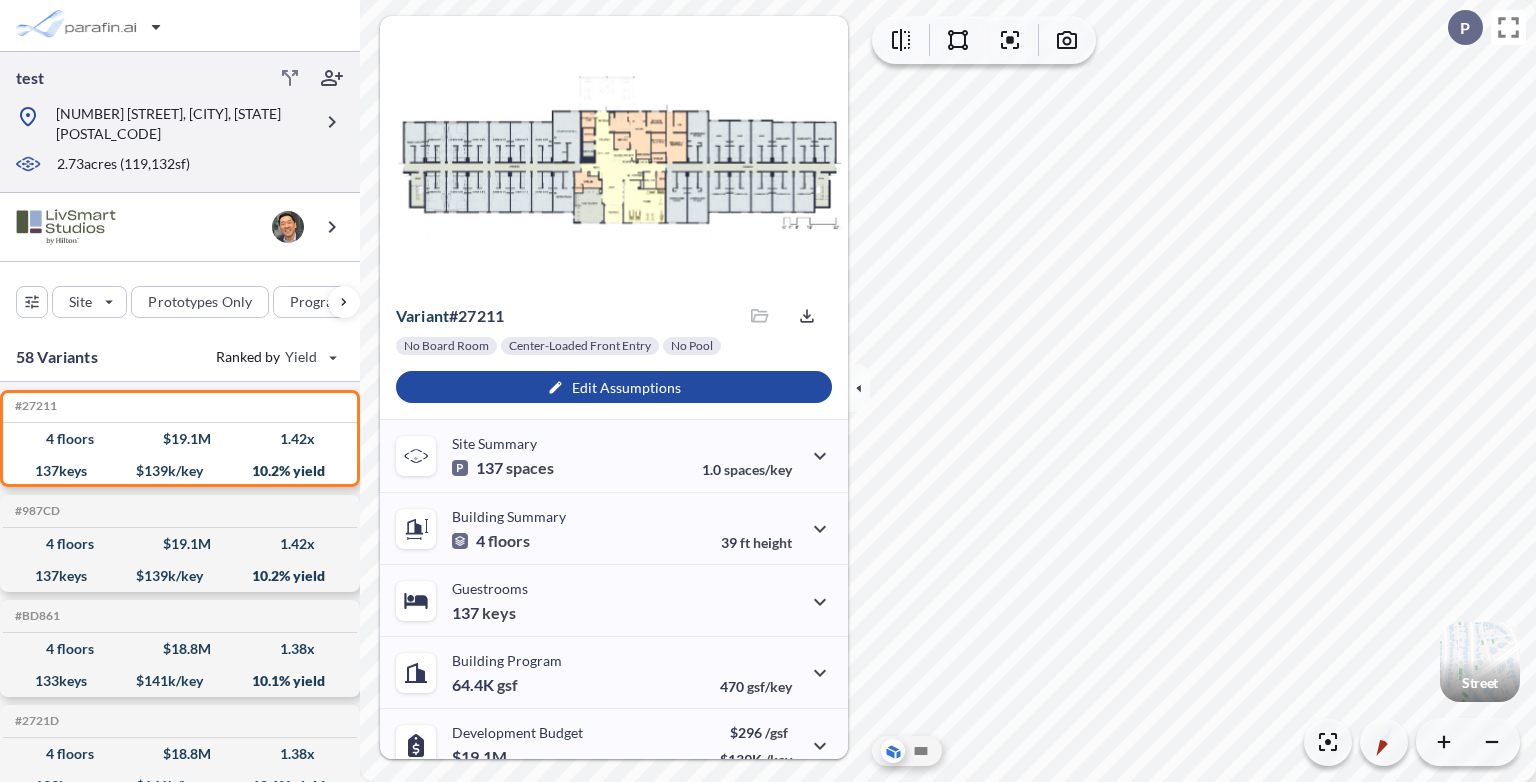 click on "4960 A St, Anchorage, AK 99503" at bounding box center (184, 124) 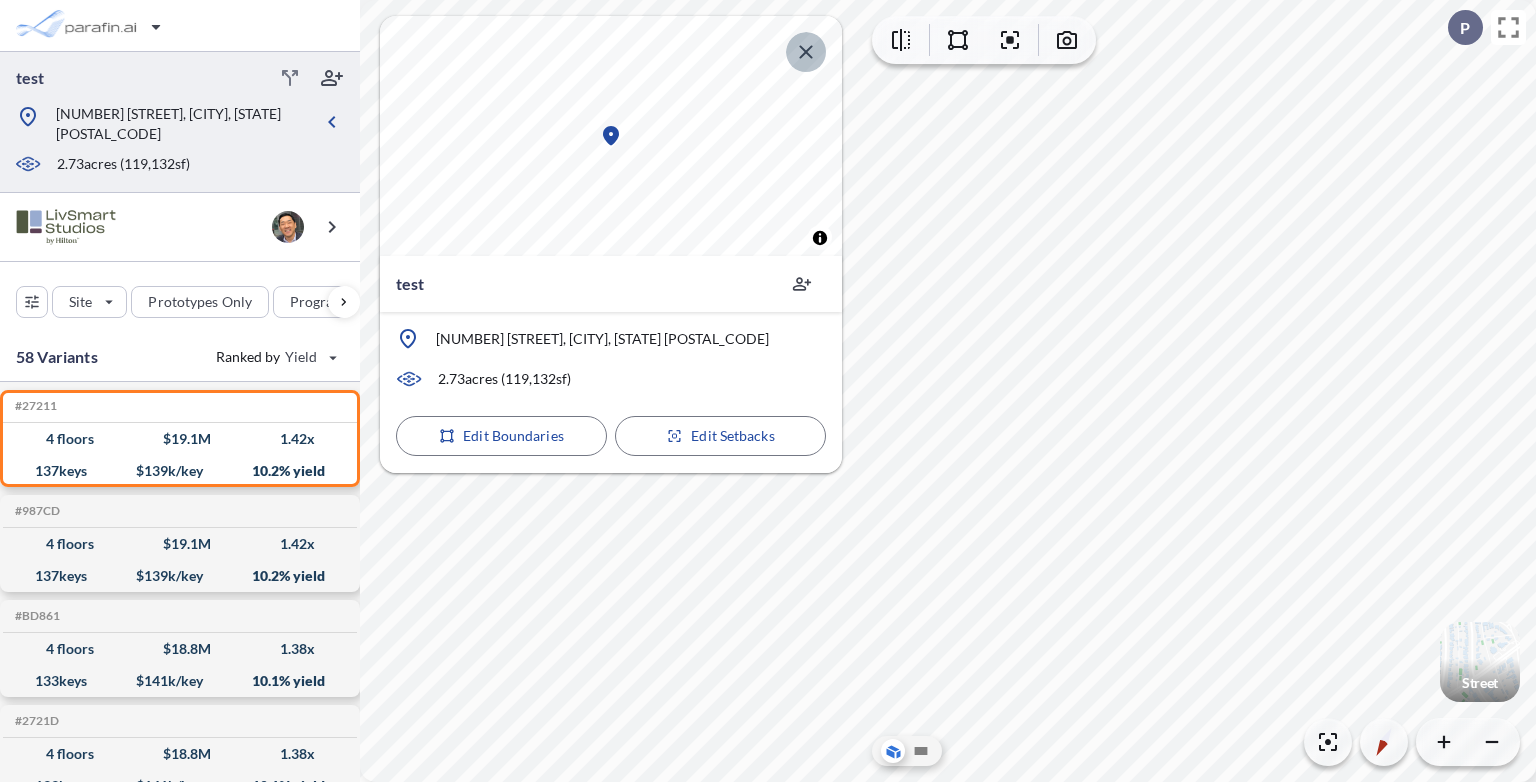 click at bounding box center [806, 52] 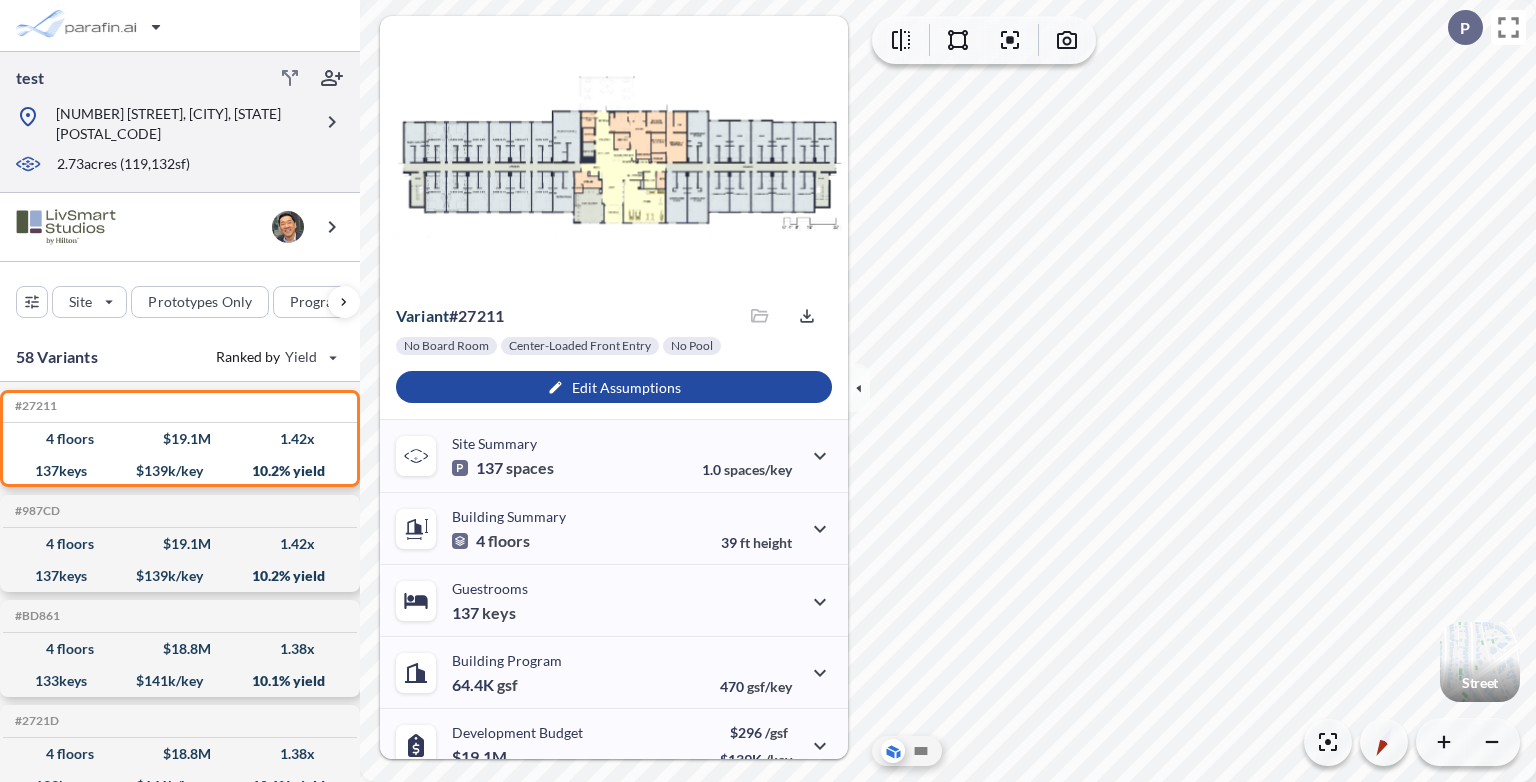 click on "4960 A St, Anchorage, AK 99503" at bounding box center [184, 124] 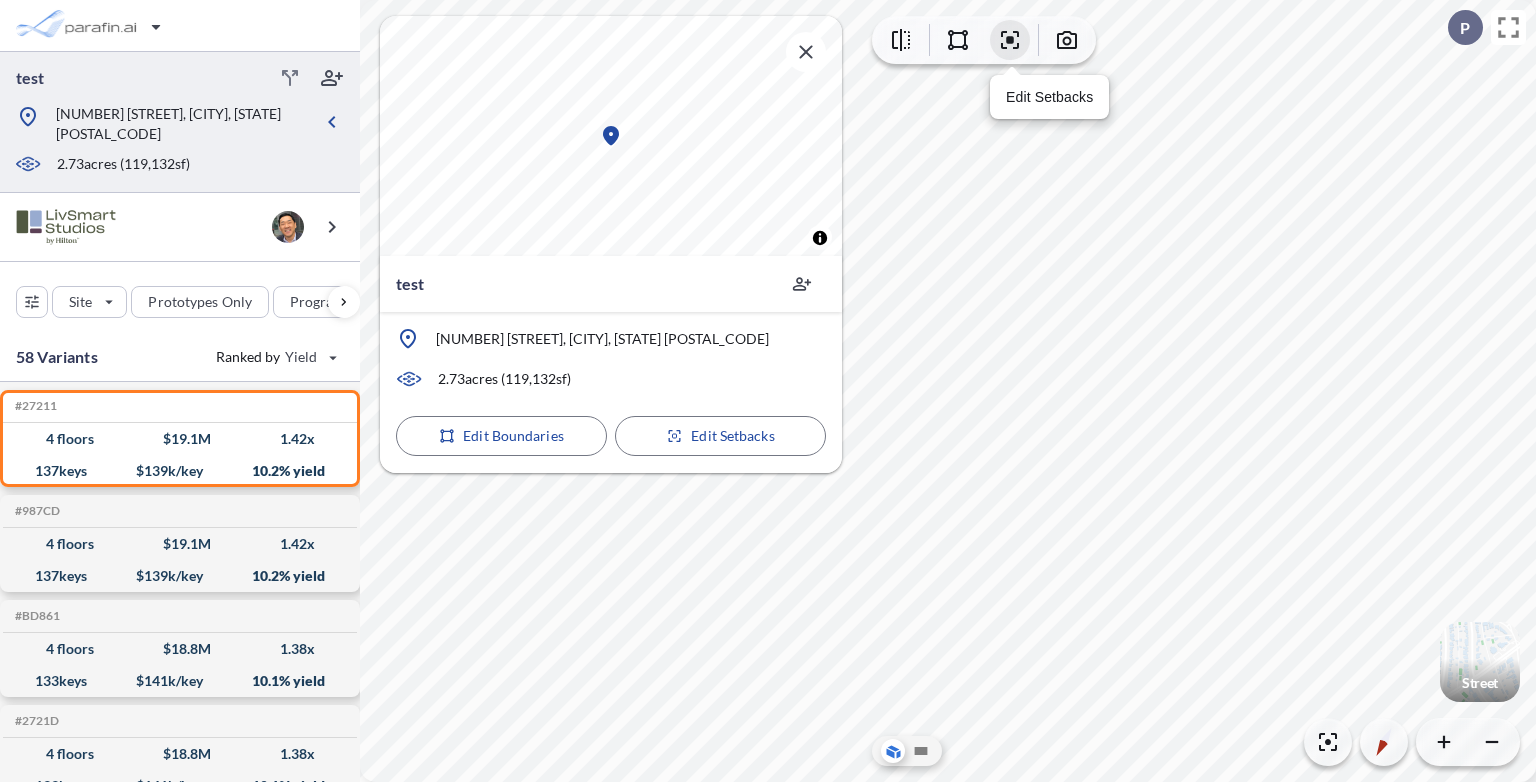 click at bounding box center (958, 40) 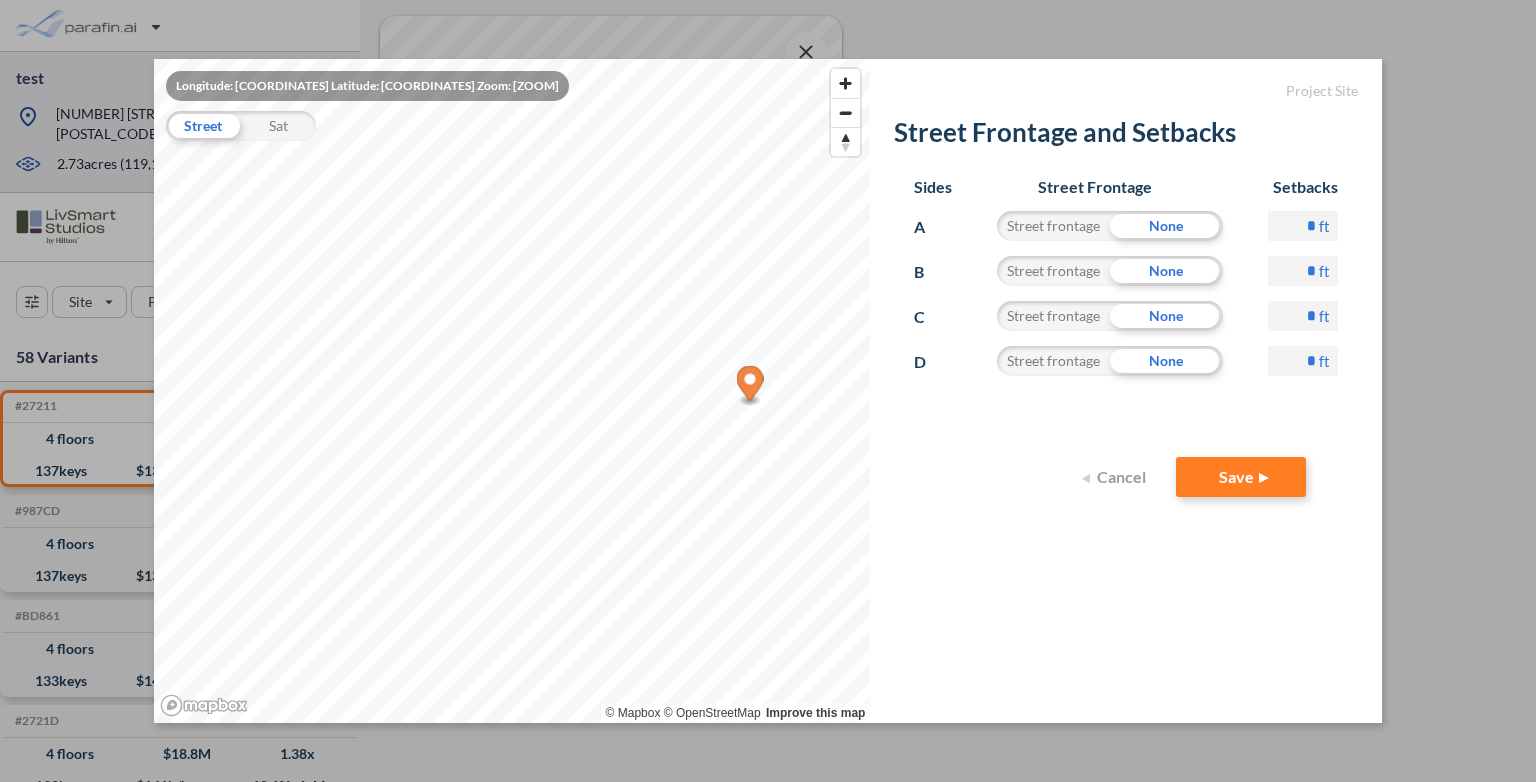 click on "Longitude: -149.8845206 Latitude: 61.1758671 Zoom: 17.37 Street Sat © Mapbox   © OpenStreetMap   Improve this map Click to start drawing shape Project Site Street Frontage and Setbacks Sides Street Frontage Setbacks A Street frontage None * ft B Street frontage None * ft C Street frontage None * ft D Street frontage None * ft Cancel Save" at bounding box center (768, 391) 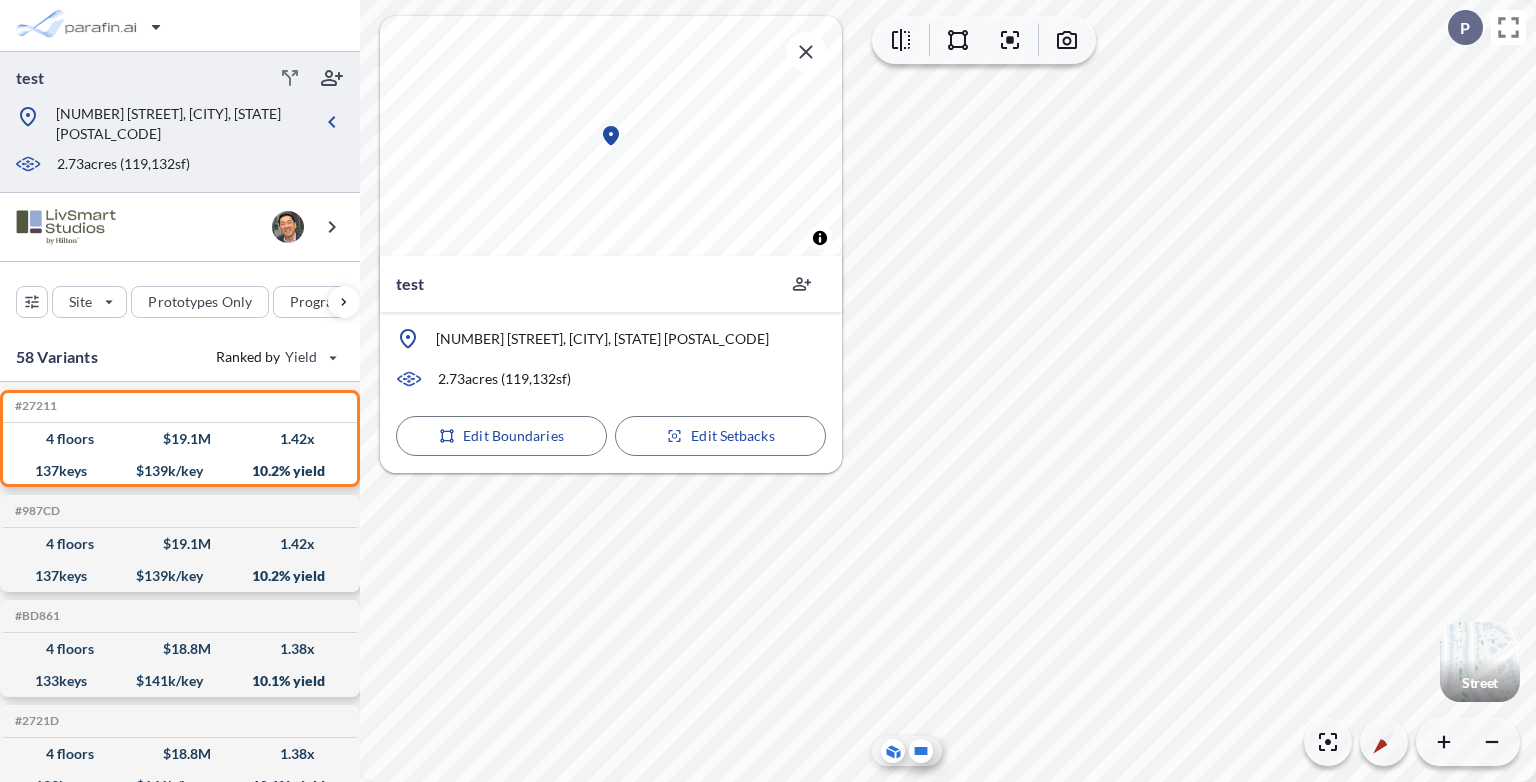 click at bounding box center [921, 751] 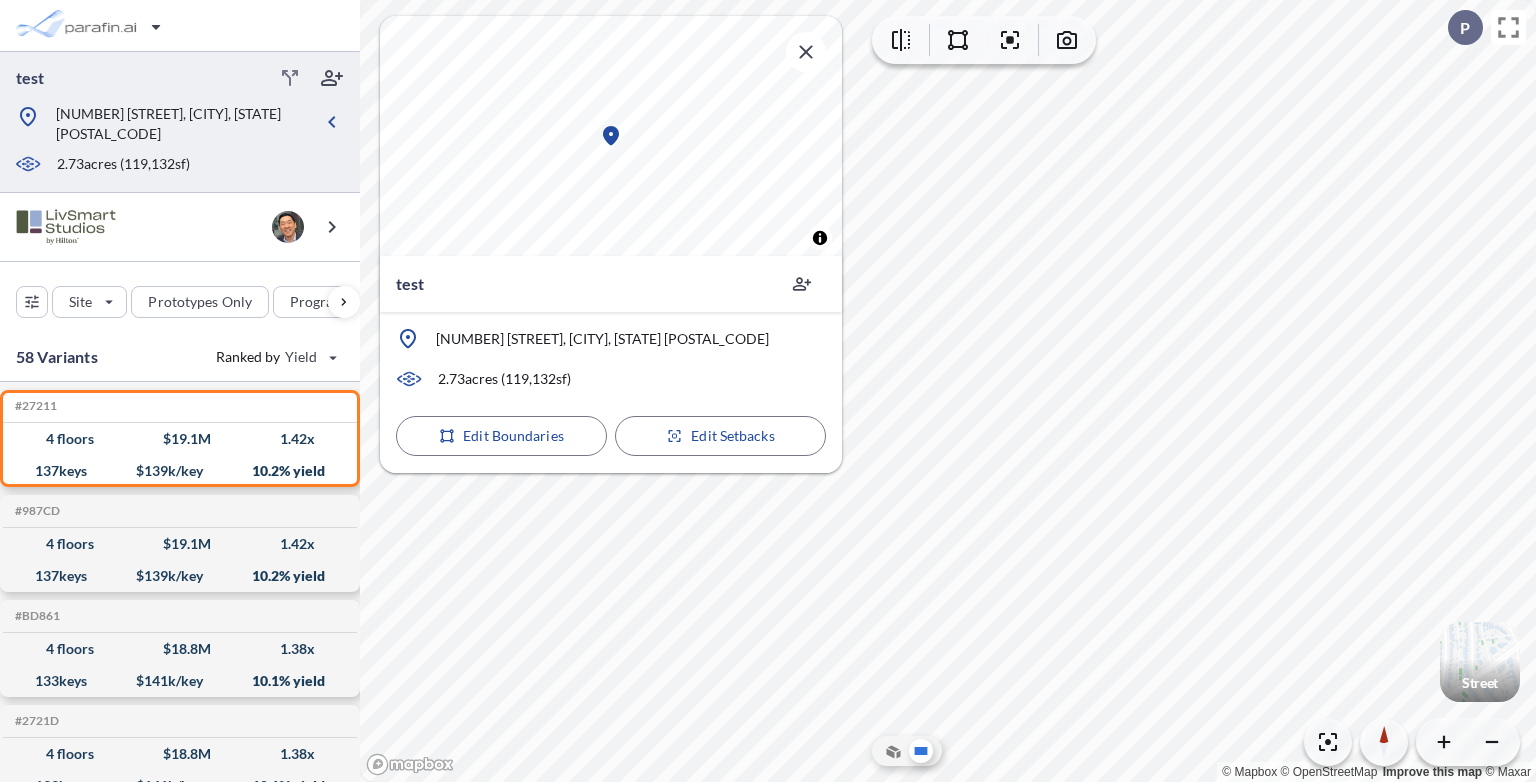 drag, startPoint x: 296, startPoint y: 534, endPoint x: 438, endPoint y: 526, distance: 142.22517 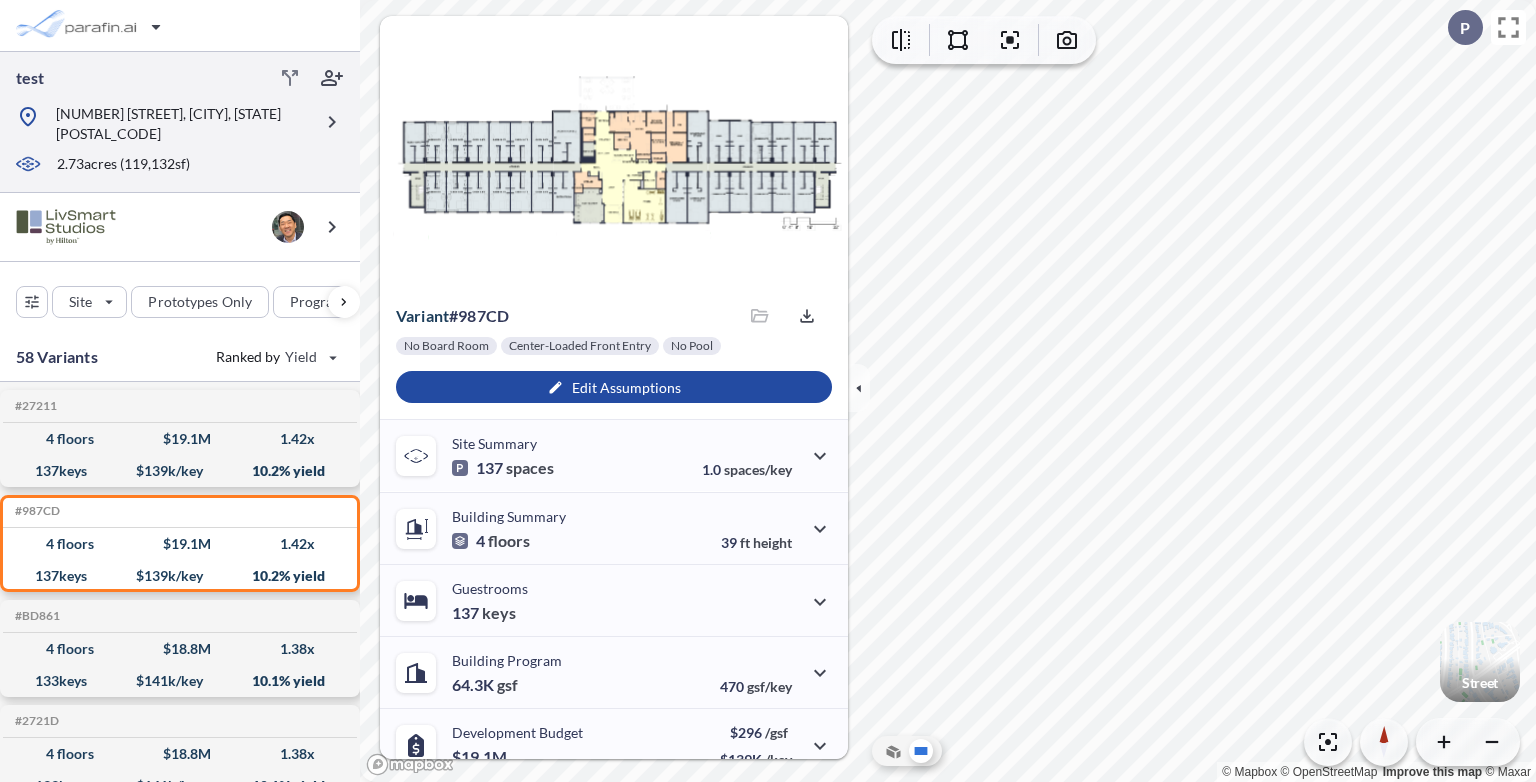 click on "2.73  acres ( 119,132  sf)" at bounding box center (123, 165) 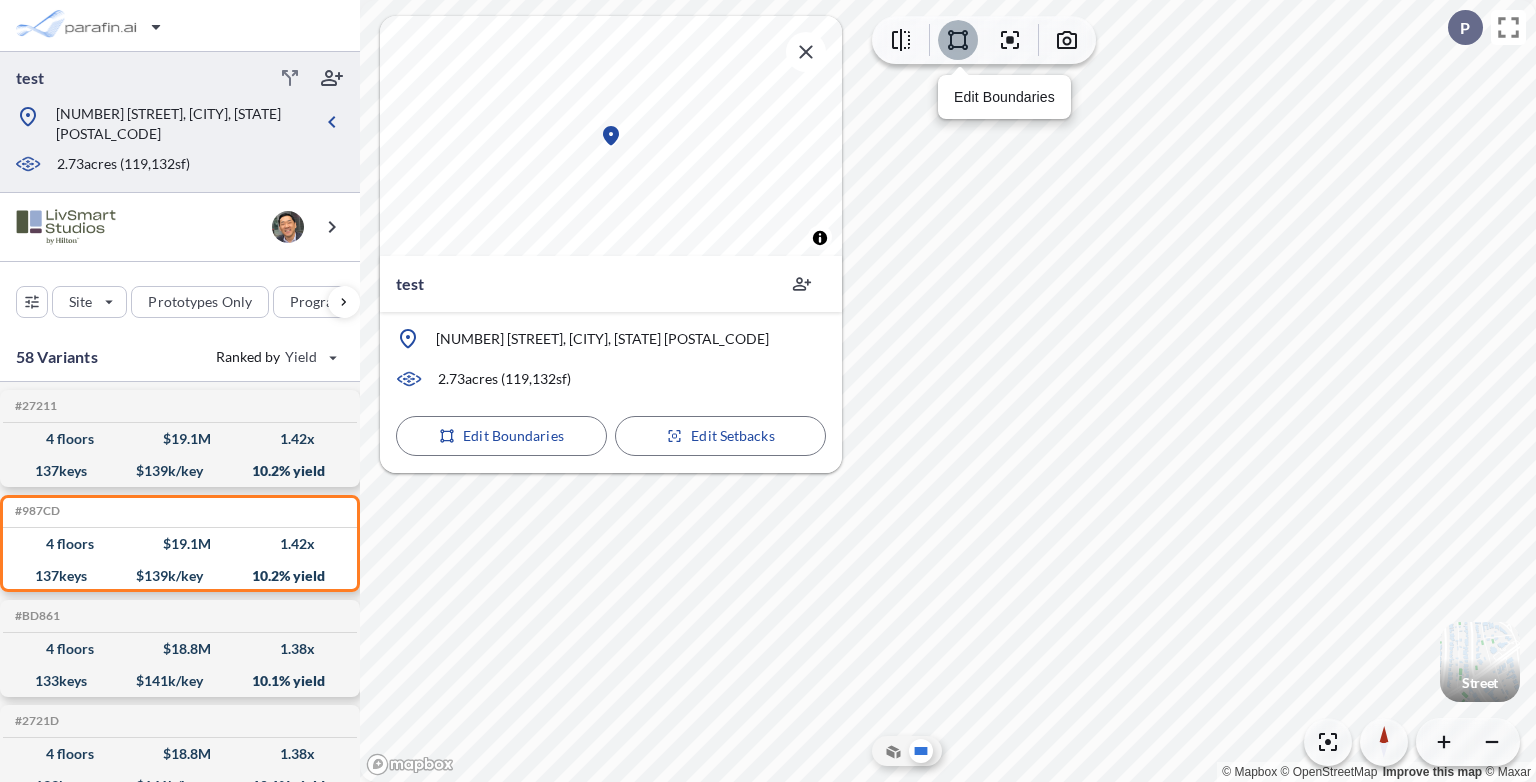 click at bounding box center (958, 40) 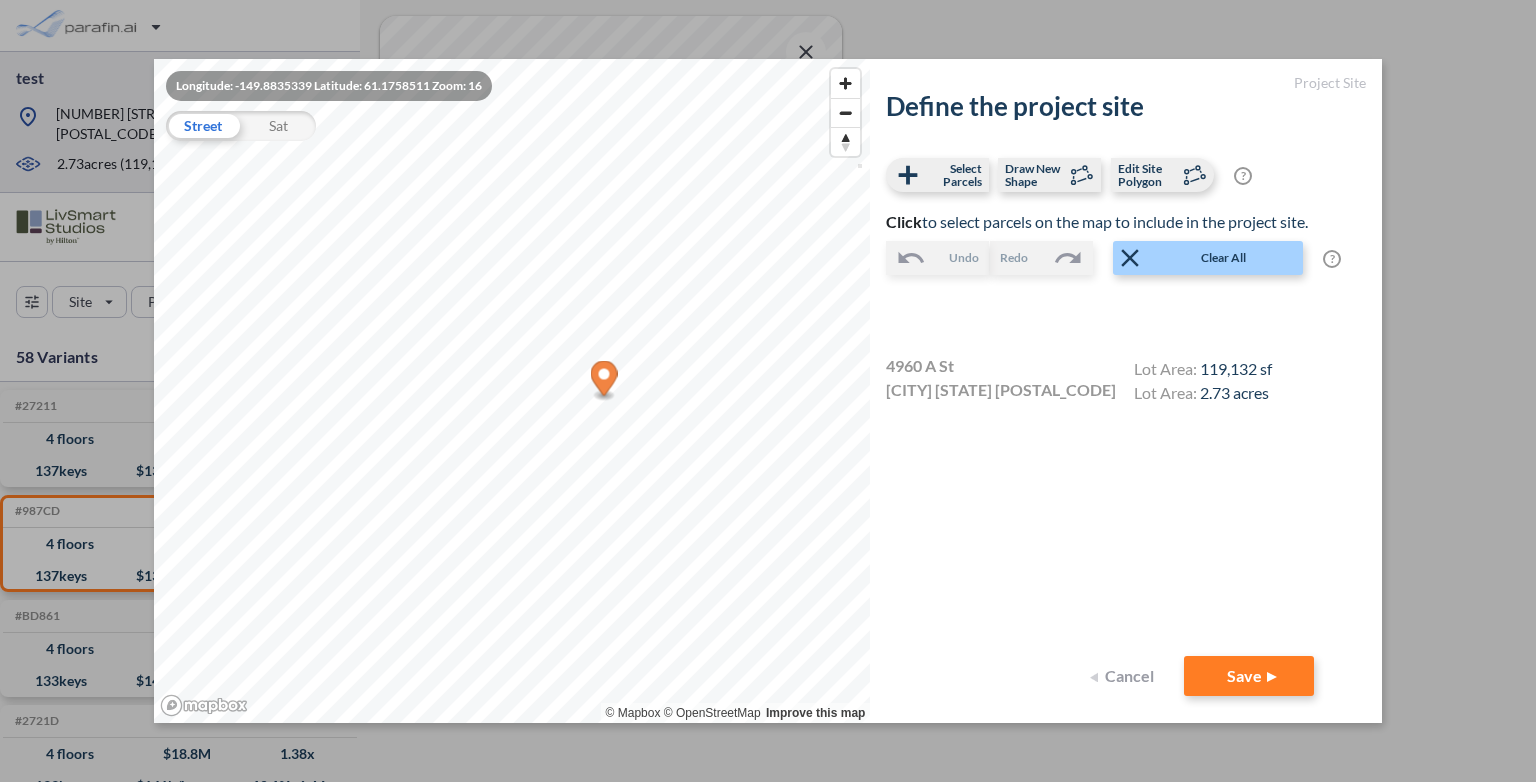 scroll, scrollTop: 0, scrollLeft: 0, axis: both 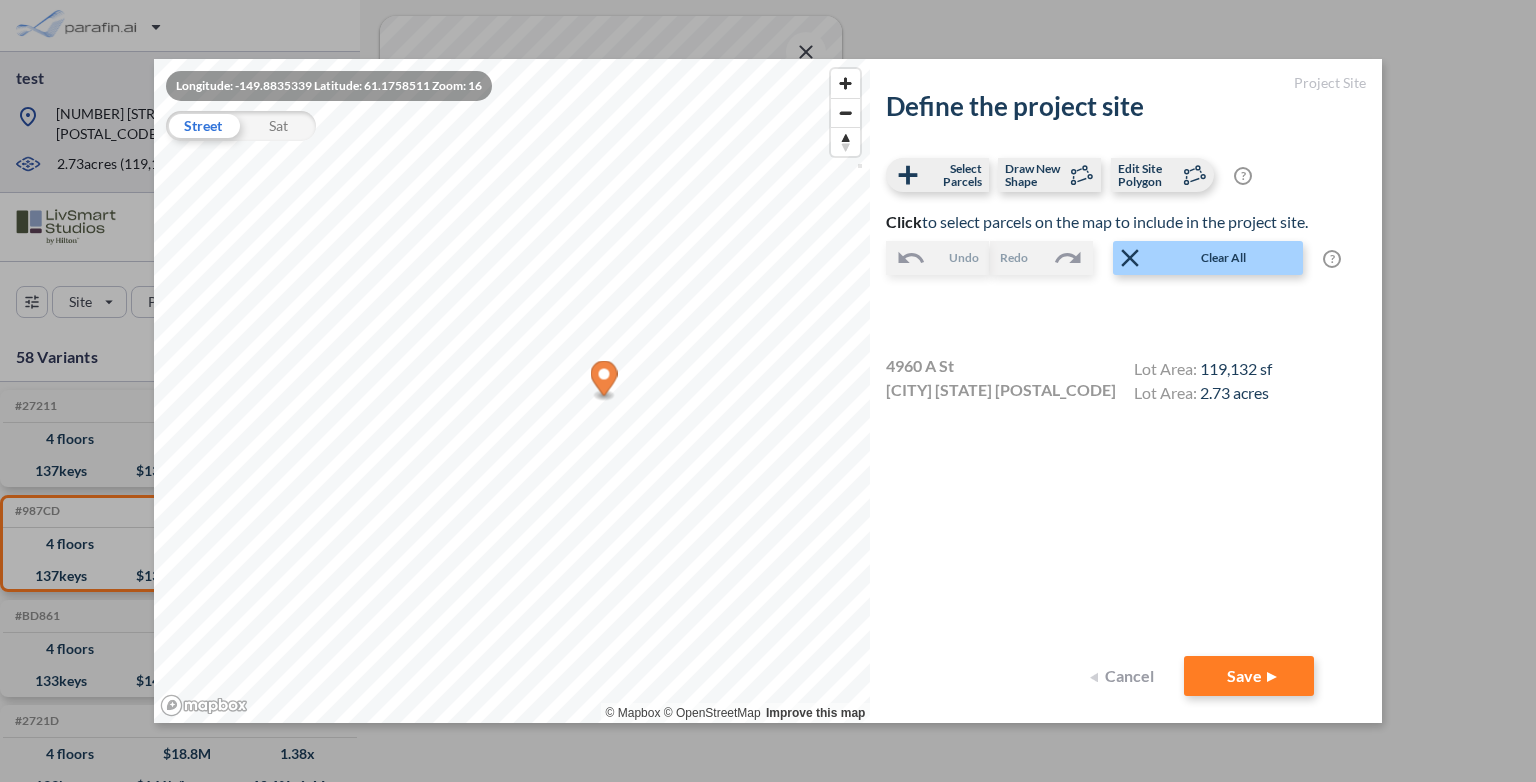 click on "Longitude: [LONGITUDE] Latitude: [LATITUDE] Zoom: 16 Street Sat © Mapbox   © OpenStreetMap   Improve this map Click to start drawing shape Project Site Define the project site Select Parcels Draw New Shape Edit Site Polygon ?   Optional: manually edit site polygon Click  to select parcels on the map to include in the project site. Undo Redo Clear All ?   Clear all selected parcels and start over [NUMBER] [STREET] [CITY] [STATE] Lot Area:   119,132   sf Lot Area:   2.73   acres Cancel Save" at bounding box center (768, 391) 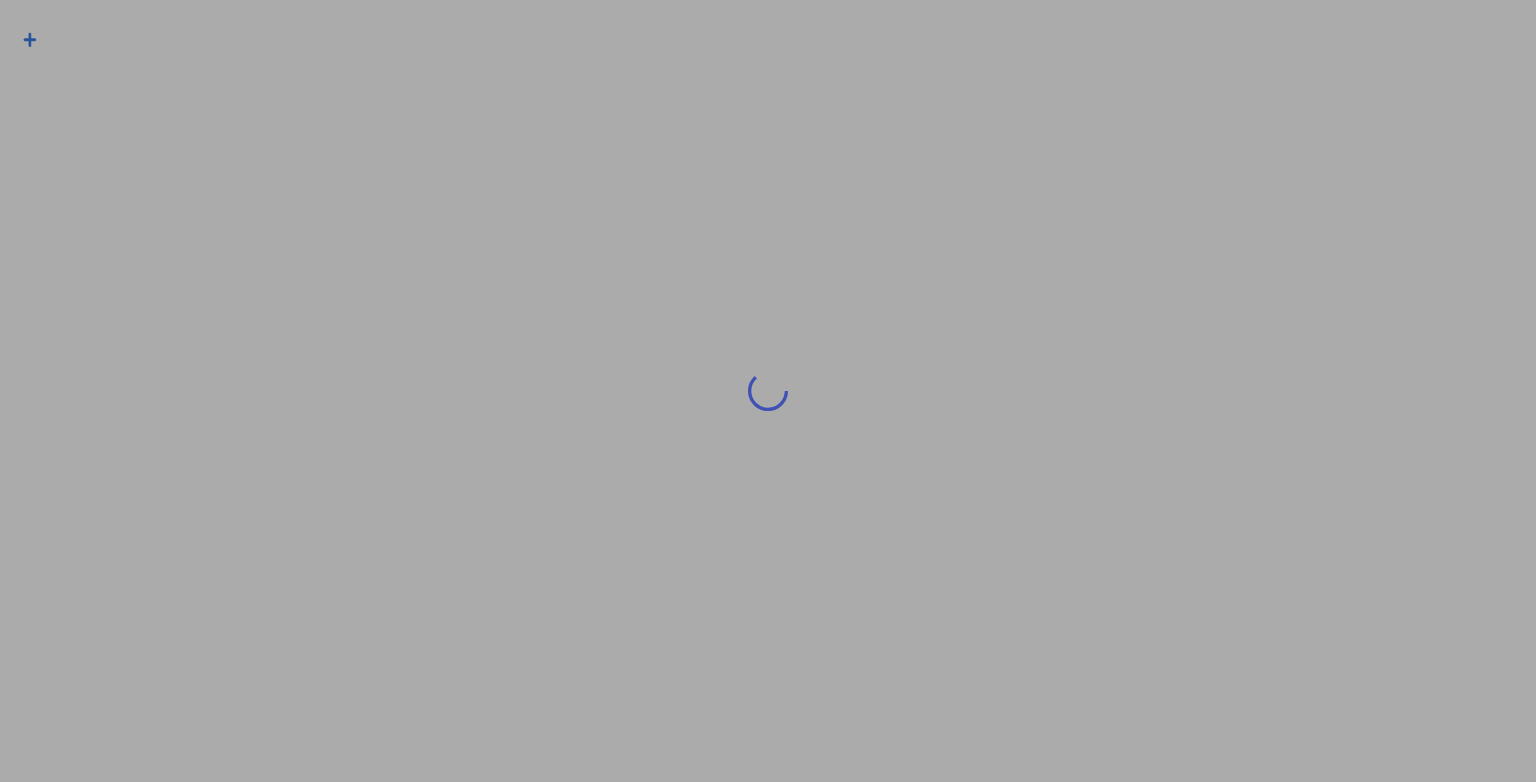 scroll, scrollTop: 0, scrollLeft: 0, axis: both 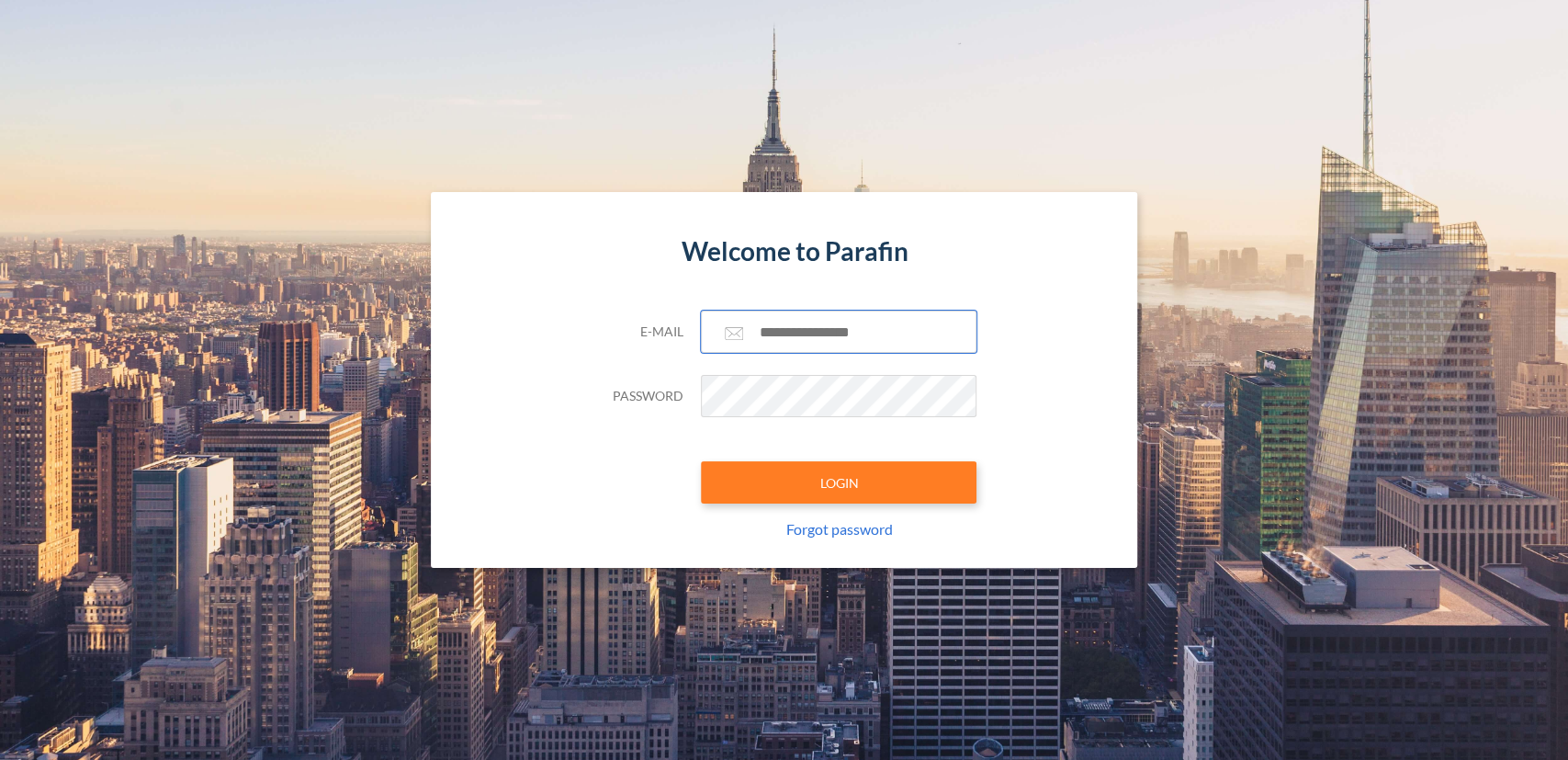 click at bounding box center [839, 332] 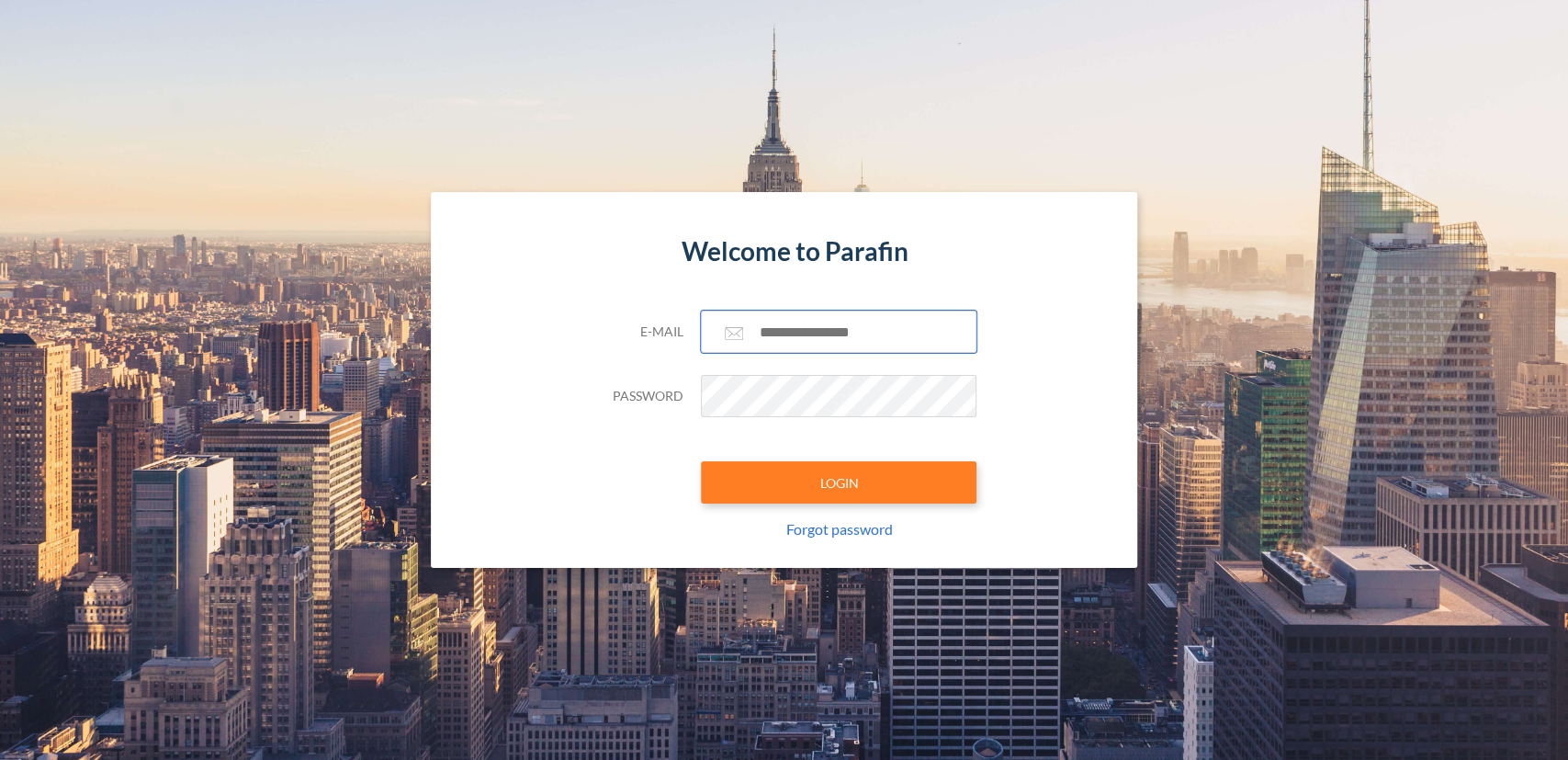click at bounding box center (839, 332) 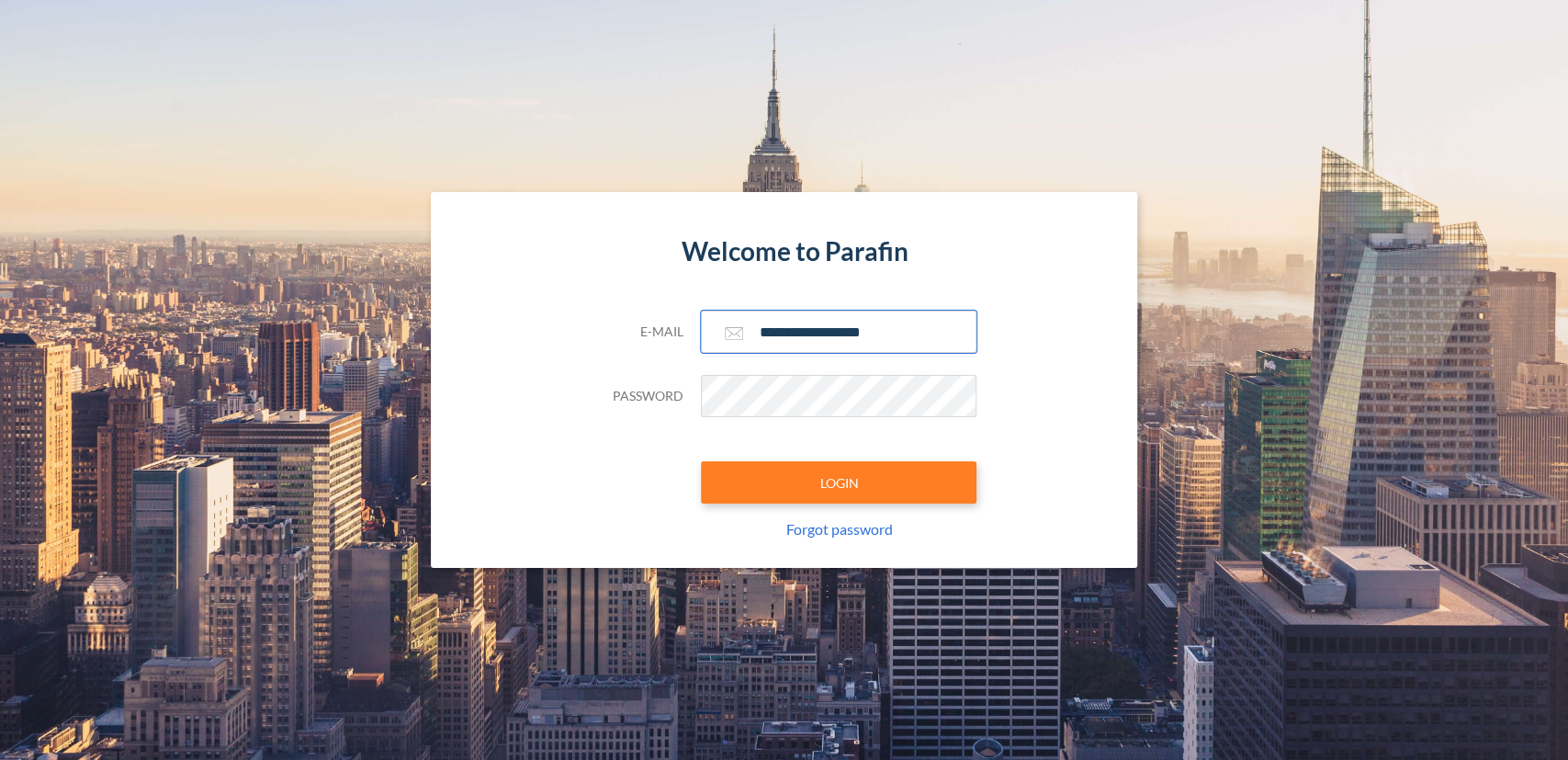 type on "**********" 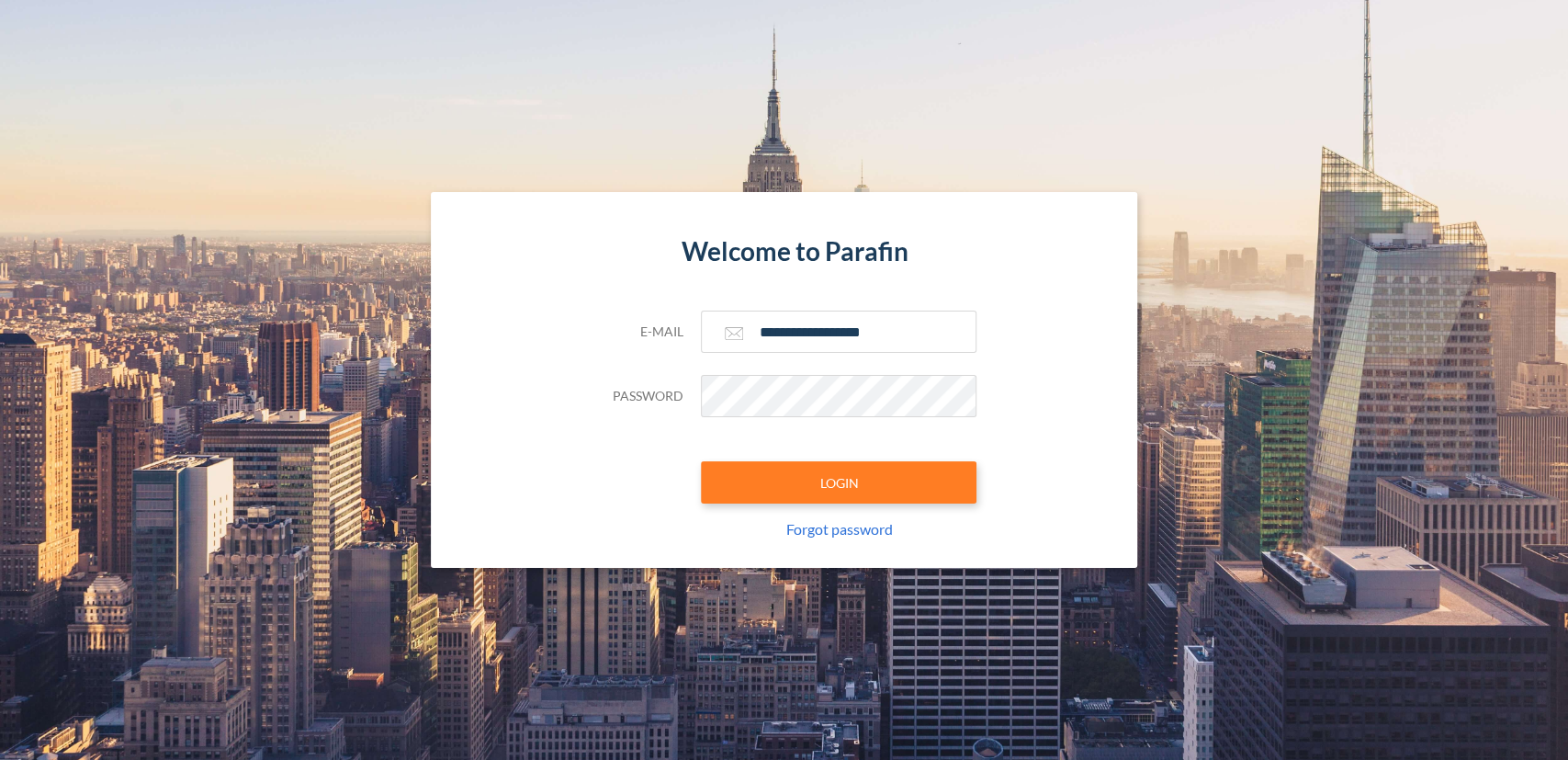 click on "**********" at bounding box center [784, 380] 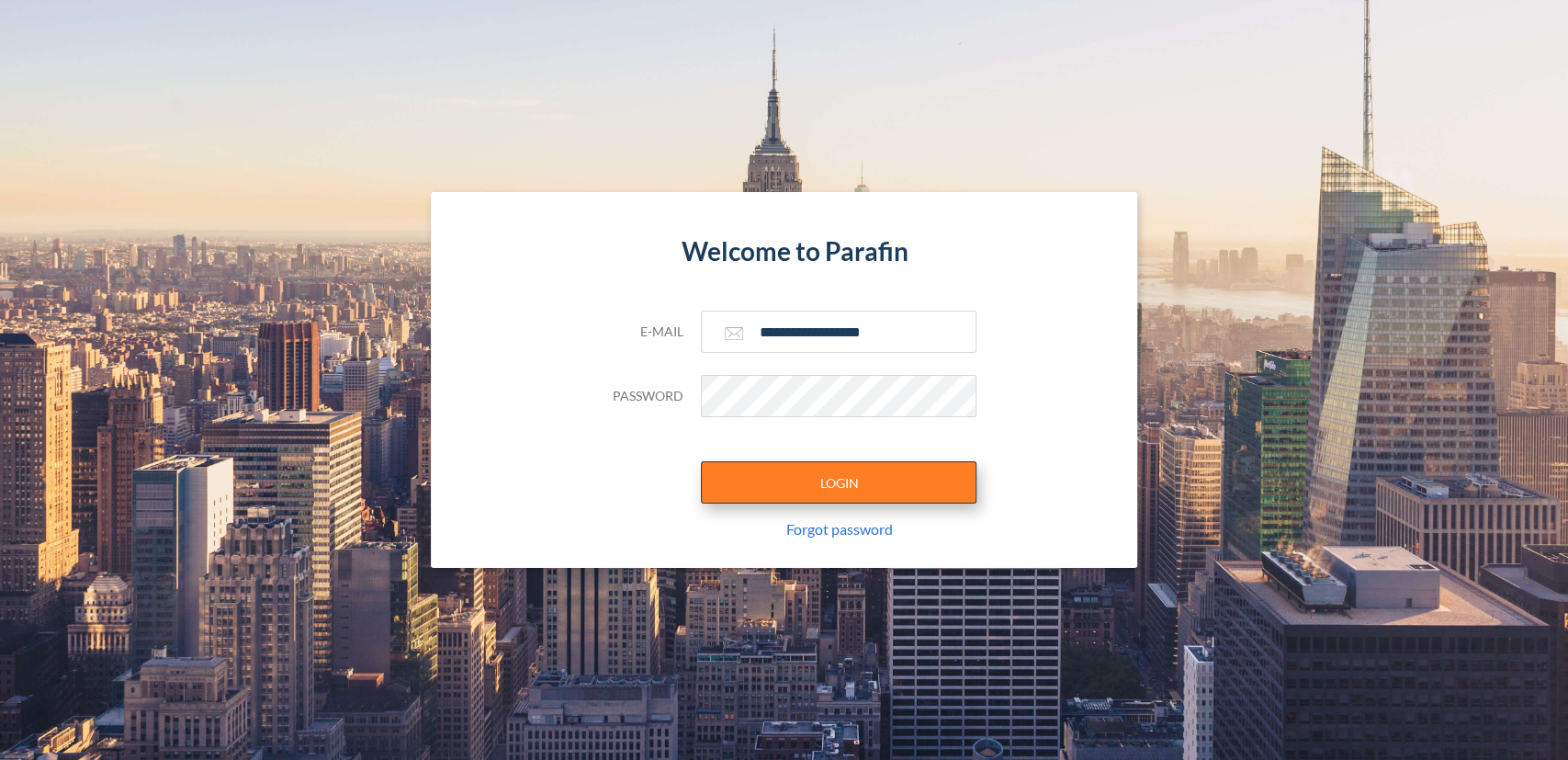 click on "LOGIN" at bounding box center [839, 482] 